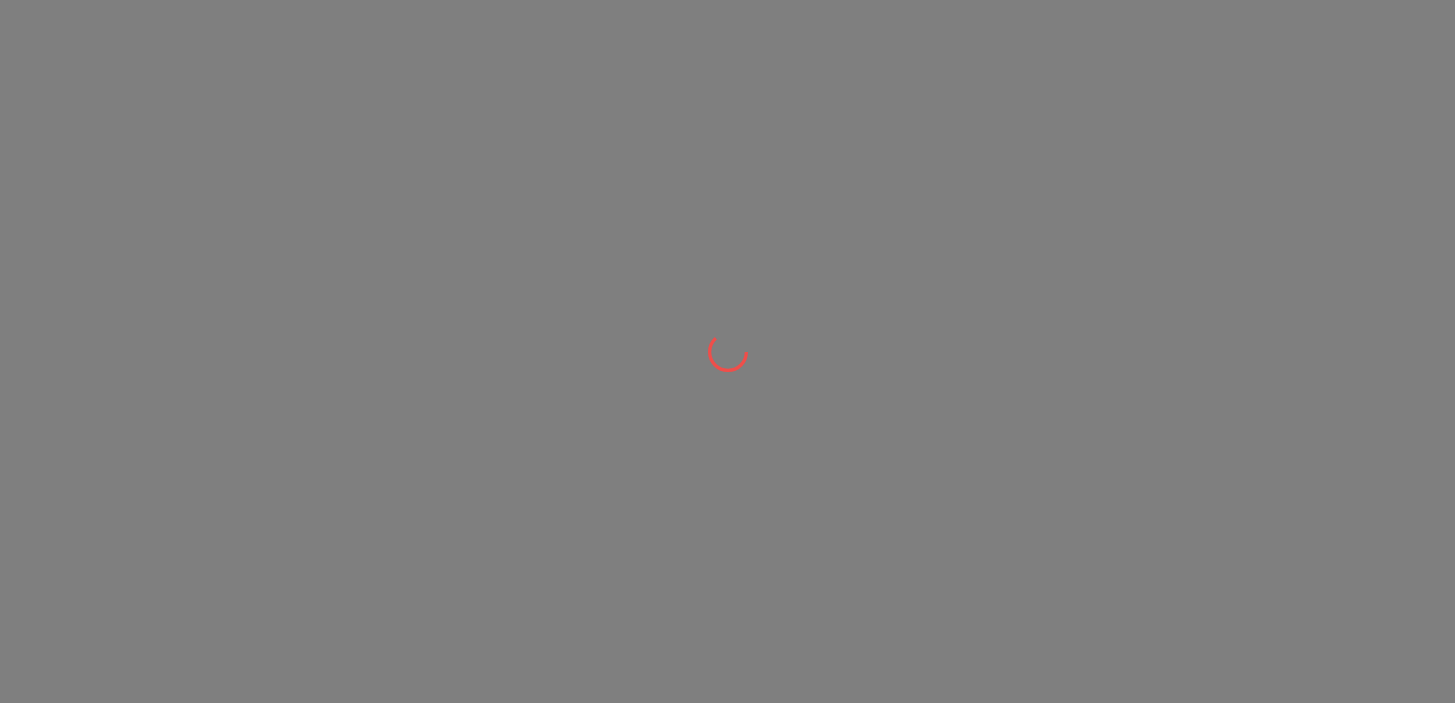 scroll, scrollTop: 0, scrollLeft: 0, axis: both 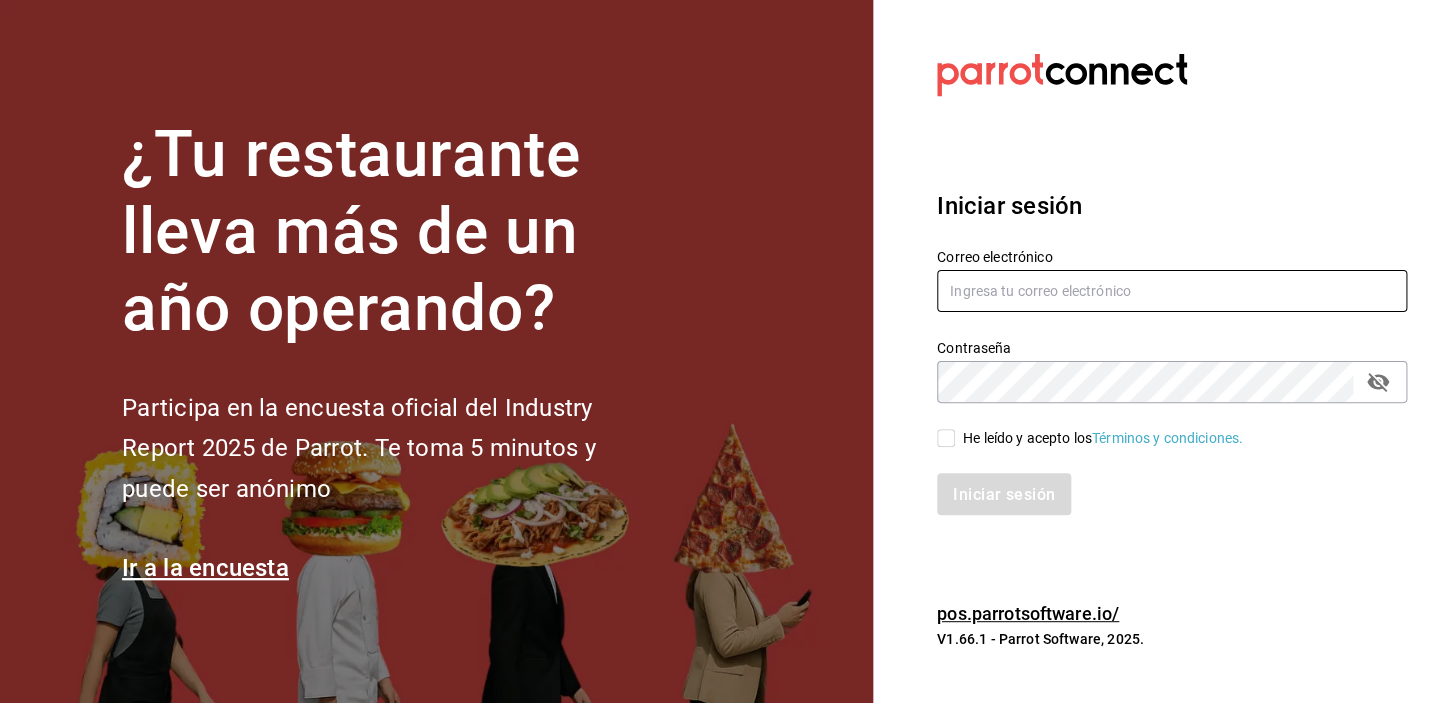 type on "[USERNAME]@[DOMAIN]" 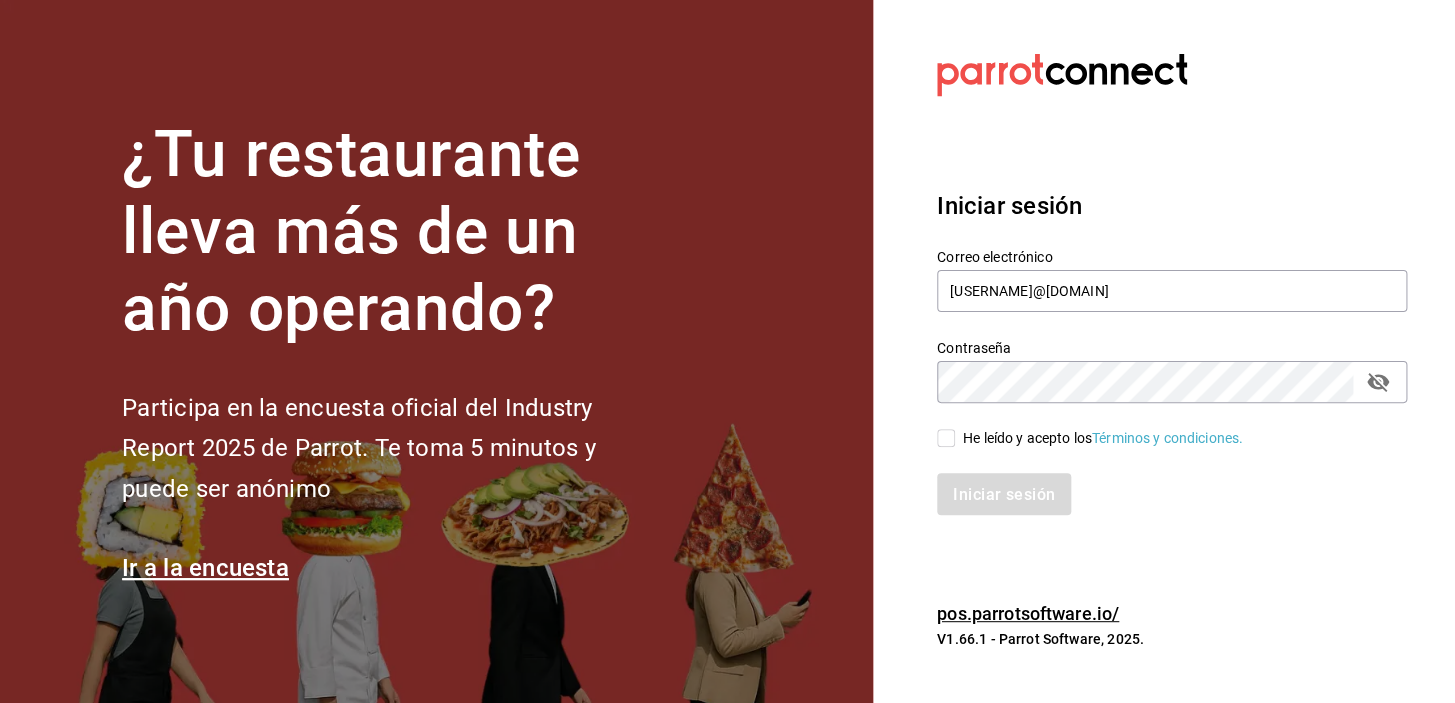 click on "He leído y acepto los  Términos y condiciones." at bounding box center (946, 438) 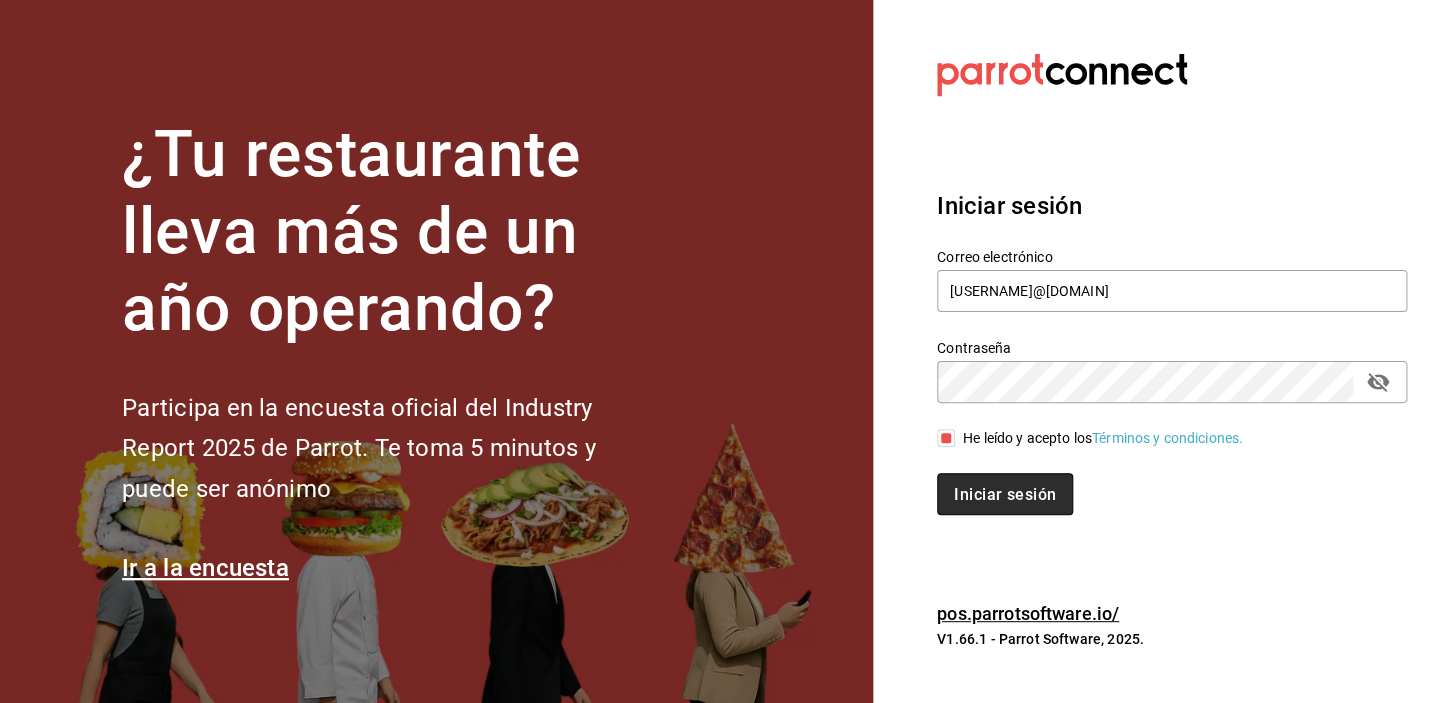 click on "Iniciar sesión" at bounding box center (1005, 494) 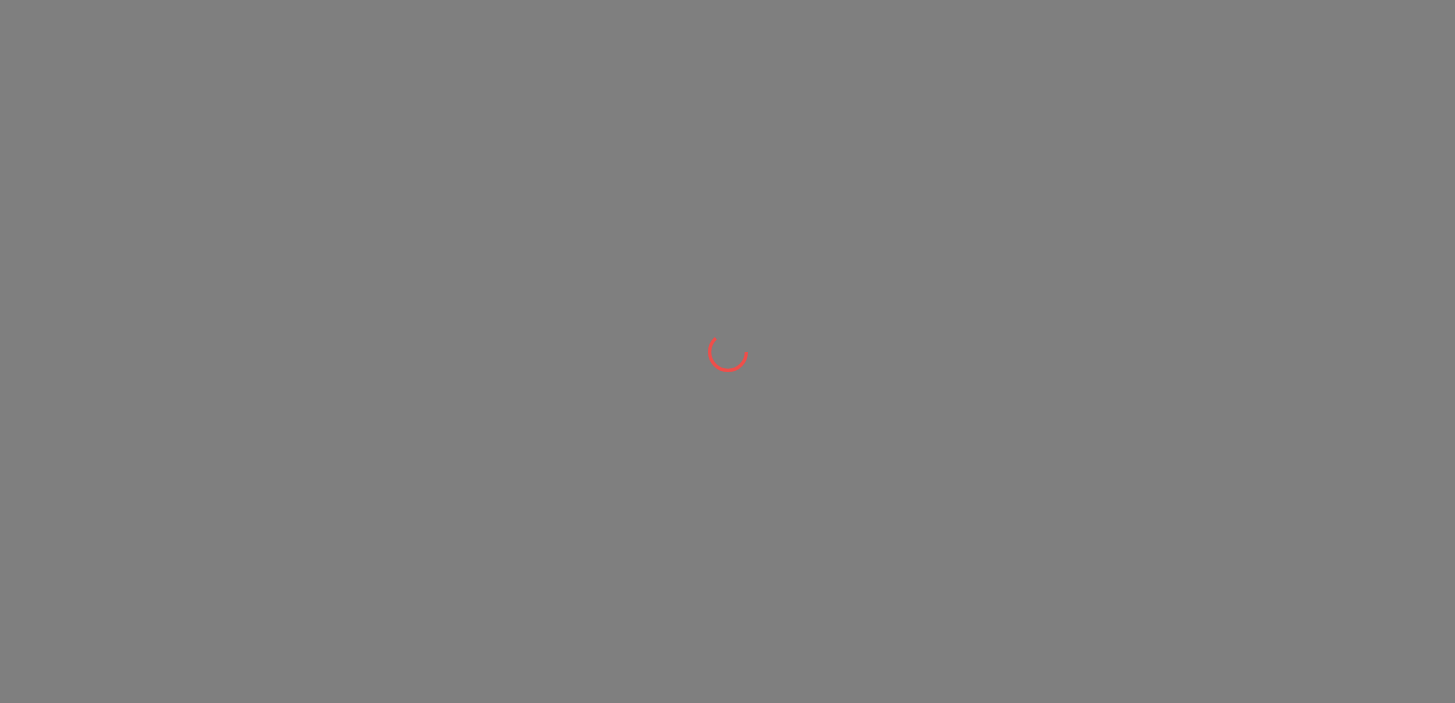 scroll, scrollTop: 0, scrollLeft: 0, axis: both 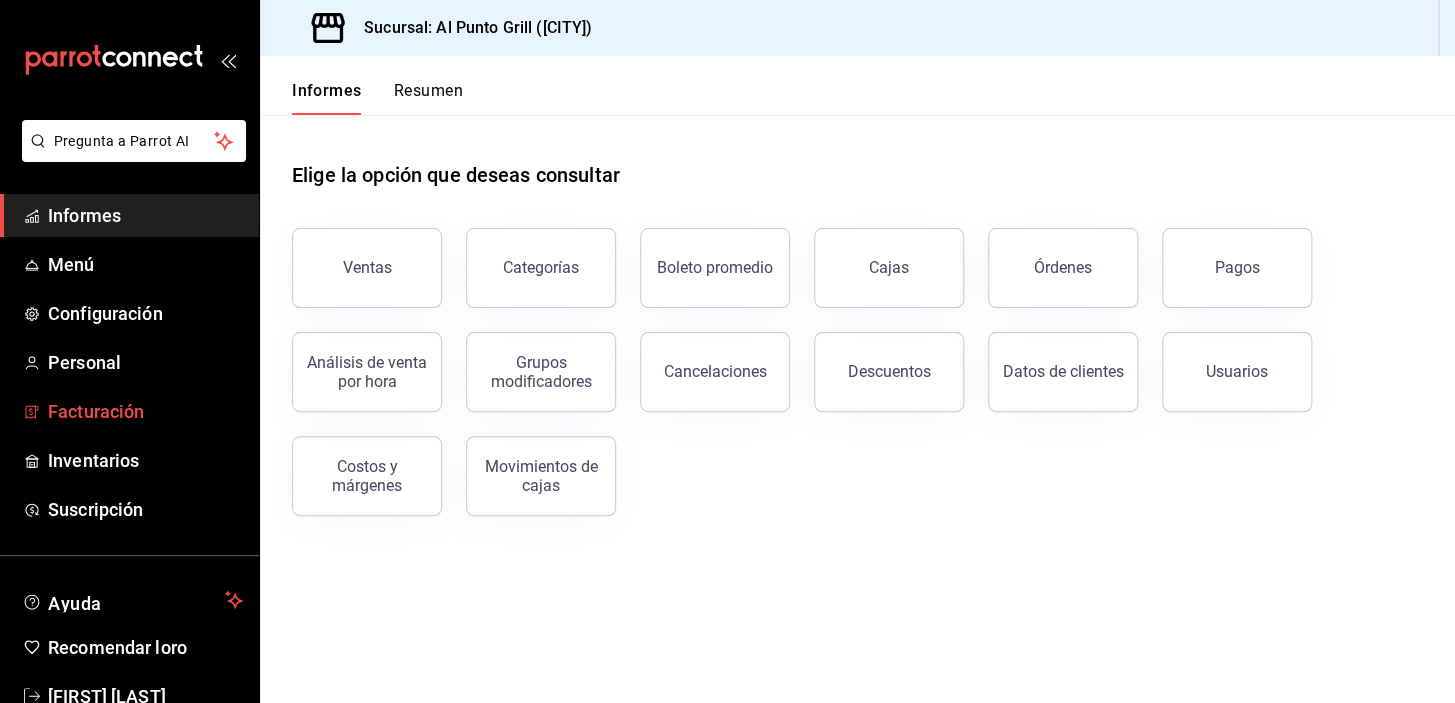 click on "Facturación" at bounding box center (96, 411) 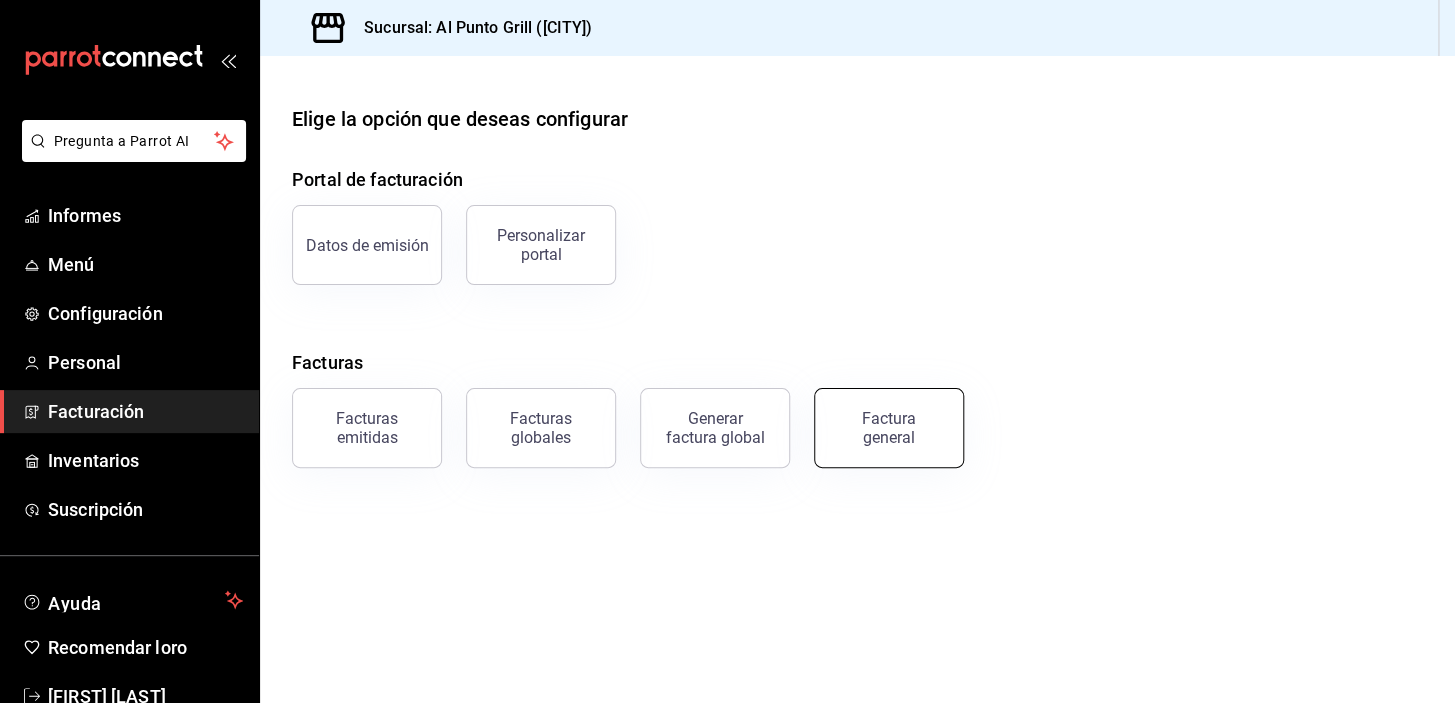 click on "Factura general" at bounding box center [889, 428] 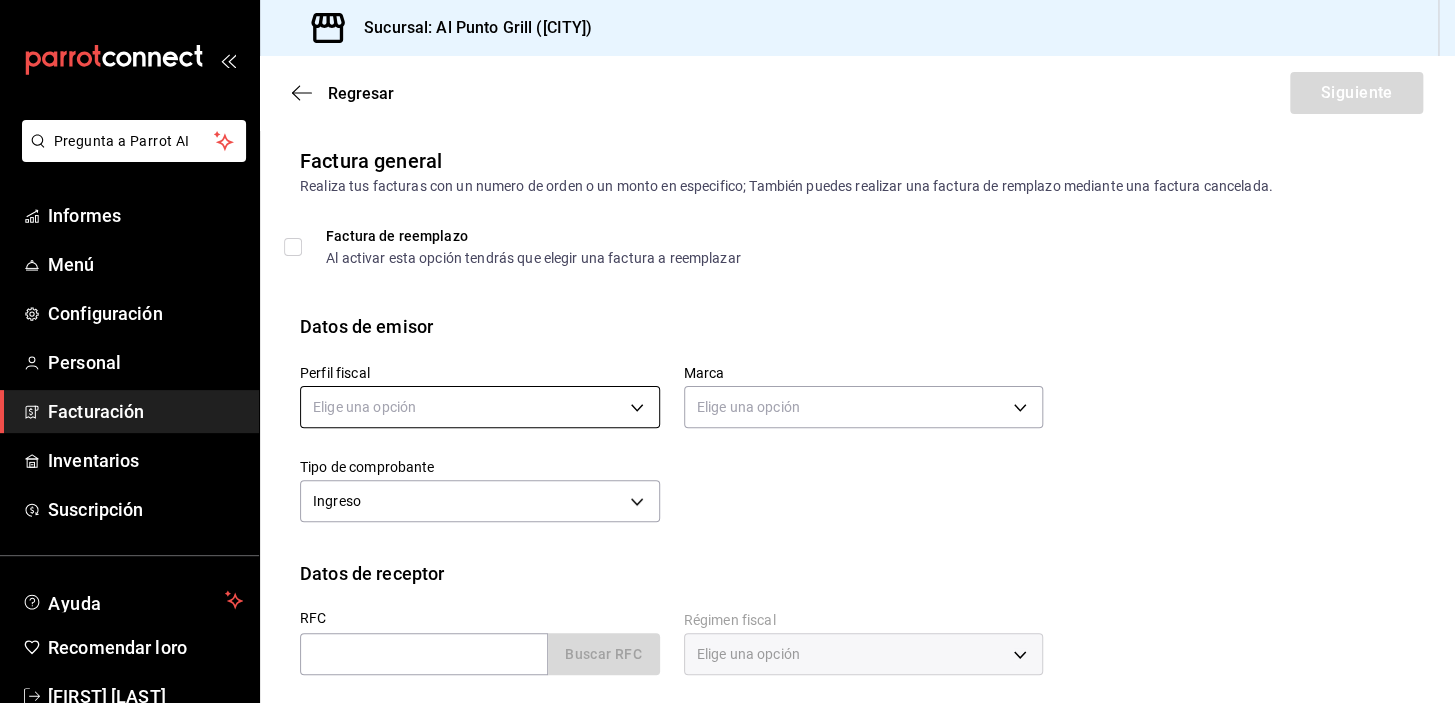 click on "Pregunta a Parrot AI Informes   Menú   Configuración   Personal   Facturación   Inventarios   Suscripción   Ayuda Recomendar loro   [FIRST] [LAST]   Sugerir nueva función   Sucursal: Al Punto Grill ([CITY]) Regresar Siguiente Factura general Realiza tus facturas con un numero de orden o un monto en especifico; También puedes realizar una factura de remplazo mediante una factura cancelada. Factura de reemplazo Al activar esta opción tendrás que elegir una factura a reemplazar Datos de emisor Perfil fiscal Elige una opción Marca Elige una opción Tipo de comprobante Ingreso I Datos de receptor RFC Buscar RFC Régimen fiscal Elige una opción Uso de CFDI Elige una opción Correo electrónico Dirección Calle # exterior # interior Código postal Estado ​ Municipio ​ Colonia ​ Texto original Valora esta traducción Tu opinión servirá para ayudar a mejorar el Traductor de Google GANA 1 MES GRATIS EN TU SUSCRIPCIÓN AQUÍ Pregunta a Parrot AI Informes   Menú   Configuración   Personal   Facturación" at bounding box center (727, 351) 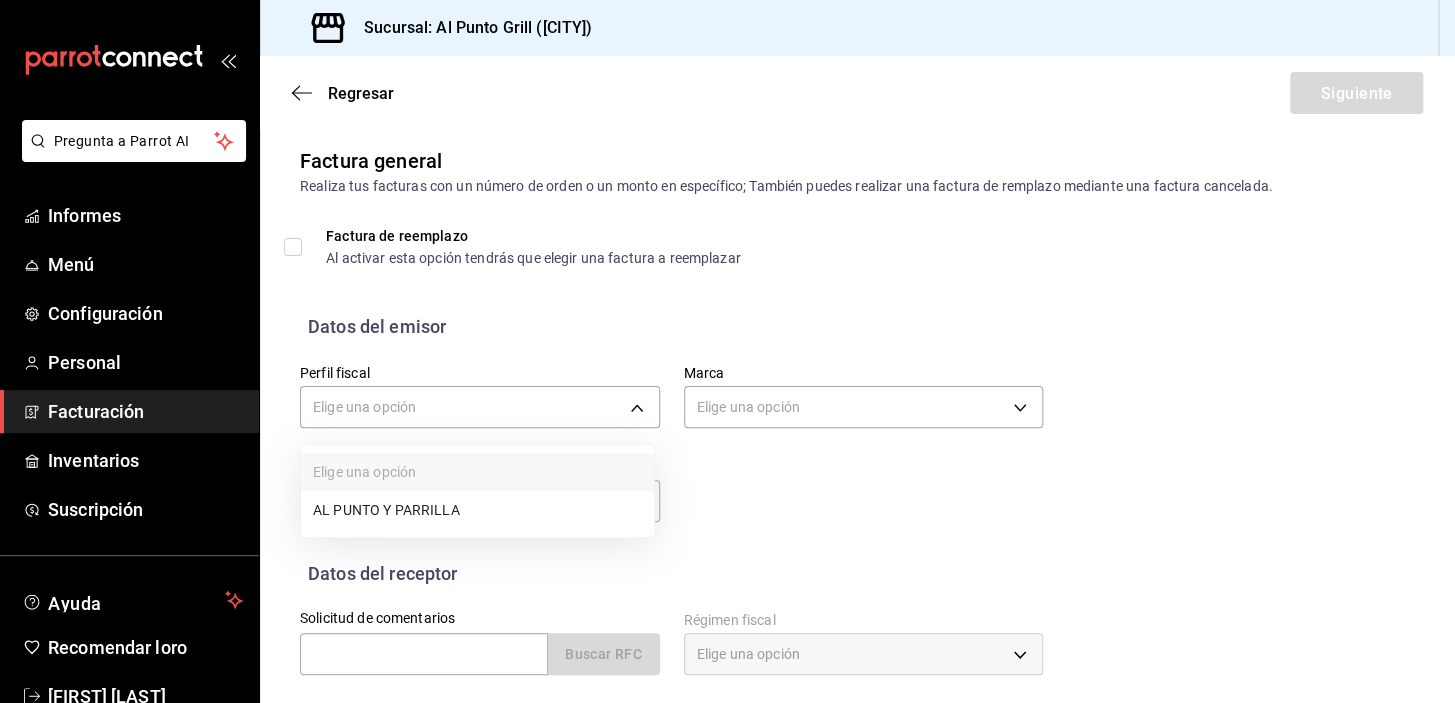 click on "AL PUNTO Y PARRILLA" at bounding box center [477, 510] 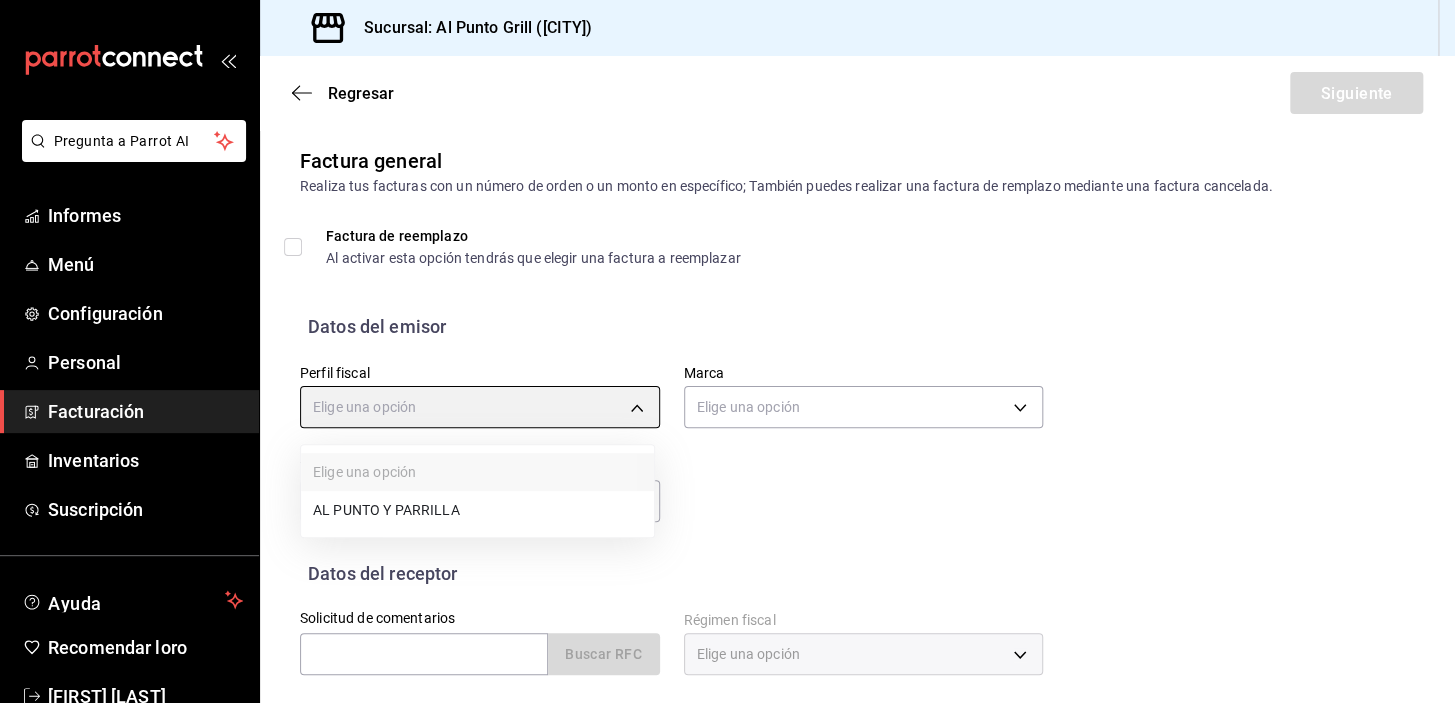 type on "[UUID]" 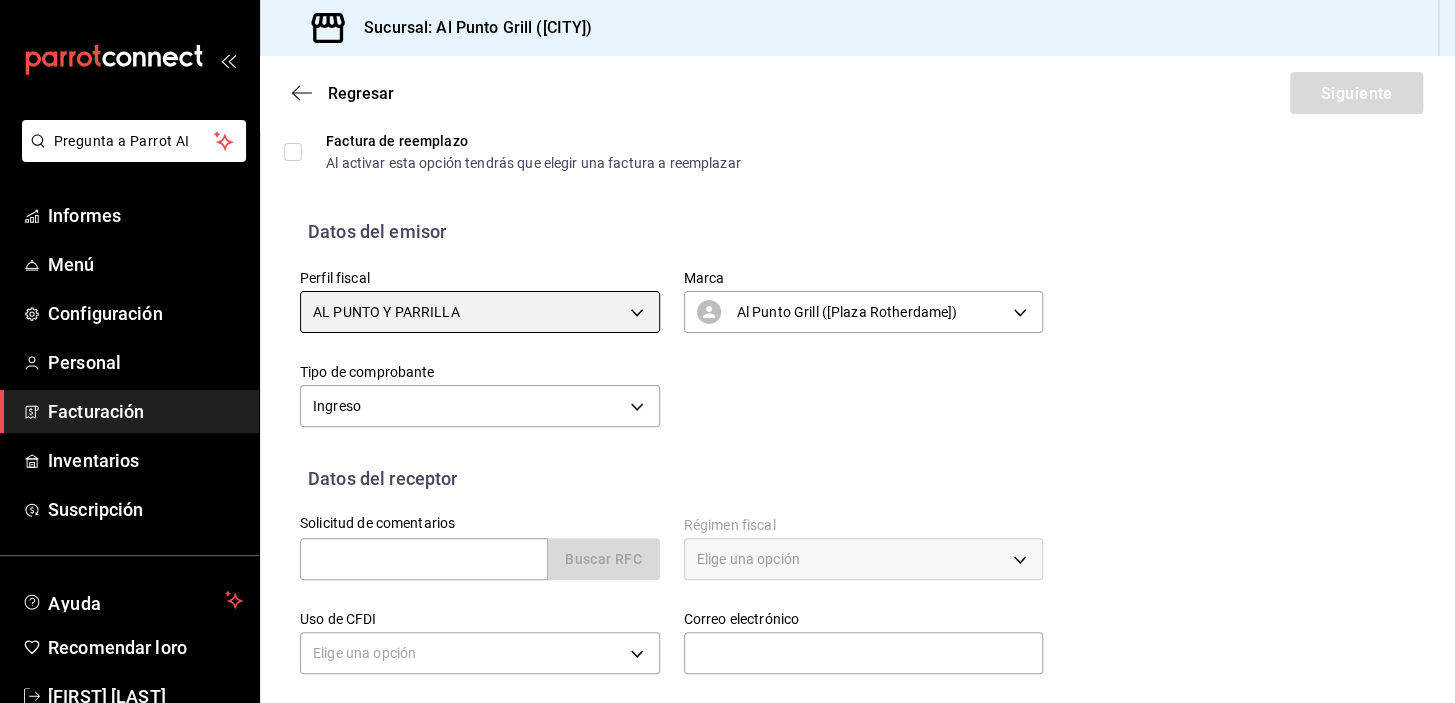 scroll, scrollTop: 181, scrollLeft: 0, axis: vertical 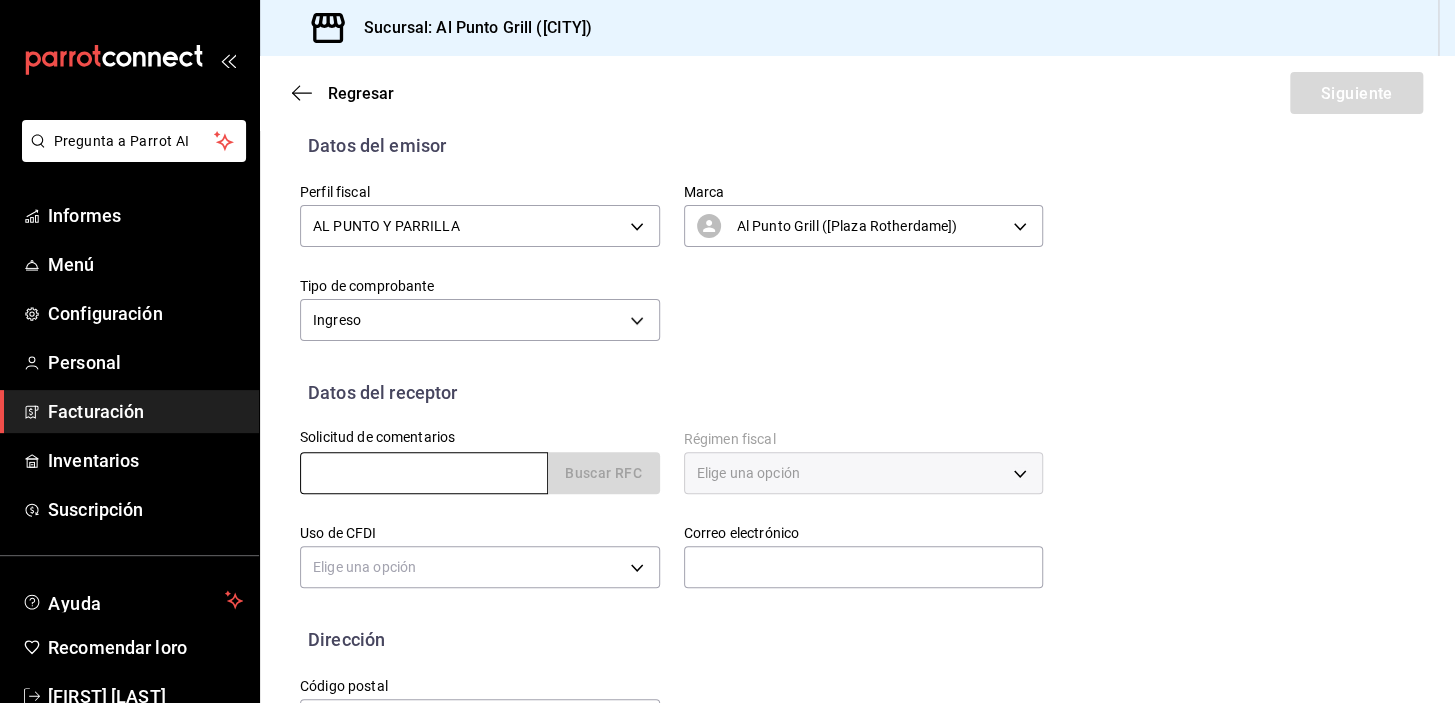 click at bounding box center [424, 473] 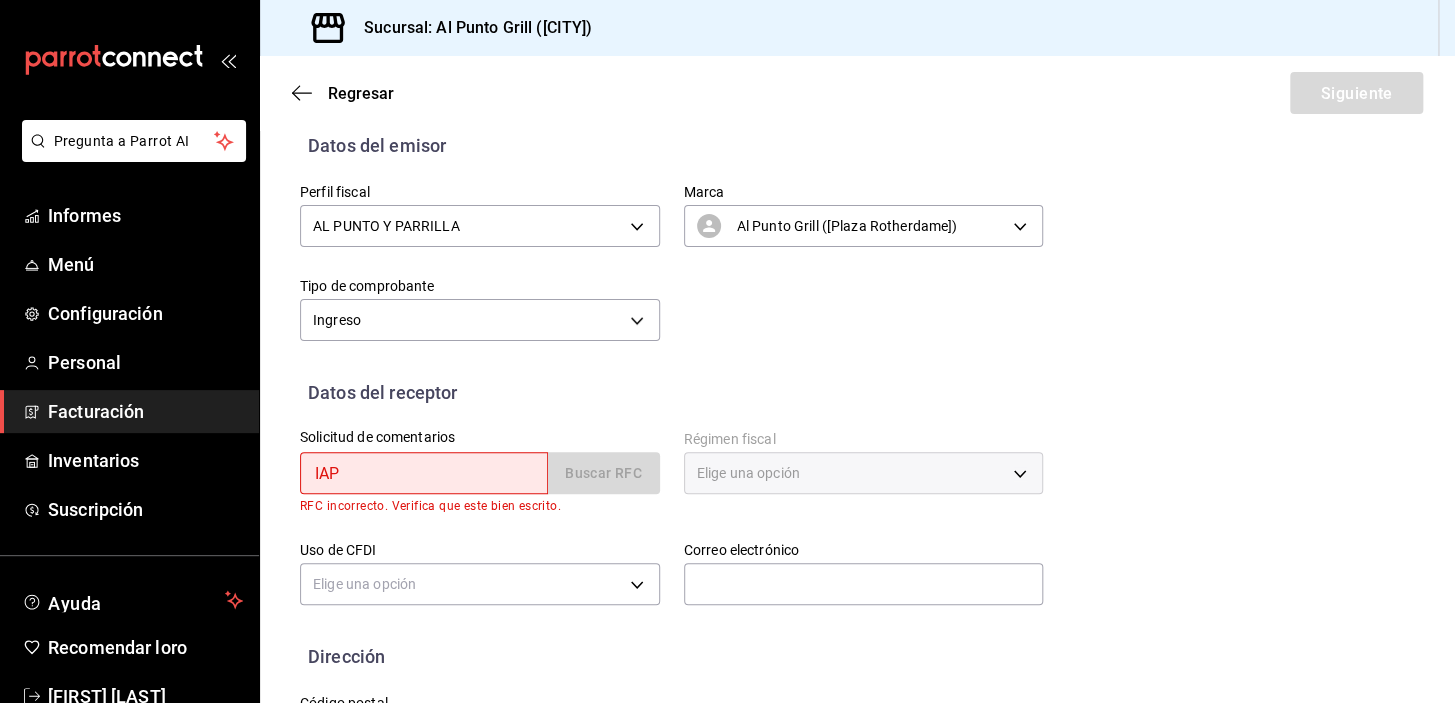 type on "[RFC]" 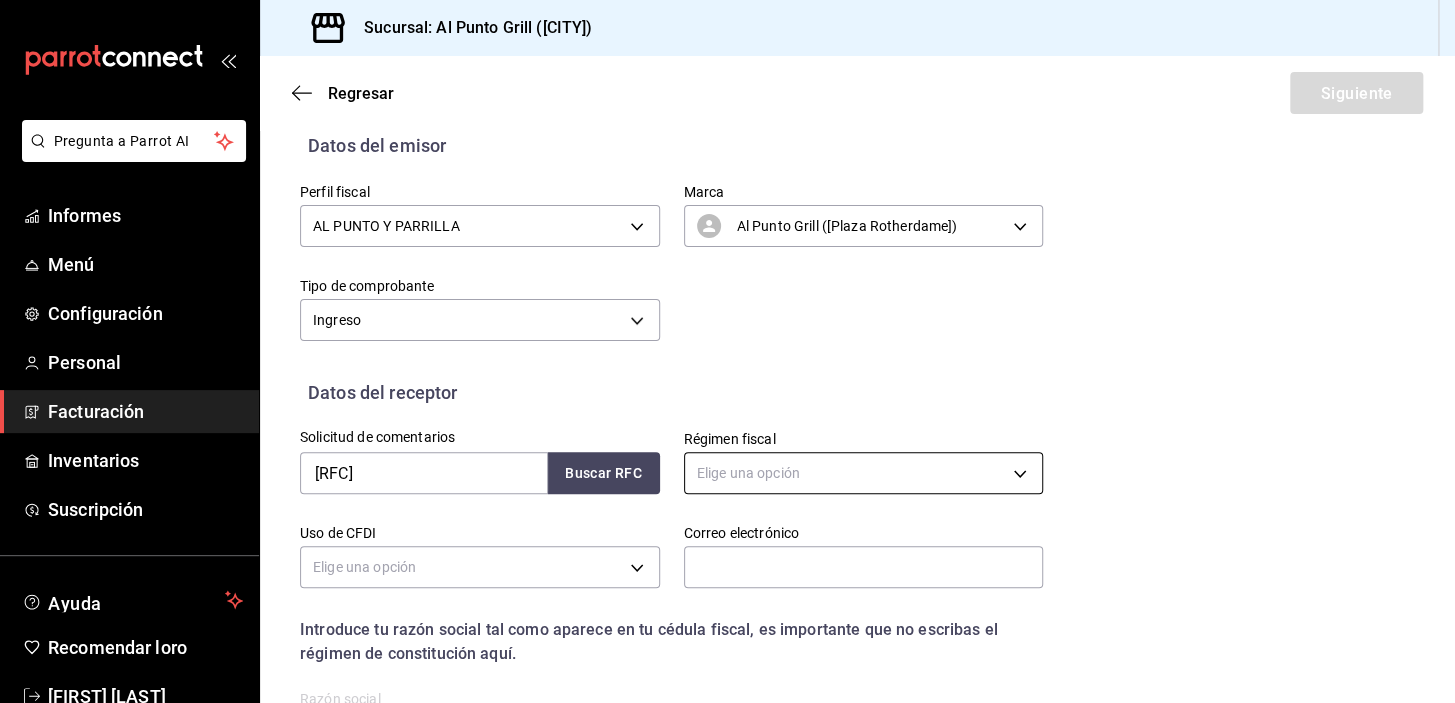 click on "Pregunta a Parrot AI Informes   Menú   Configuración   Personal   Facturación   Inventarios   Suscripción   Ayuda Recomendar loro   [FIRST] [LAST]   Sugerir nueva función   Sucursal: Al Punto Grill ([CITY]) Regresar Siguiente Factura general Realiza tus facturas con un número de orden o un monto en específico; También puedes realizar una factura de remplazo mediante una factura cancelada. Factura de reemplazo Al activar esta opción tendrás que elegir una factura a reemplazar Datos del emisor Perfil fiscal AL PUNTO Y PARRILLA [UUID] Marca Al Punto Grill ([Plaza Rotherdame]) [UUID] Tipo de comprobante Ingreso I Datos del receptor Solicitud de comentarios [RFC] Buscar RFC Régimen fiscal Elige una opción Uso de CFDI Elige una opción Correo electrónico Introduce tu razón social tal como aparece en tu cédula fiscal, es importante que no escribas el régimen de constitución aquí. company Razón social Dirección Calle # exterior Estado" at bounding box center (727, 351) 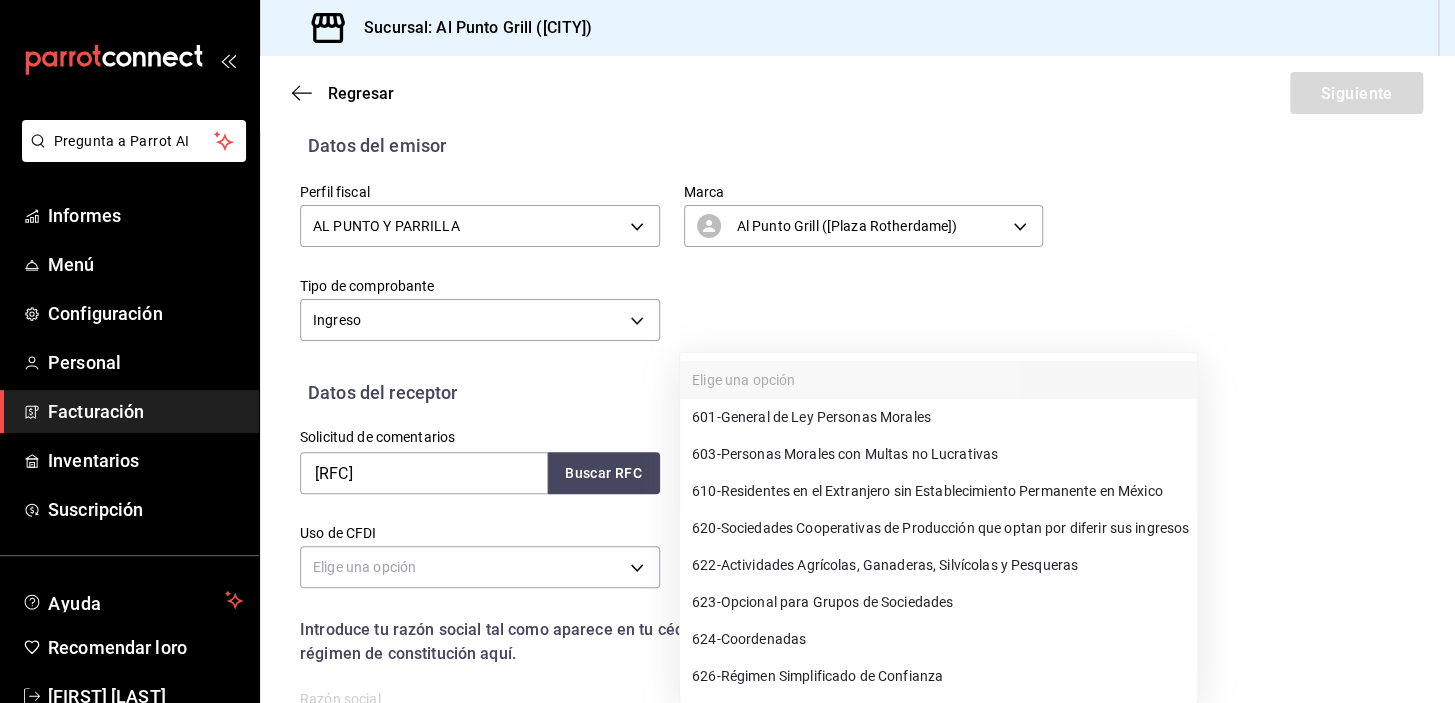 click on "Régimen Simplificado de Confianza" at bounding box center [832, 676] 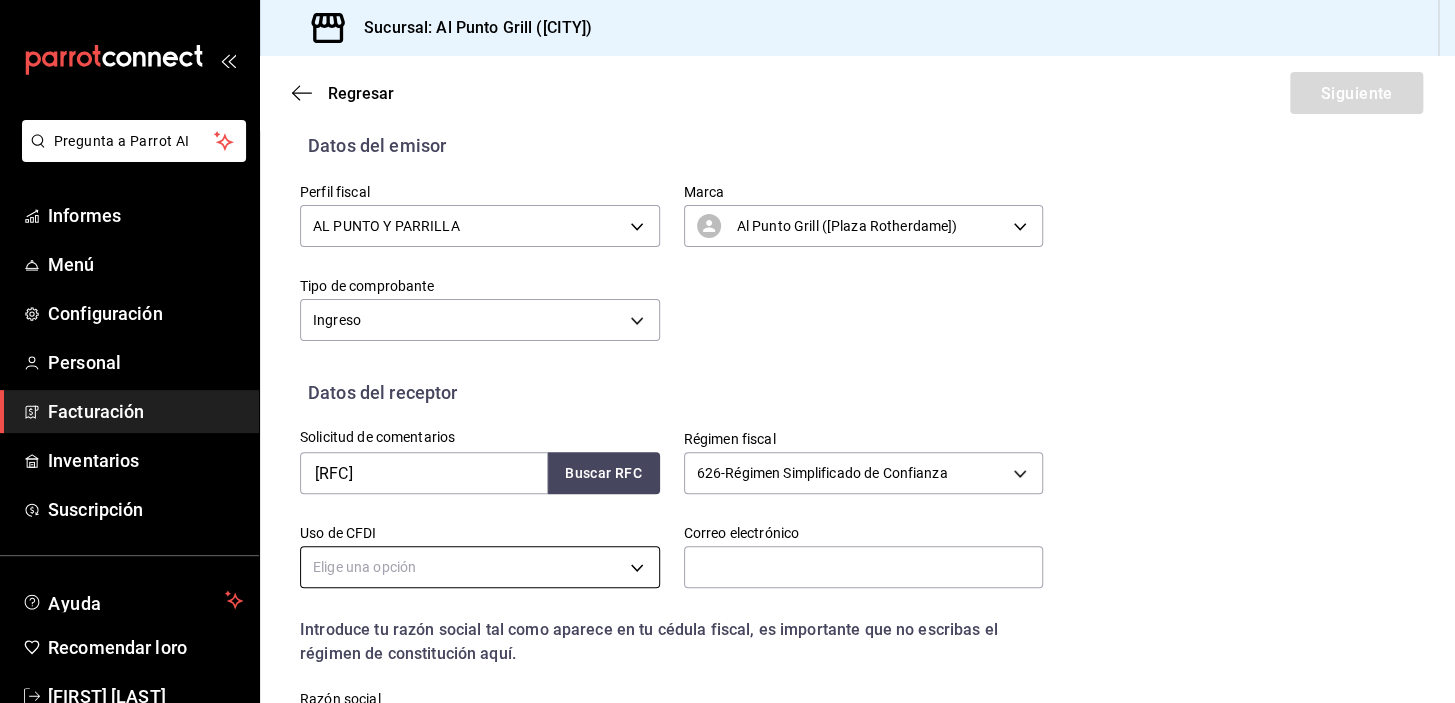 click on "Pregunta a Parrot AI Informes   Menú   Configuración   Personal   Facturación   Inventarios   Suscripción   Ayuda Recomendar loro   [FIRST] [LAST]   Sugerir nueva función   Sucursal: Al Punto Grill ([CITY]) Regresar Siguiente Factura general Realiza tus facturas con un número de orden o un monto en específico; También puedes realizar una factura de remplazo mediante una factura cancelada. Factura de reemplazo Al activar esta opción tendrás que elegir una factura a reemplazar Datos del emisor Perfil fiscal AL PUNTO Y PARRILLA [UUID] Marca Al Punto Grill ([Plaza Rotherdame]) [UUID] Tipo de comprobante Ingreso I Datos del receptor Solicitud de comentarios [RFC] Buscar RFC Régimen fiscal 626  -  Régimen Simplificado de Confianza 626 Uso de CFDI Elige una opción Correo electrónico Introduce tu razón social tal como aparece en tu cédula fiscal, es importante que no escribas el régimen de constitución aquí. company Razón social Calle" at bounding box center (727, 351) 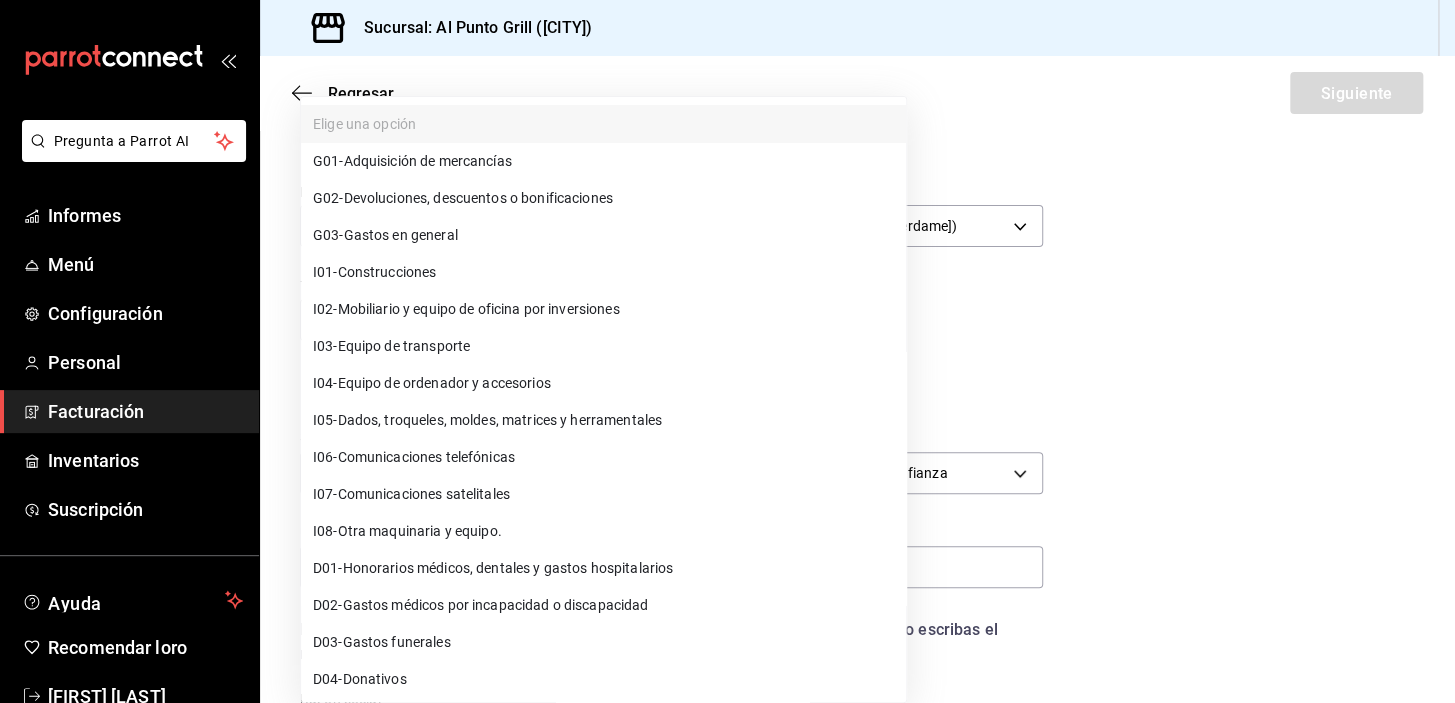 click on "Gastos en general" at bounding box center (401, 235) 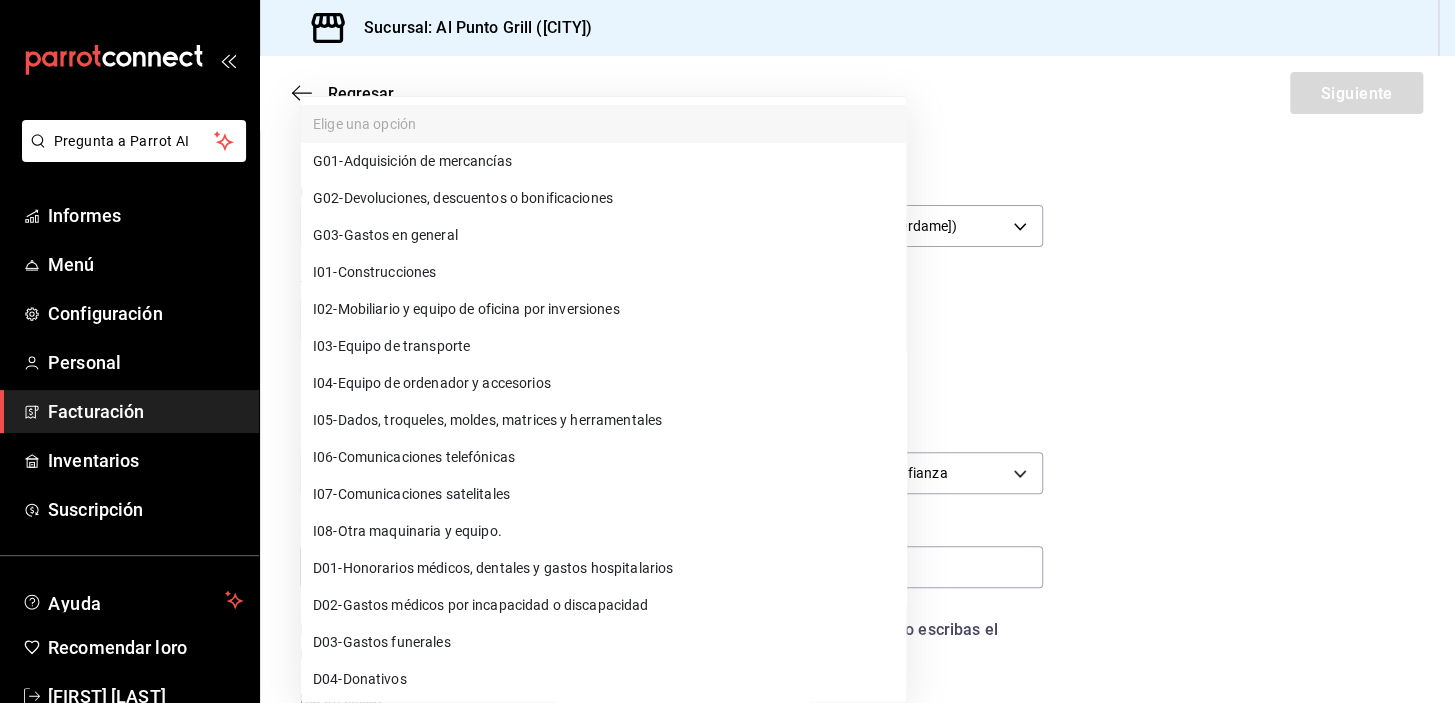 type on "G03" 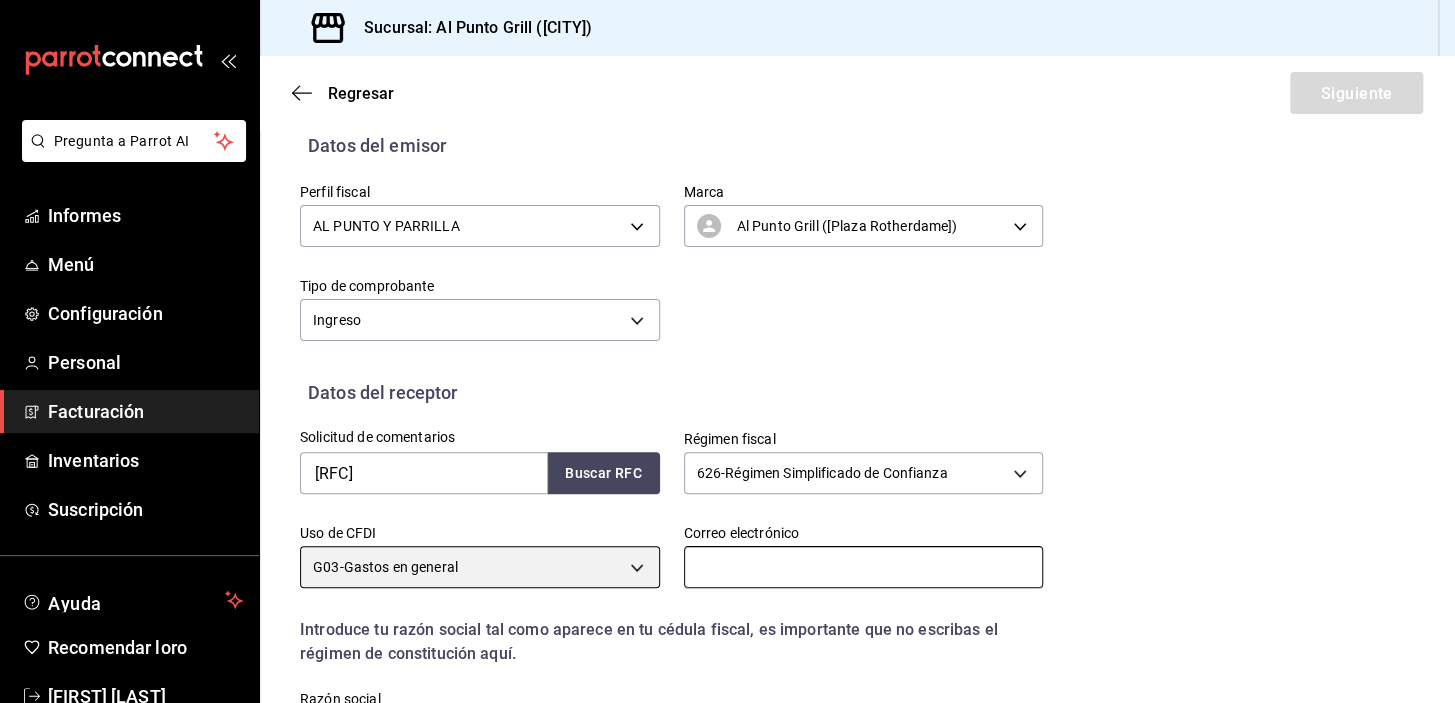 scroll, scrollTop: 417, scrollLeft: 0, axis: vertical 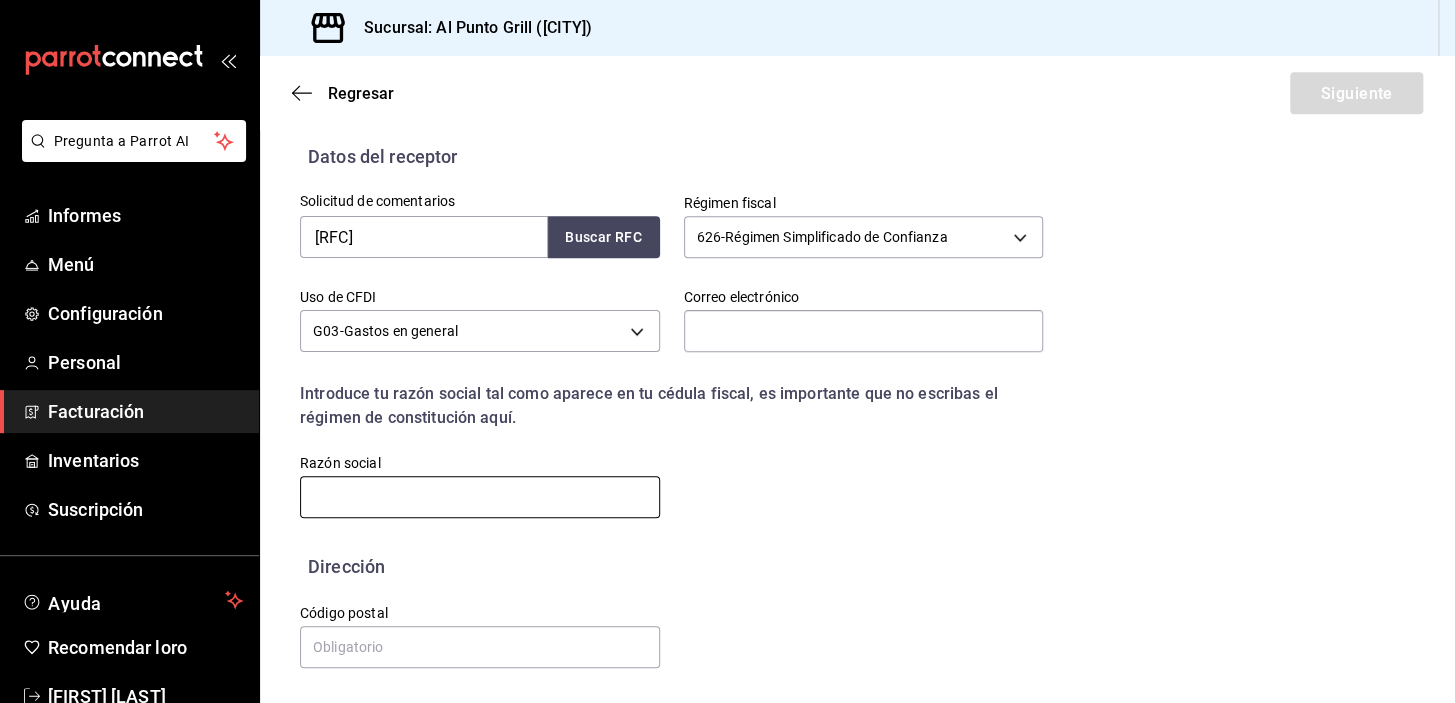 click at bounding box center [480, 497] 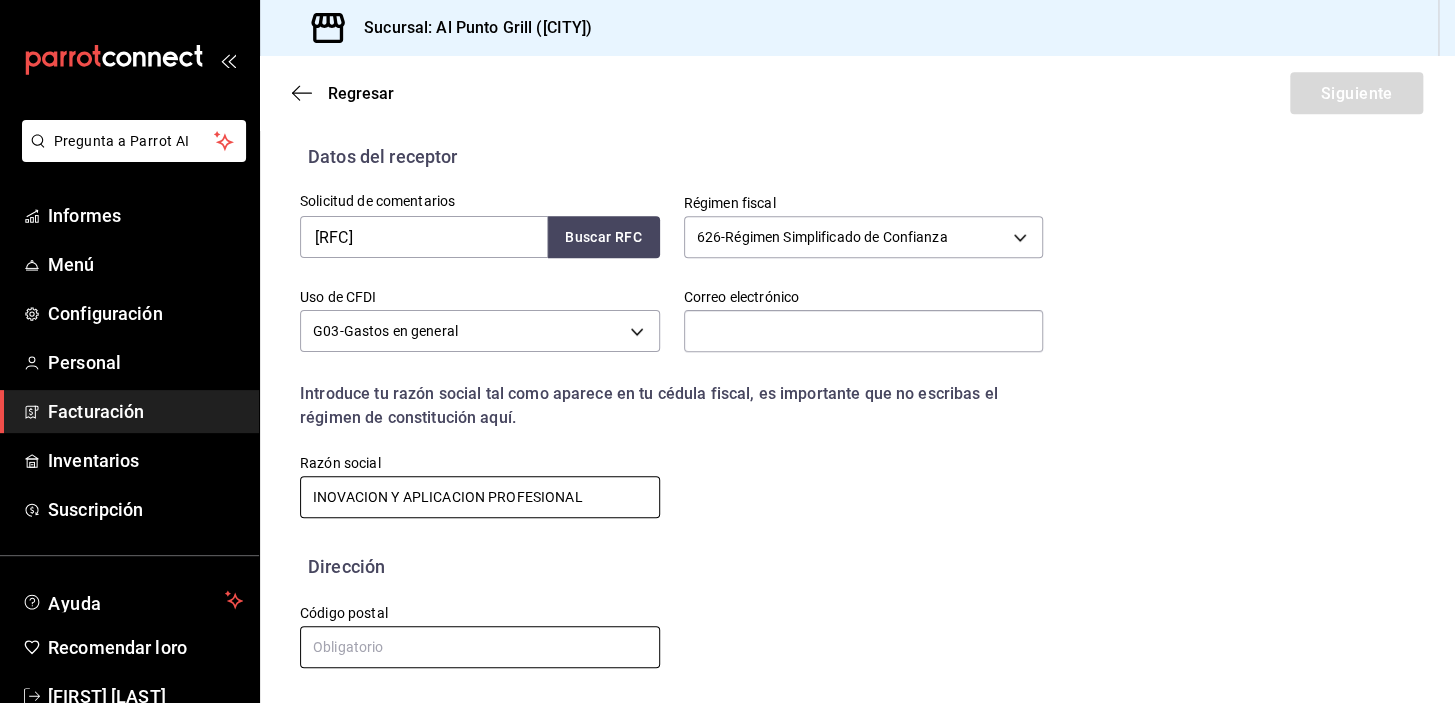 type on "INOVACION Y APLICACION PROFESIONAL" 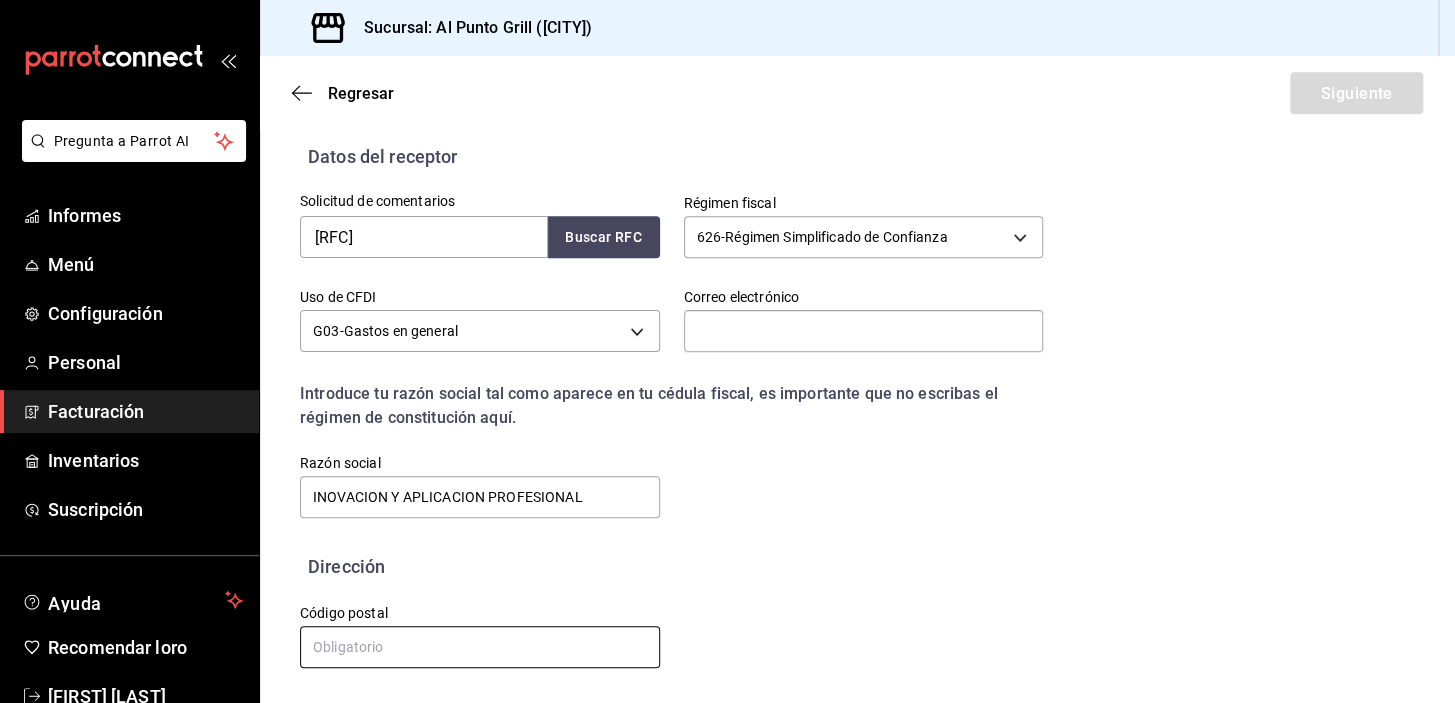 click at bounding box center (480, 647) 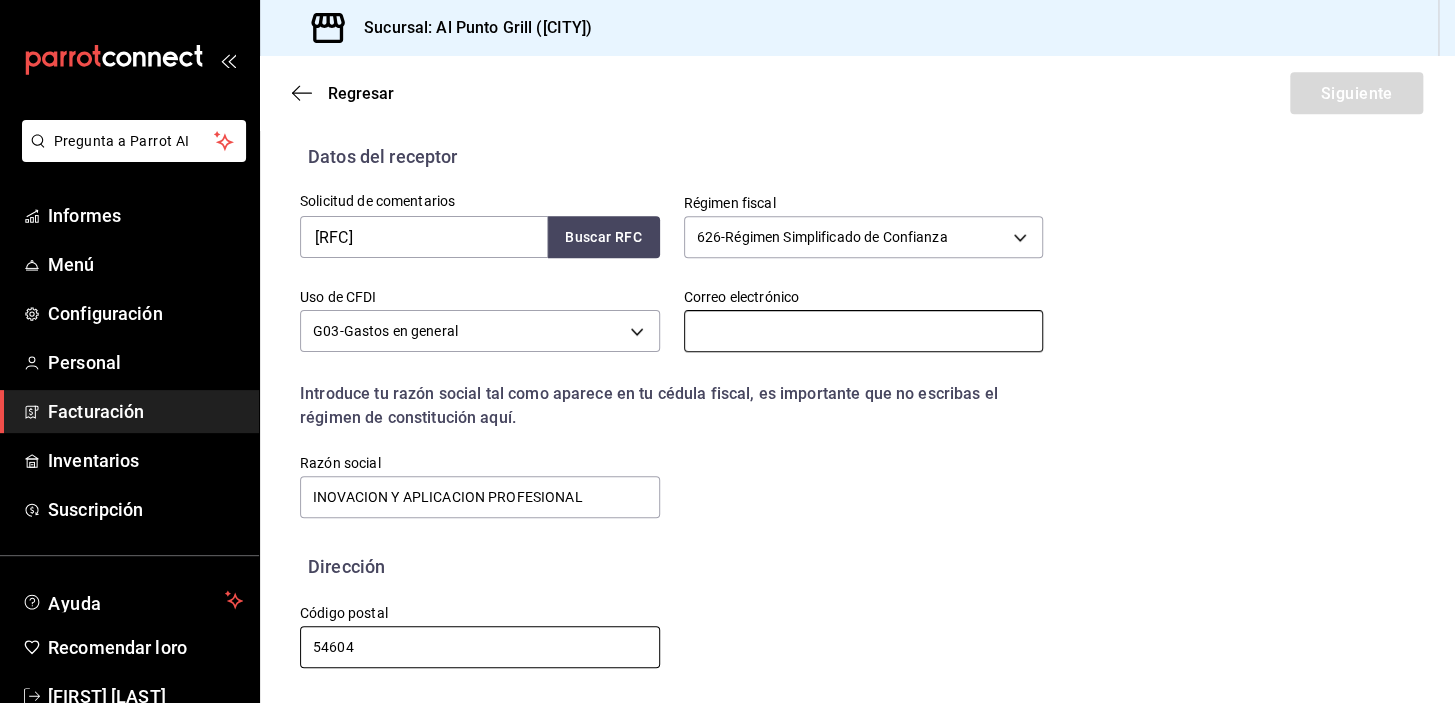 type on "54604" 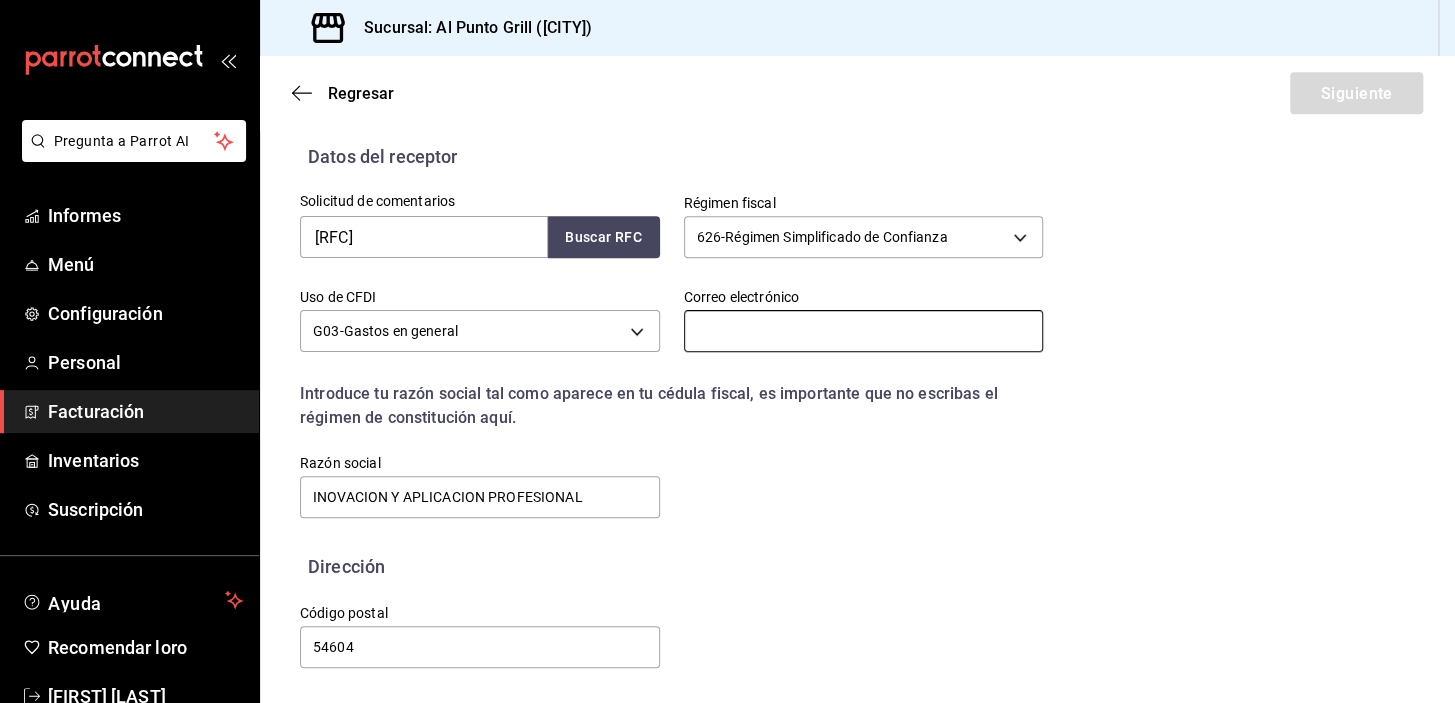 click at bounding box center (864, 331) 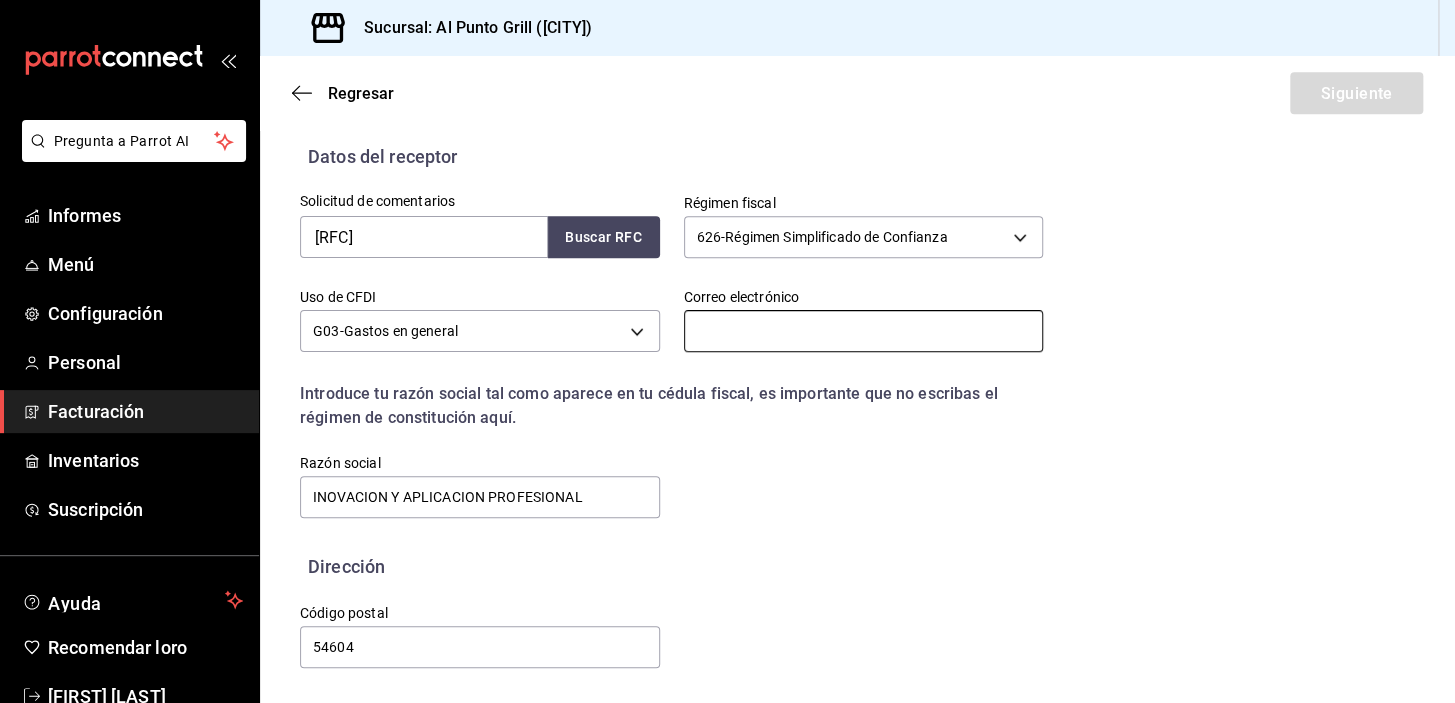 type on "[EMAIL]" 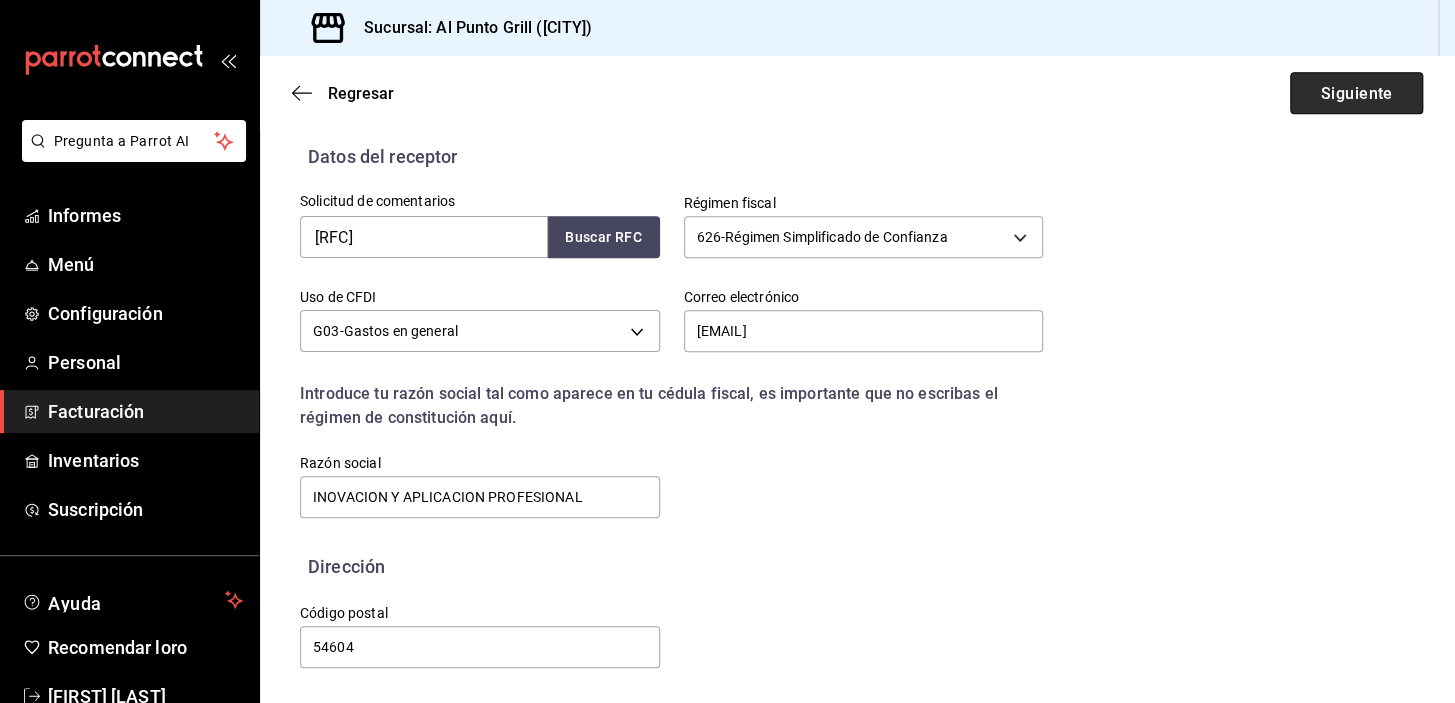 click on "Siguiente" at bounding box center (1356, 92) 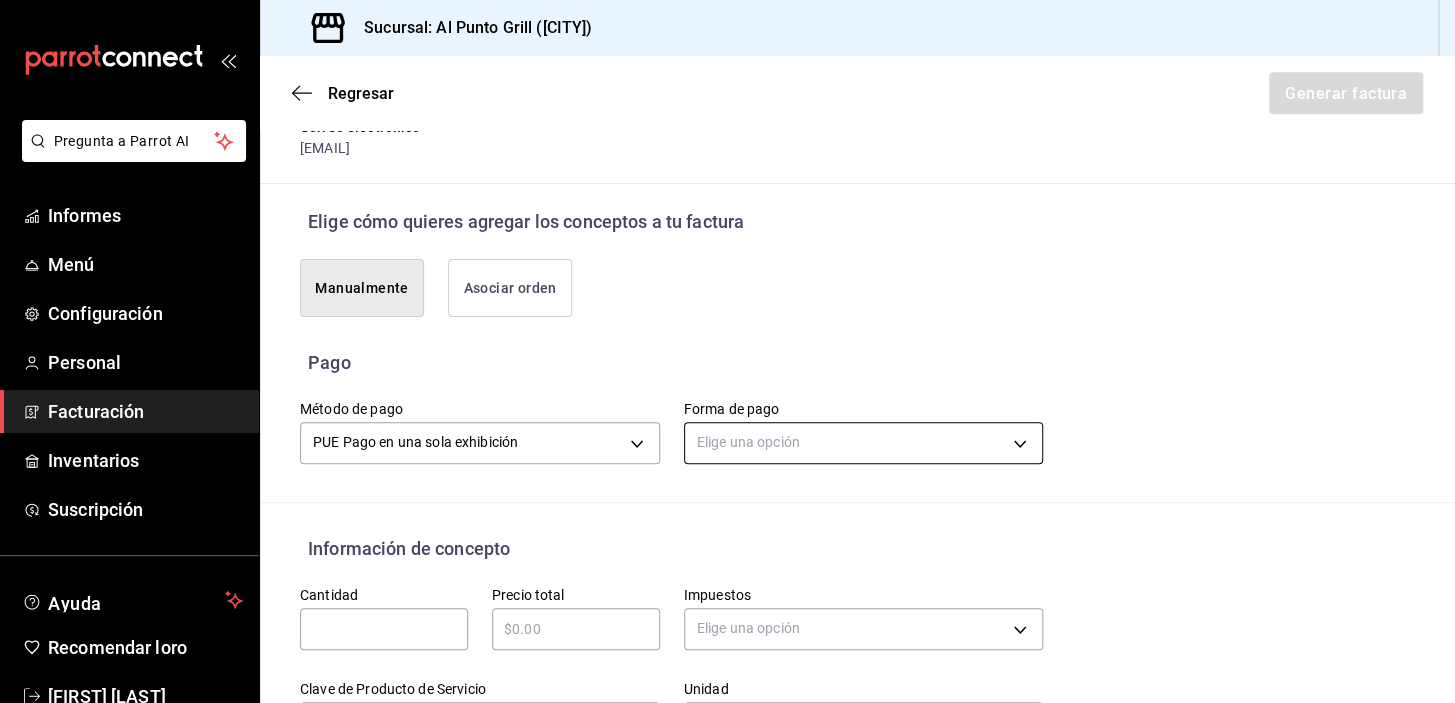 click on "Pregunta a Parrot AI Informes   Menú   Configuración   Personal   Facturación   Inventarios   Suscripción   Ayuda Recomendar loro   [FIRST] [LAST]   Sugerir nueva función   Sucursal: Al Punto Grill ([CITY]) Regresar Generar factura Emisor Perfil fiscal AL PUNTO Y PARRILLA Tipo de comprobante Ingreso Receptor Nombre / Razón social INOVACIÓN Y APLICACIÓN PROFESIONAL Receptor RFC [RFC] Régimen fiscal Régimen Simplificado de Confianza Uso de CFDI G03: Gastos en general Correo electrónico [EMAIL] Elige cómo quieres agregar los conceptos a tu factura Manualmente Asociar orden Pago Método de pago PUE    Pago en una sola exhibición PUE Forma de pago Elige una opción Información de concepto Cantidad ​ Precio total ​ Impuestos Elige una opción Clave de Producto de Servicio 90101500 - Establecimientos para comer y beber ​ Unidad E48 - Unidad de Servicio ​ Descripción Agregar Total IVA $0.00 Total de IEPS $0.00 Total parcial $0.00 Total $0.00 Orden Cantidad Clave Unidad" at bounding box center (727, 351) 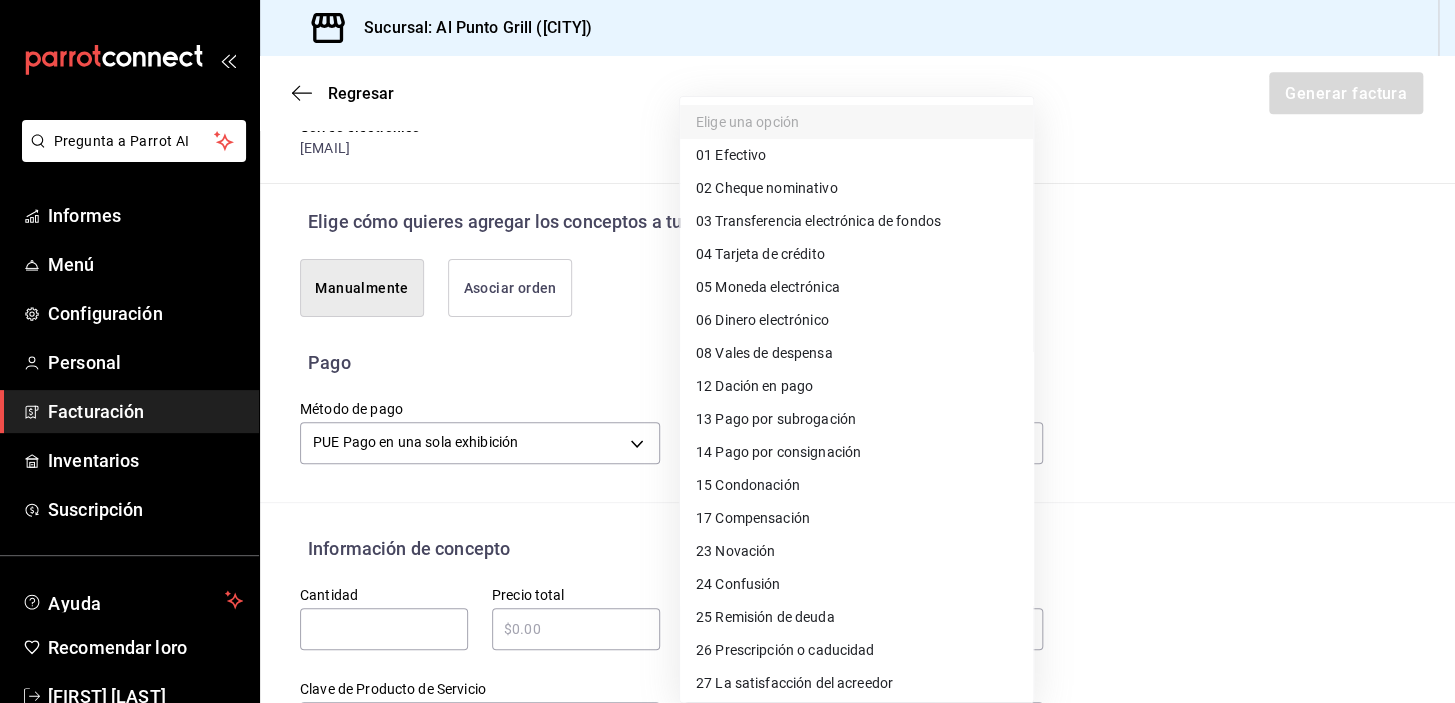 click on "Tarjeta de crédito" at bounding box center [769, 254] 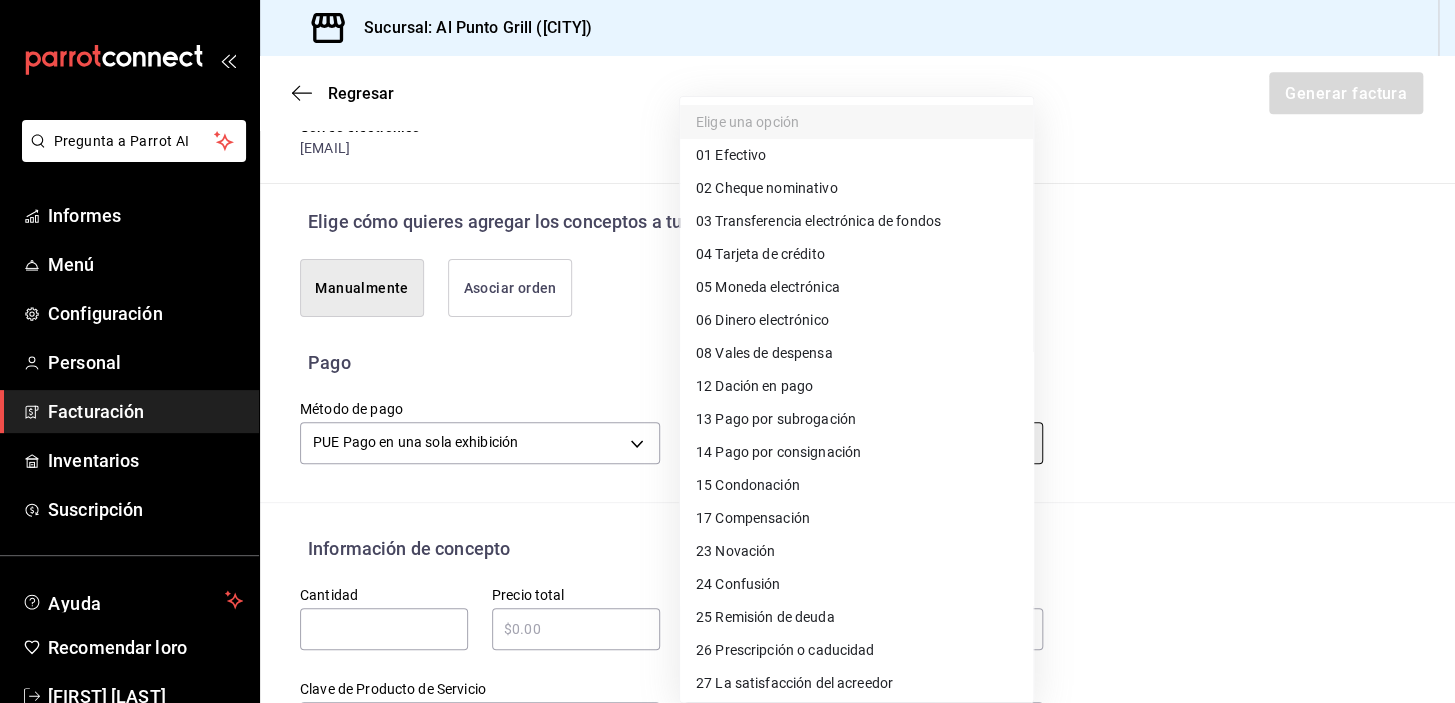 type on "04" 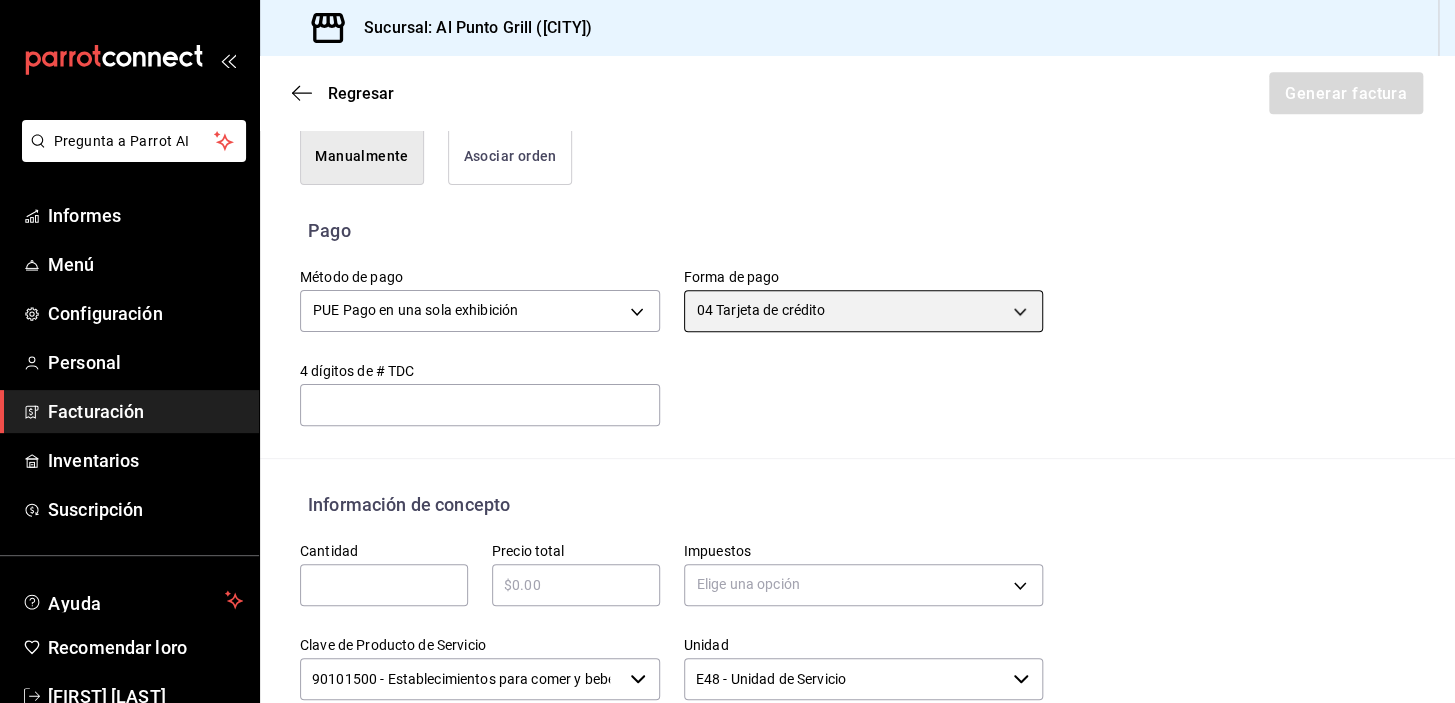 scroll, scrollTop: 690, scrollLeft: 0, axis: vertical 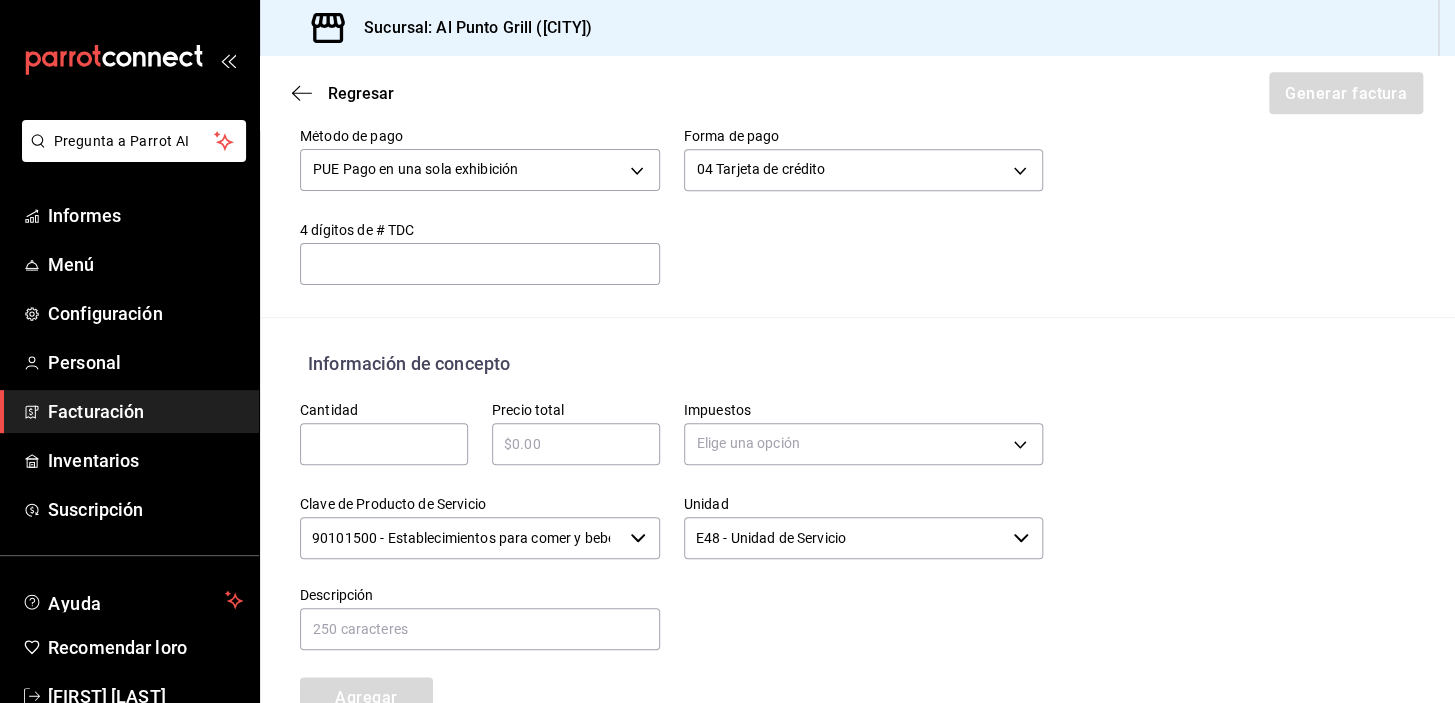 click at bounding box center [384, 444] 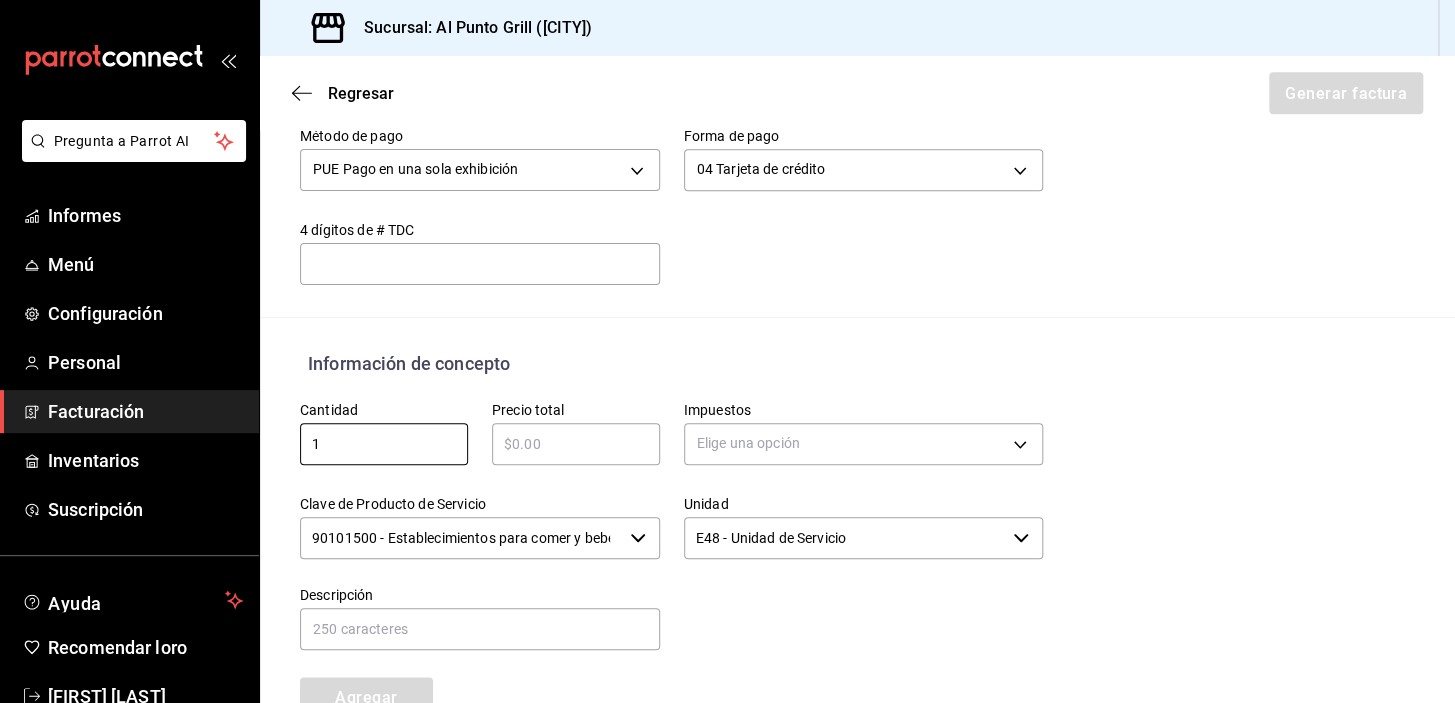 click at bounding box center [576, 444] 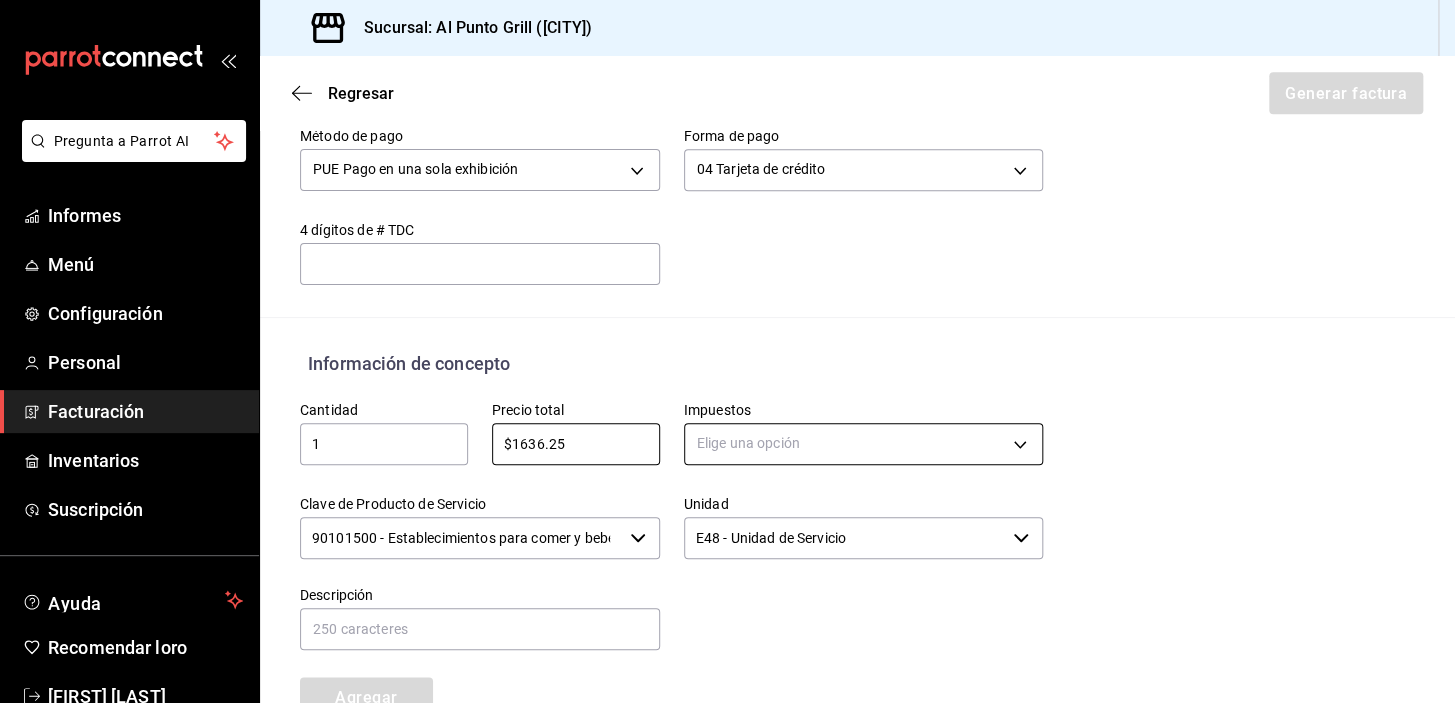 type on "$1636.25" 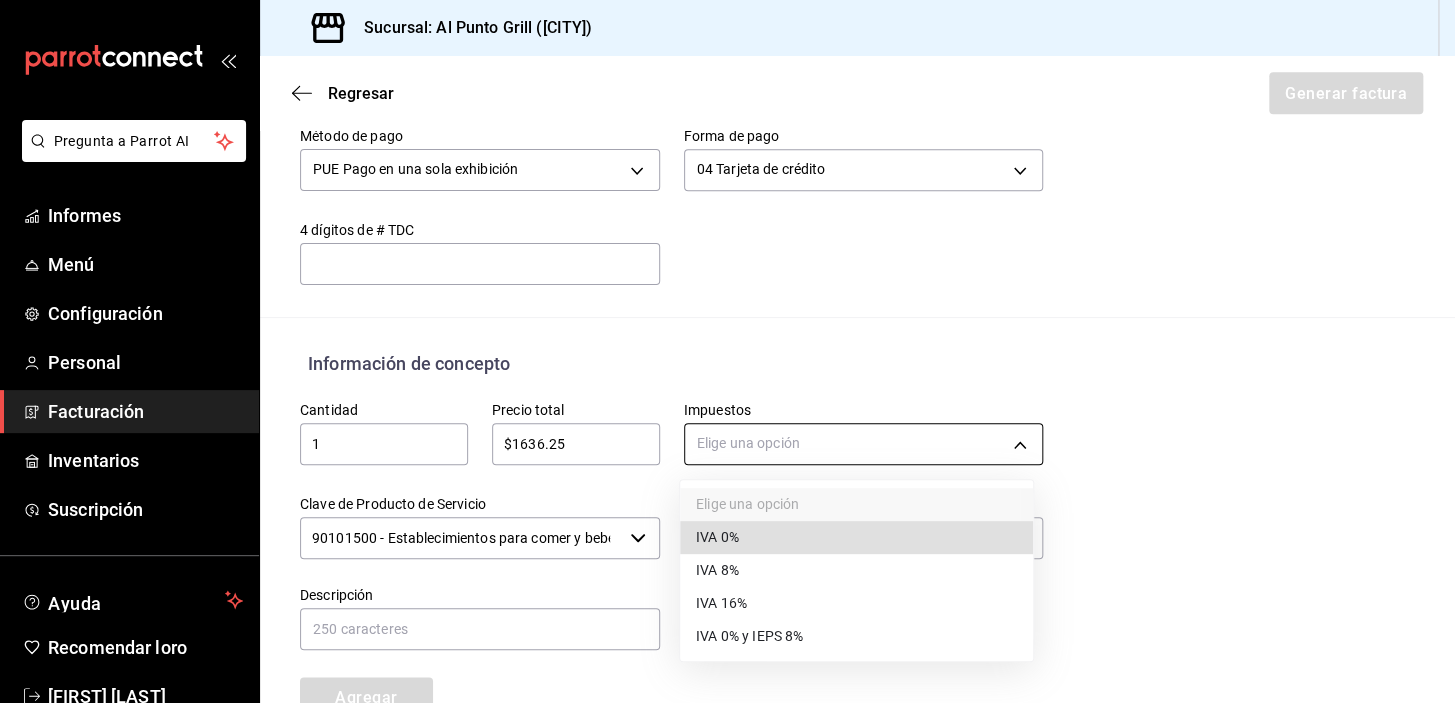 click on "Pregunta a Parrot AI Informes   Menú   Configuración   Personal   Facturación   Inventarios   Suscripción   Ayuda Recomendar loro   [FIRST] [LAST]   Sugerir nueva función   Sucursal: Al Punto Grill ([CITY]) Regresar Generar factura Emisor Perfil fiscal AL PUNTO Y PARRILLA Tipo de comprobante Ingreso Receptor Nombre / Razón social INOVACIÓN Y APLICACIÓN PROFESIONAL Receptor RFC [RFC] Régimen fiscal Régimen Simplificado de Confianza Uso de CFDI G03: Gastos en general Correo electrónico [EMAIL] Elige cómo quieres agregar los conceptos a tu factura Manualmente Asociar orden Pago Método de pago PUE    Pago en una sola exhibición PUE Forma de pago 04    Tarjeta de crédito 04 4 dígitos de # TDC ​ Información de concepto Cantidad 1 ​ Precio total $1636.25 ​ Impuestos Elige una opción Clave de Producto de Servicio 90101500 - Establecimientos para comer y beber ​ Unidad E48 - Unidad de Servicio ​ Descripción Agregar Total IVA $0.00 Total de IEPS $0.00 Total parcial" at bounding box center [727, 351] 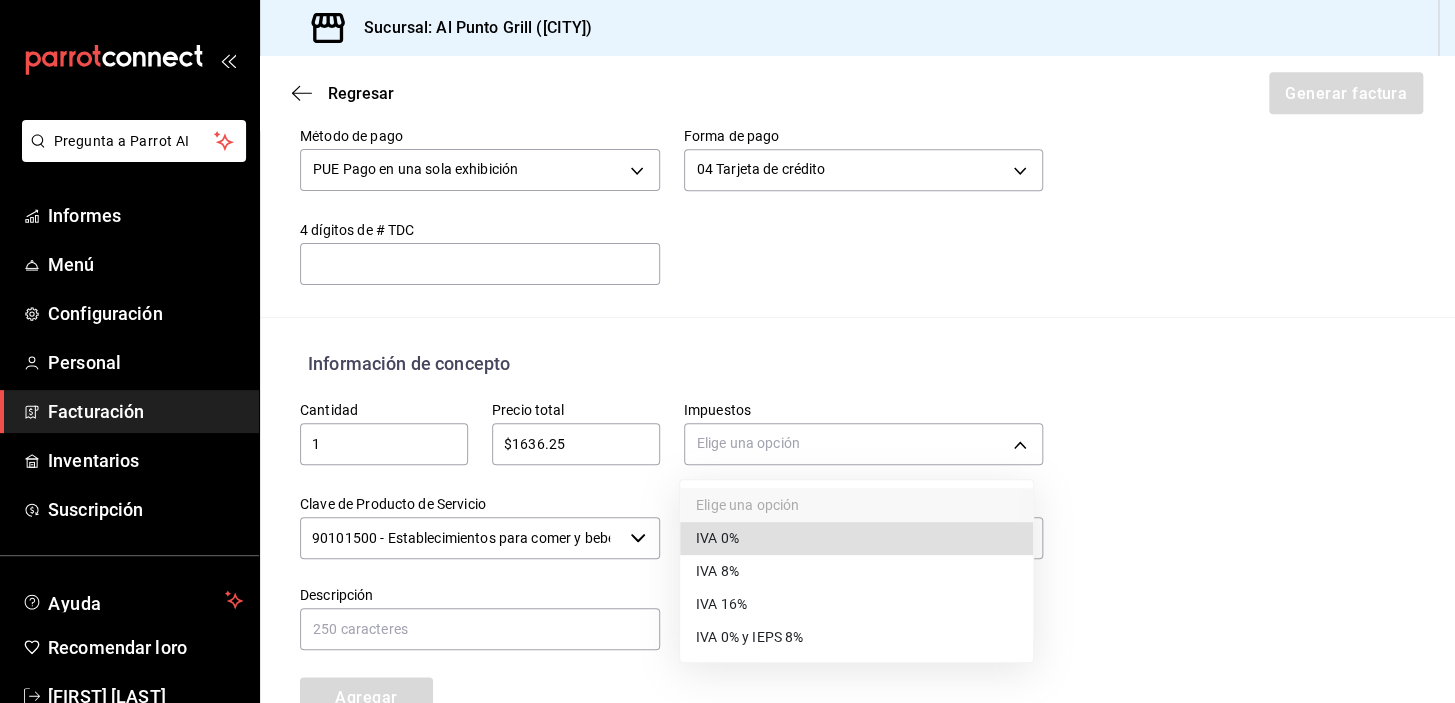 click on "IVA 16%" at bounding box center (721, 604) 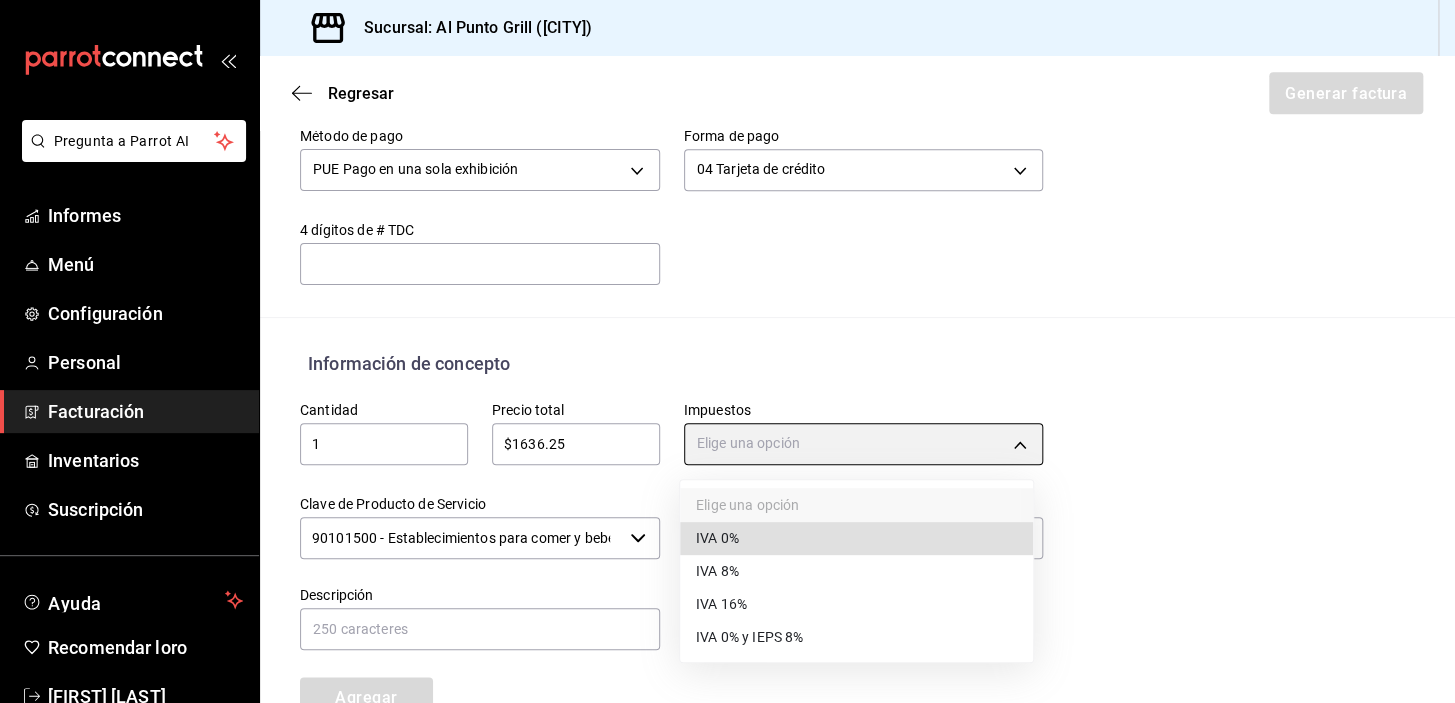 type on "IVA_16" 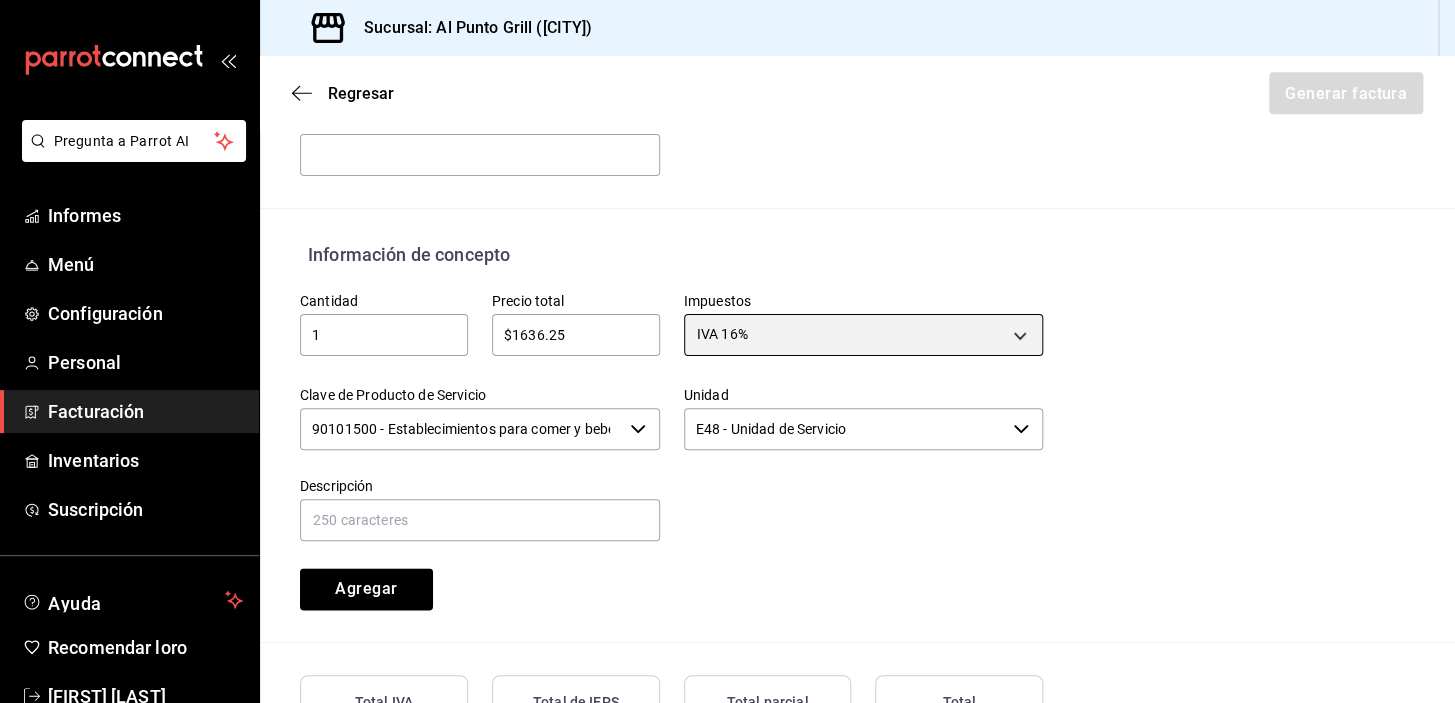 scroll, scrollTop: 962, scrollLeft: 0, axis: vertical 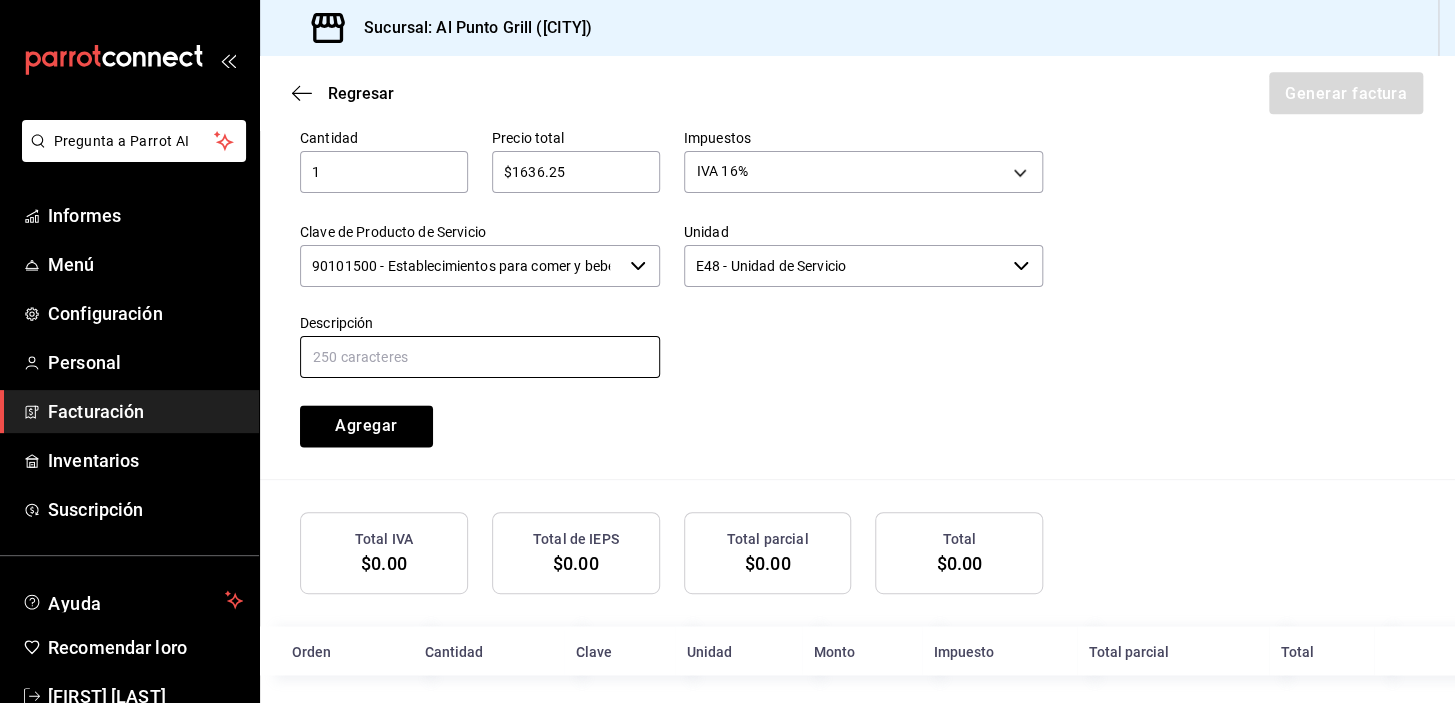 click at bounding box center [480, 357] 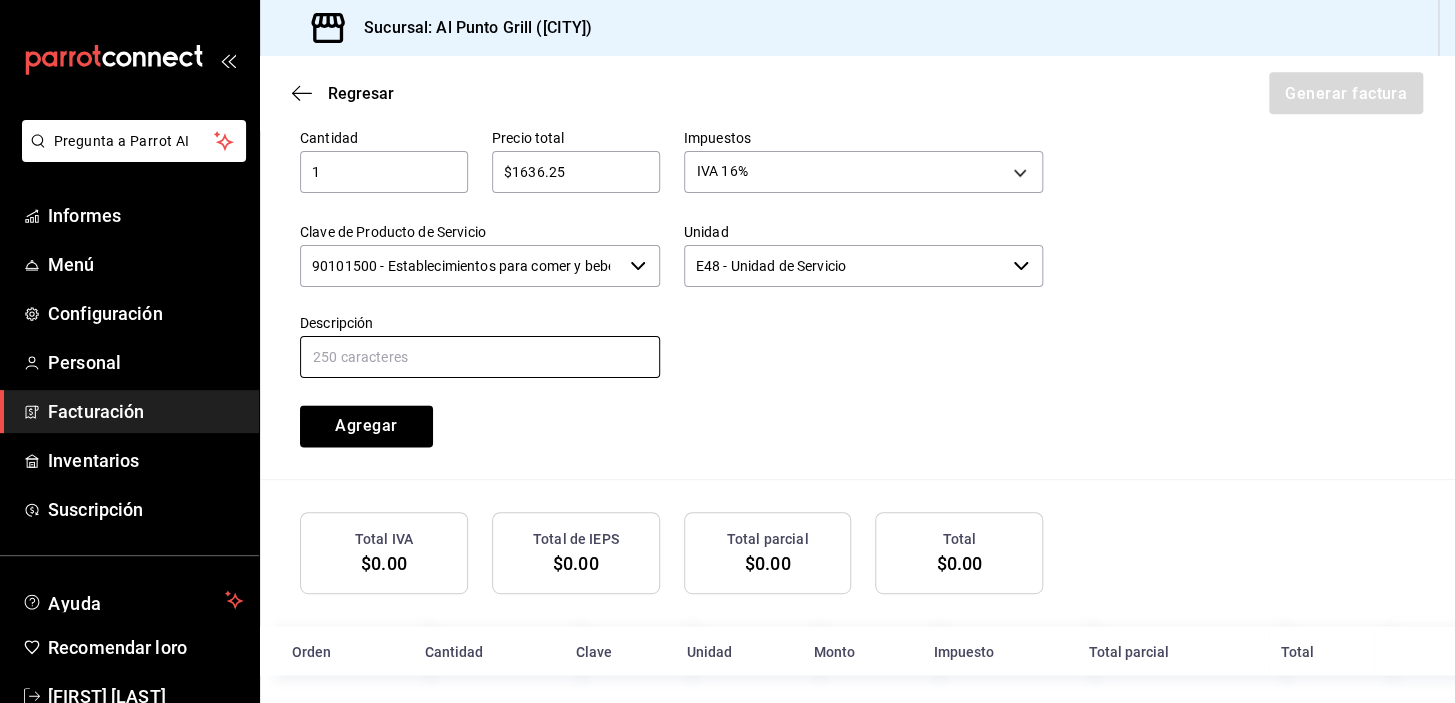 type on "CONSUMO DE ALIMENTOS" 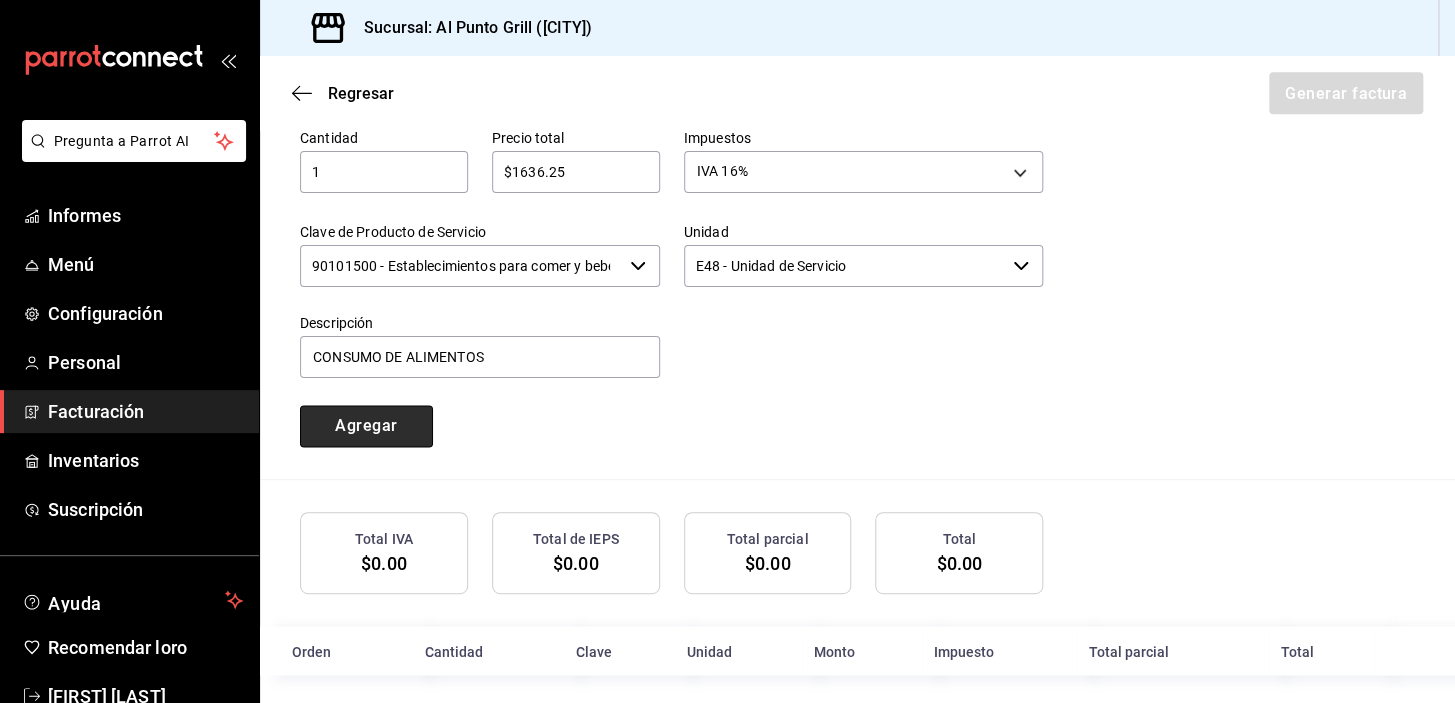 click on "Agregar" at bounding box center [366, 426] 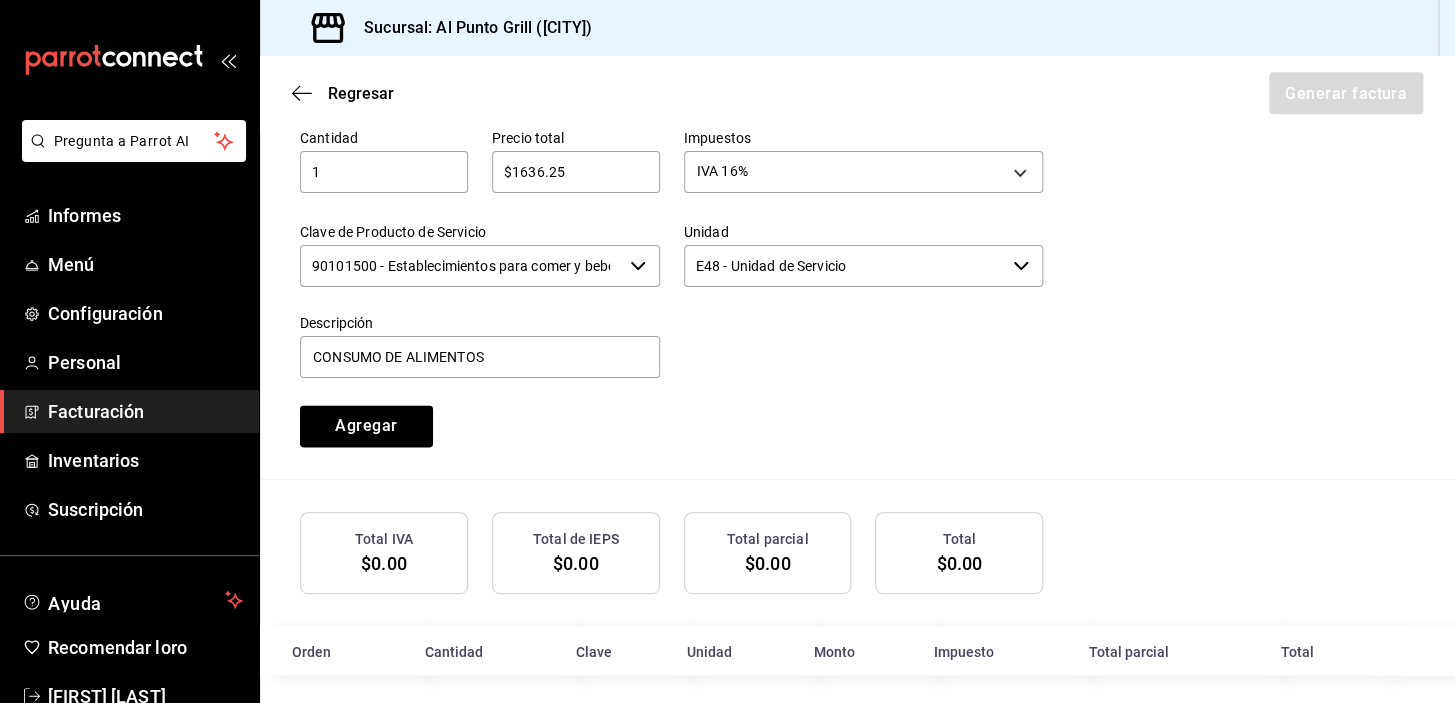 type 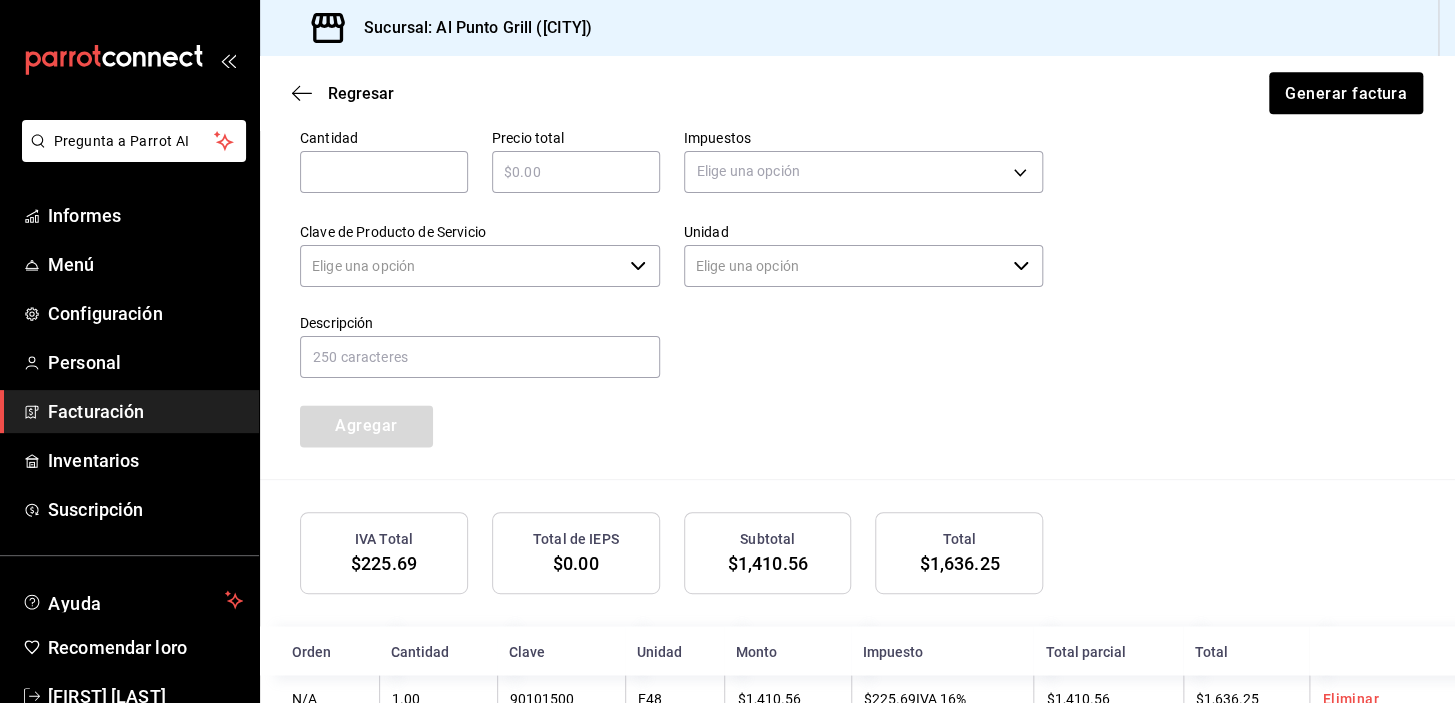 type on "90101500 - Establecimientos para comer y beber" 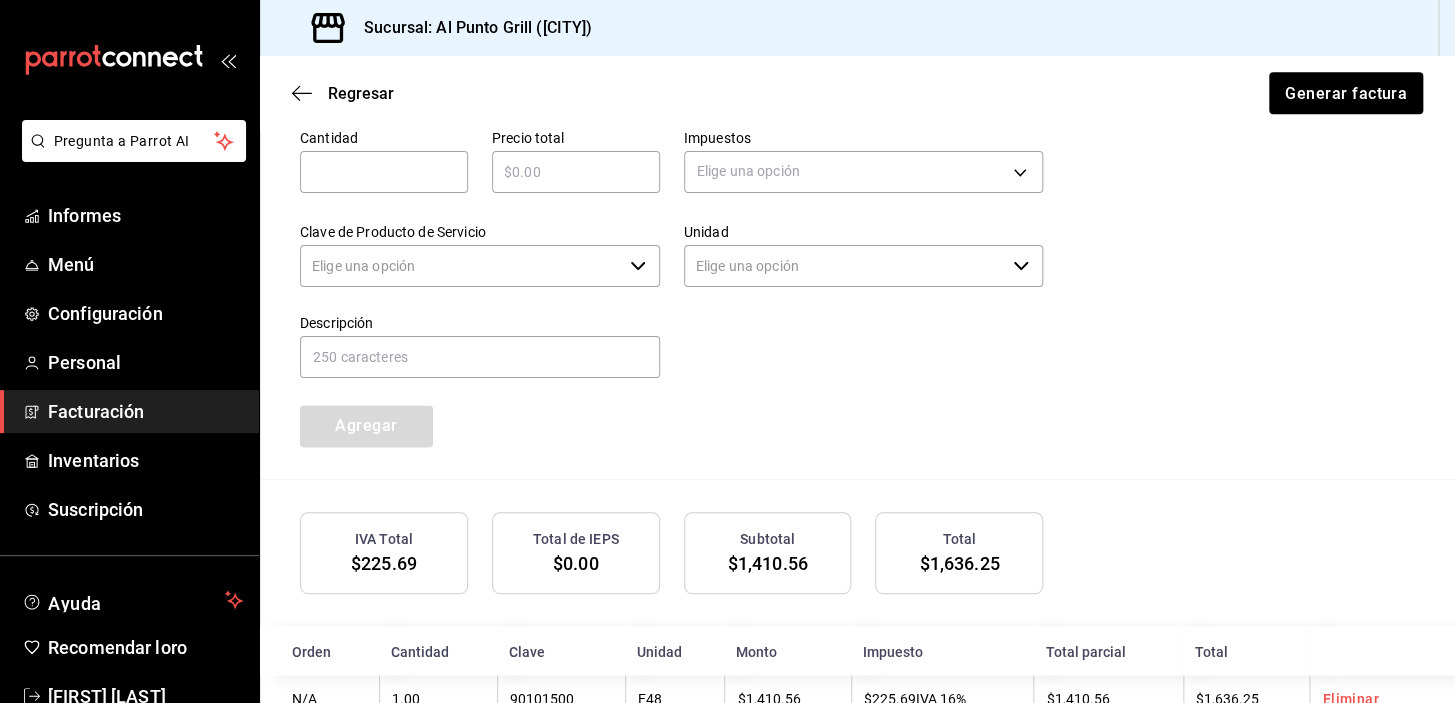 type on "E48 - Unidad de Servicio" 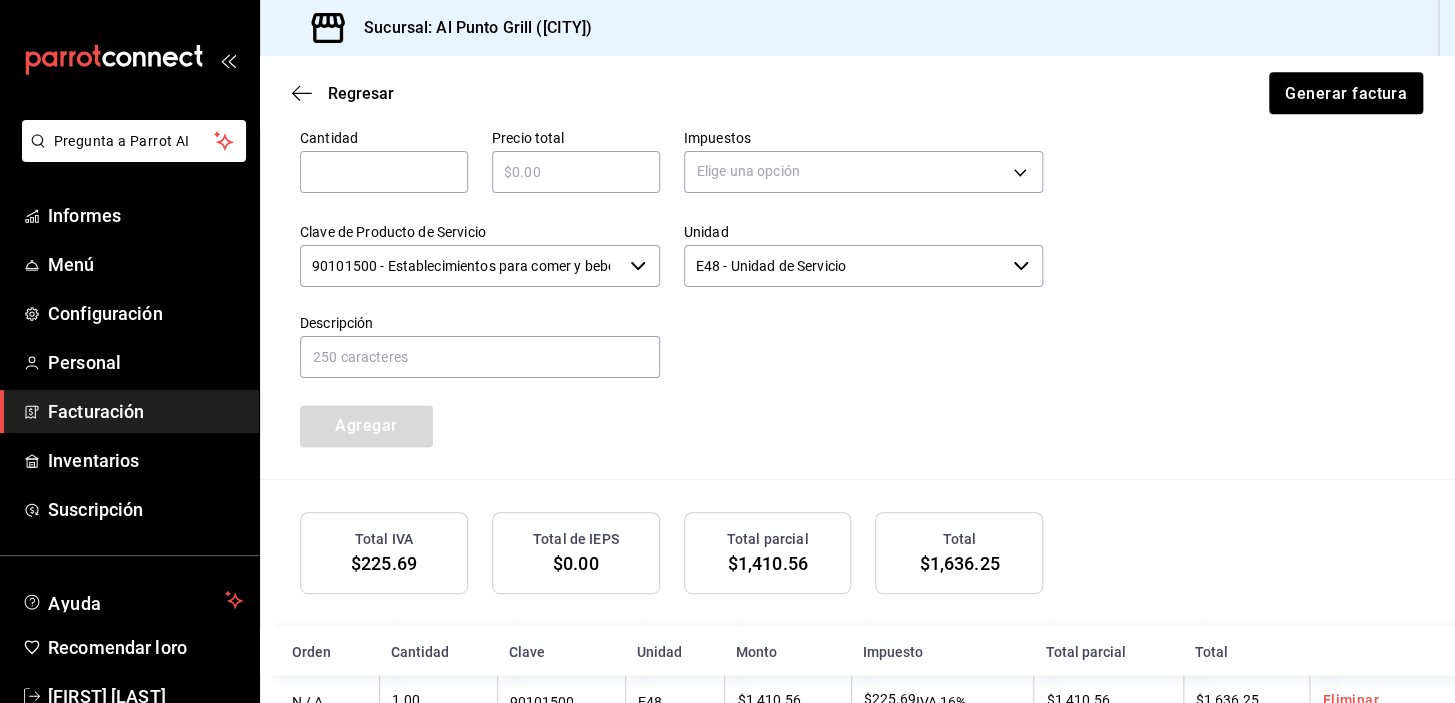 scroll, scrollTop: 1026, scrollLeft: 0, axis: vertical 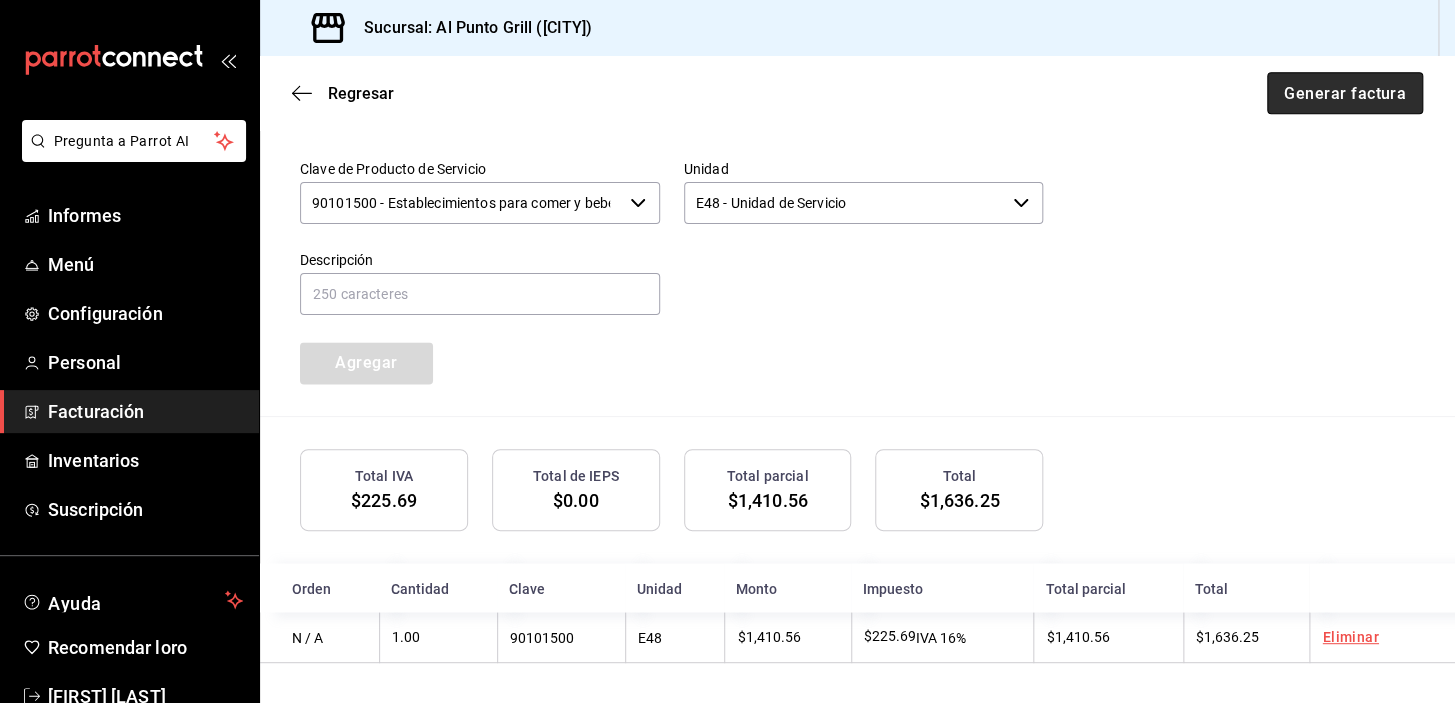click on "Generar factura" at bounding box center [1345, 92] 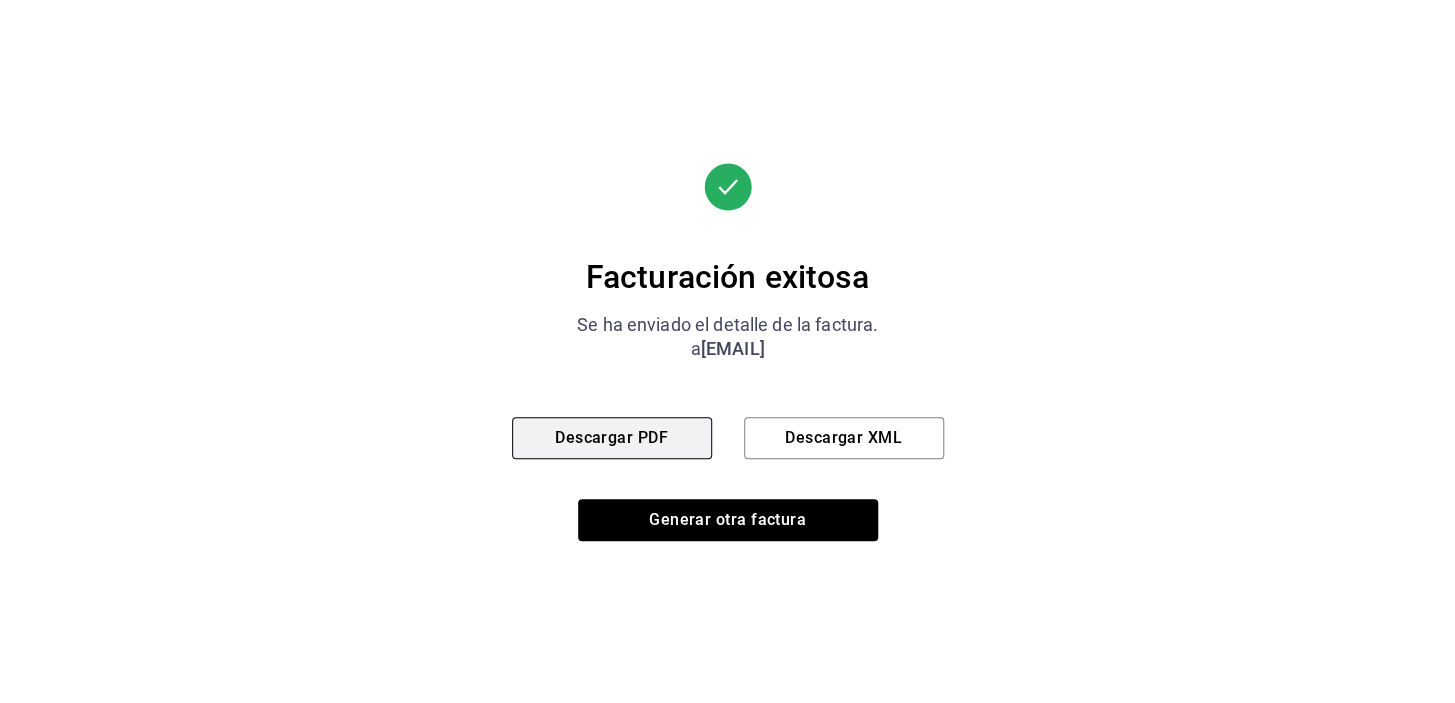 click on "Descargar PDF" at bounding box center (611, 437) 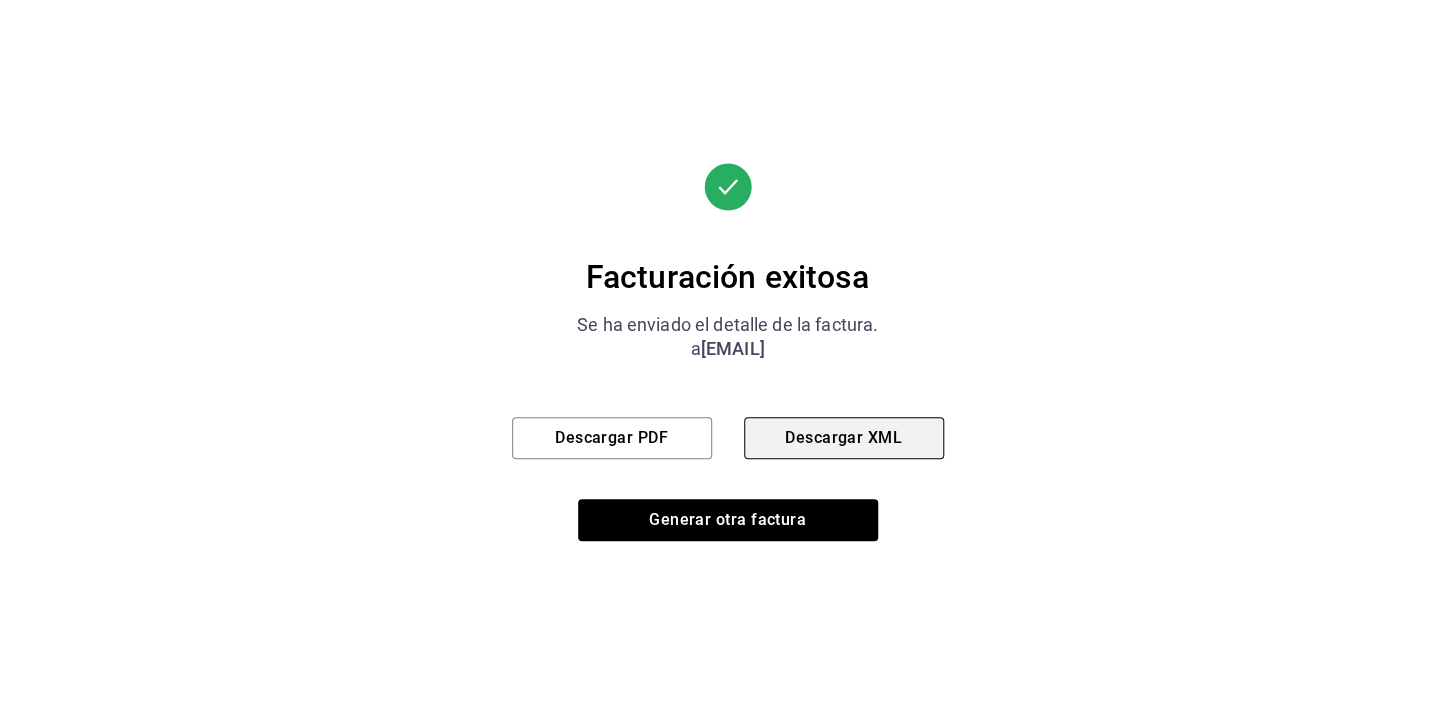 click on "Descargar XML" at bounding box center [844, 438] 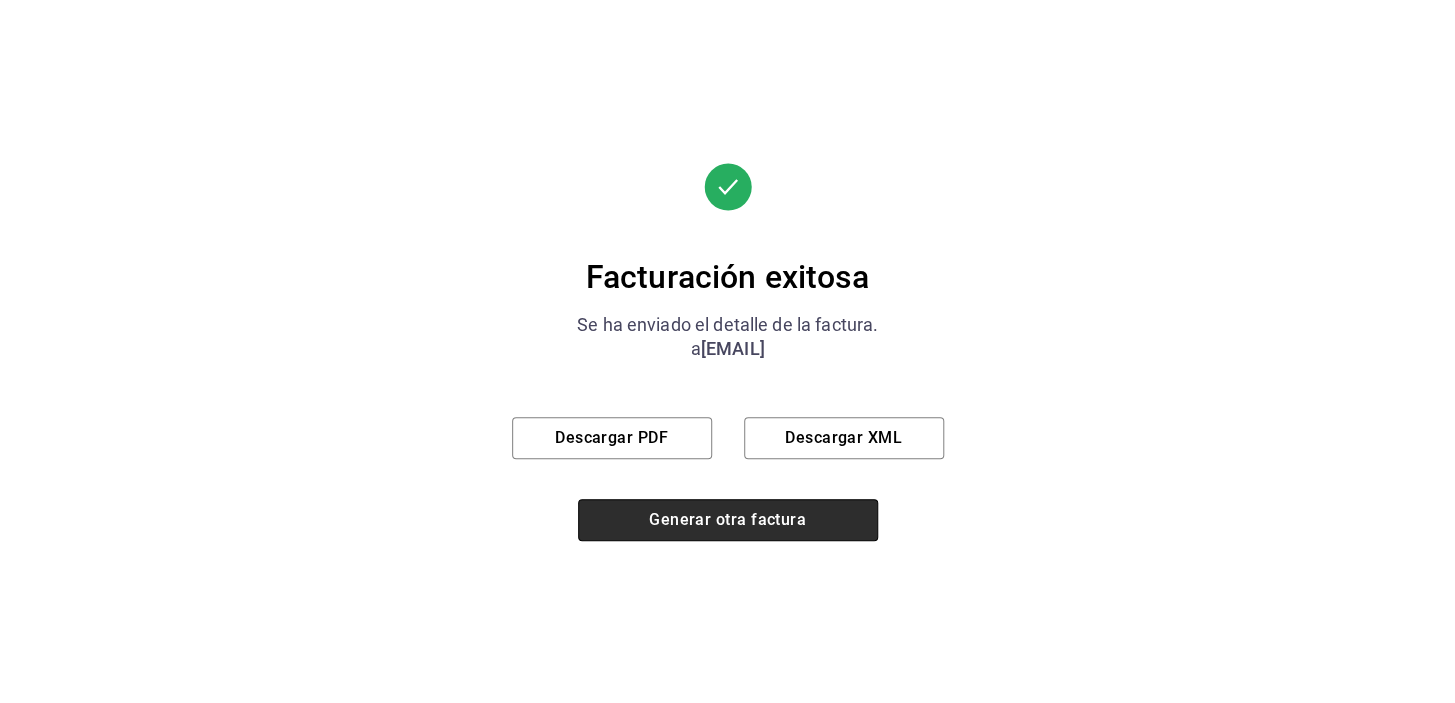 click on "Generar otra factura" at bounding box center (728, 520) 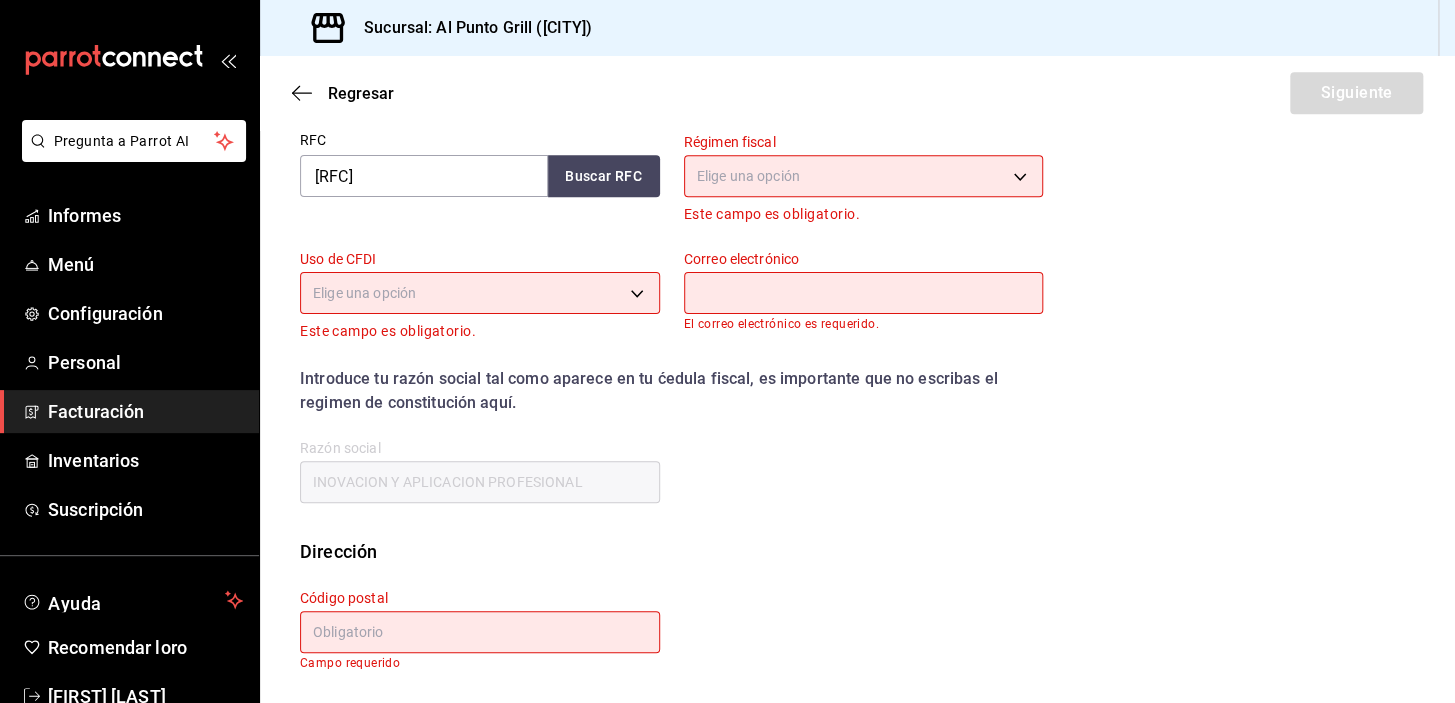 scroll, scrollTop: 254, scrollLeft: 0, axis: vertical 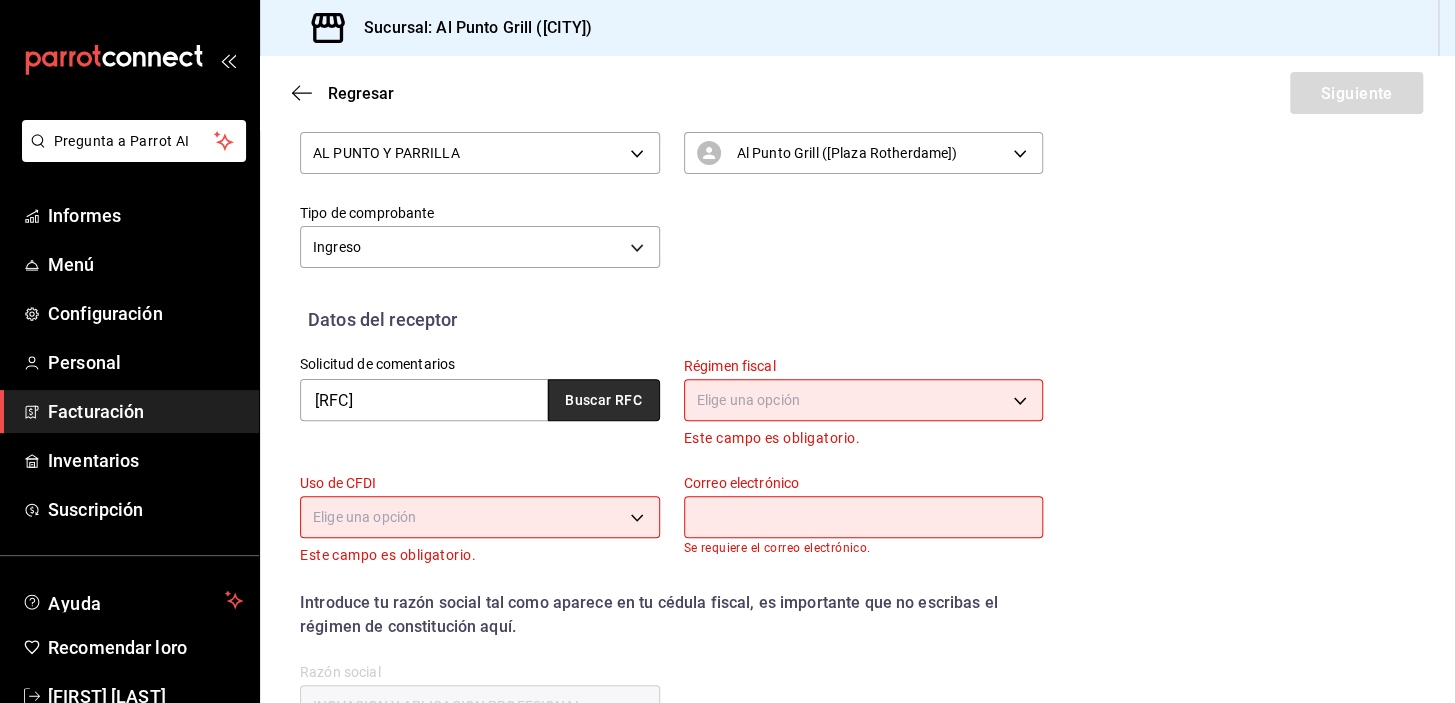 click on "Buscar RFC" at bounding box center (603, 401) 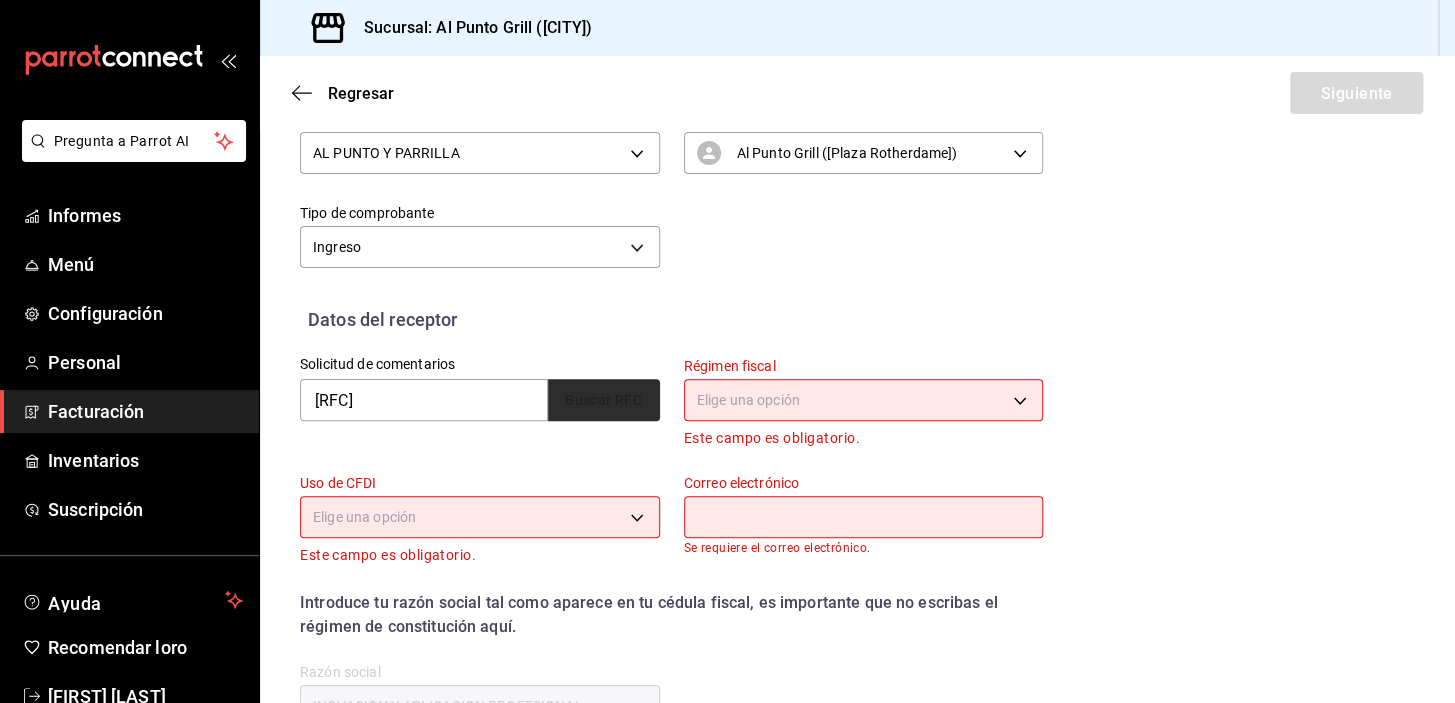 type on "[EMAIL]" 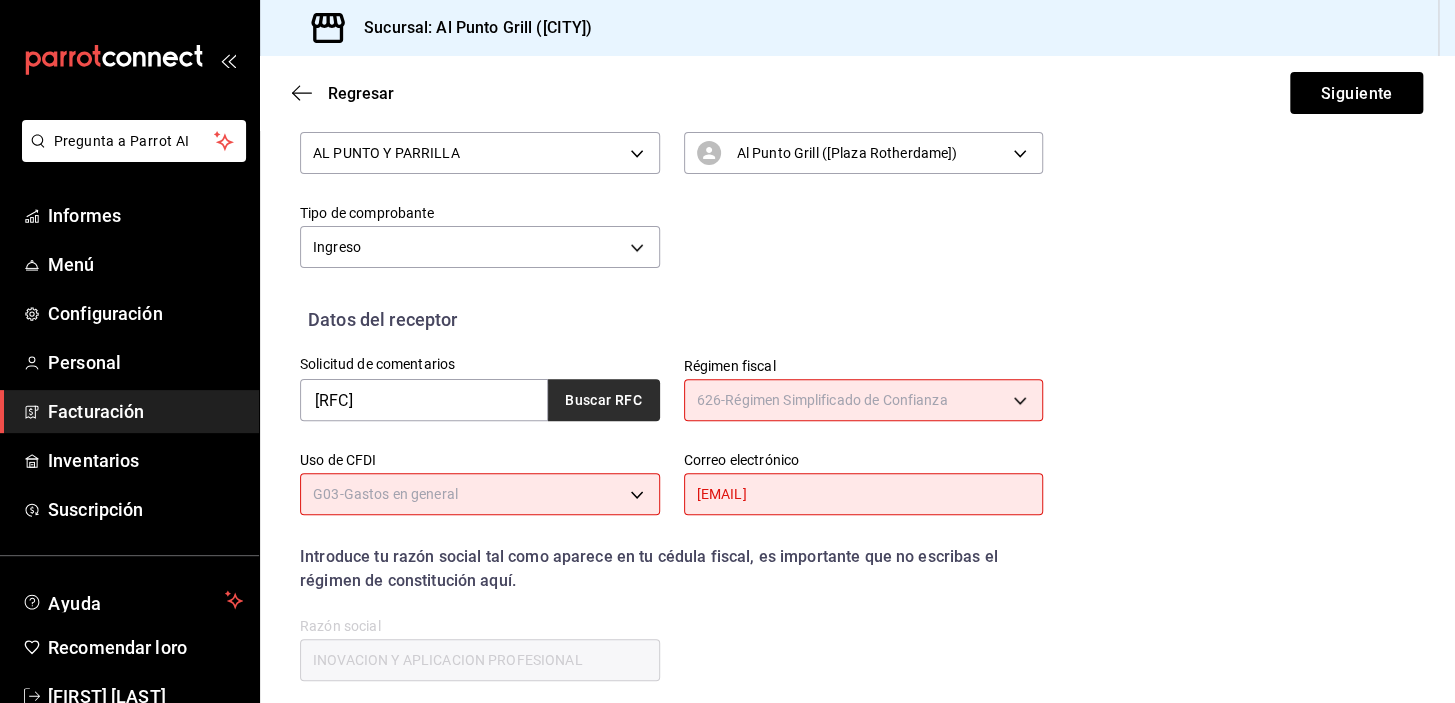 type on "626" 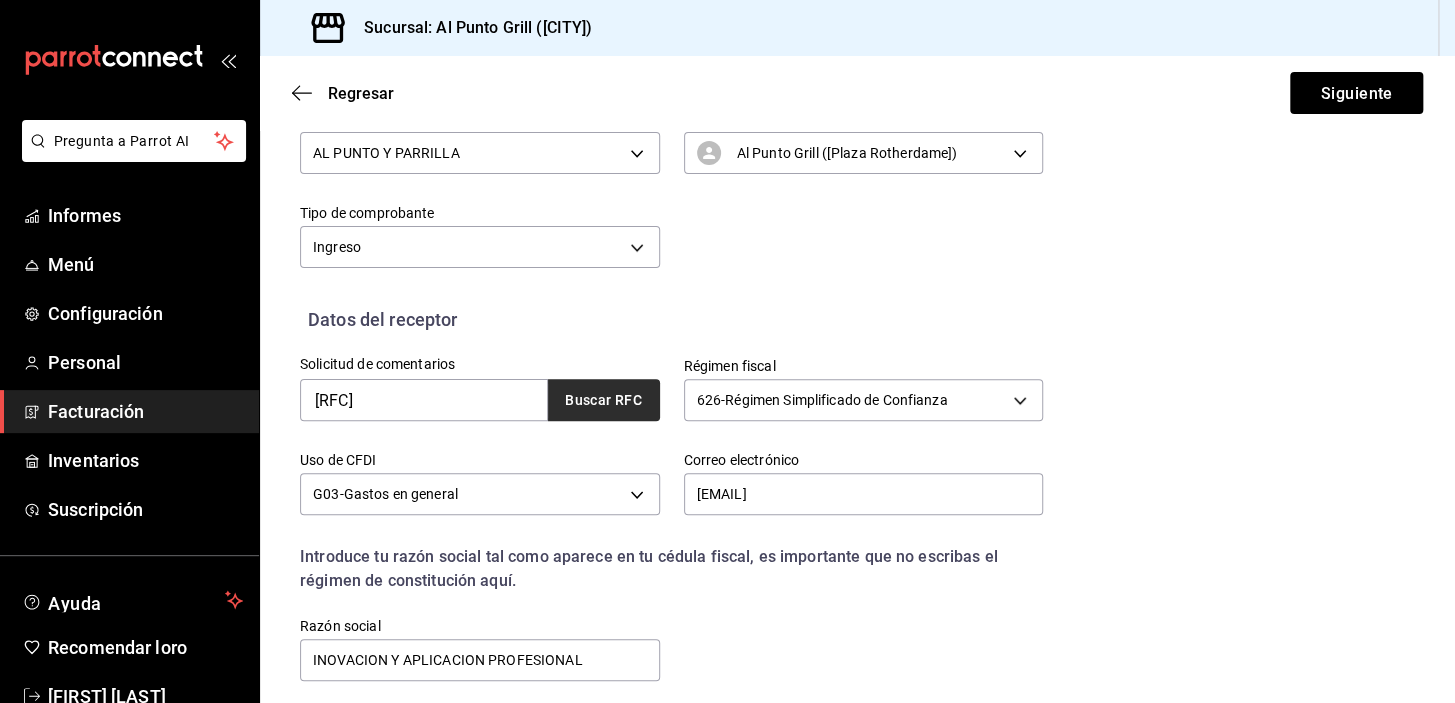 scroll, scrollTop: 417, scrollLeft: 0, axis: vertical 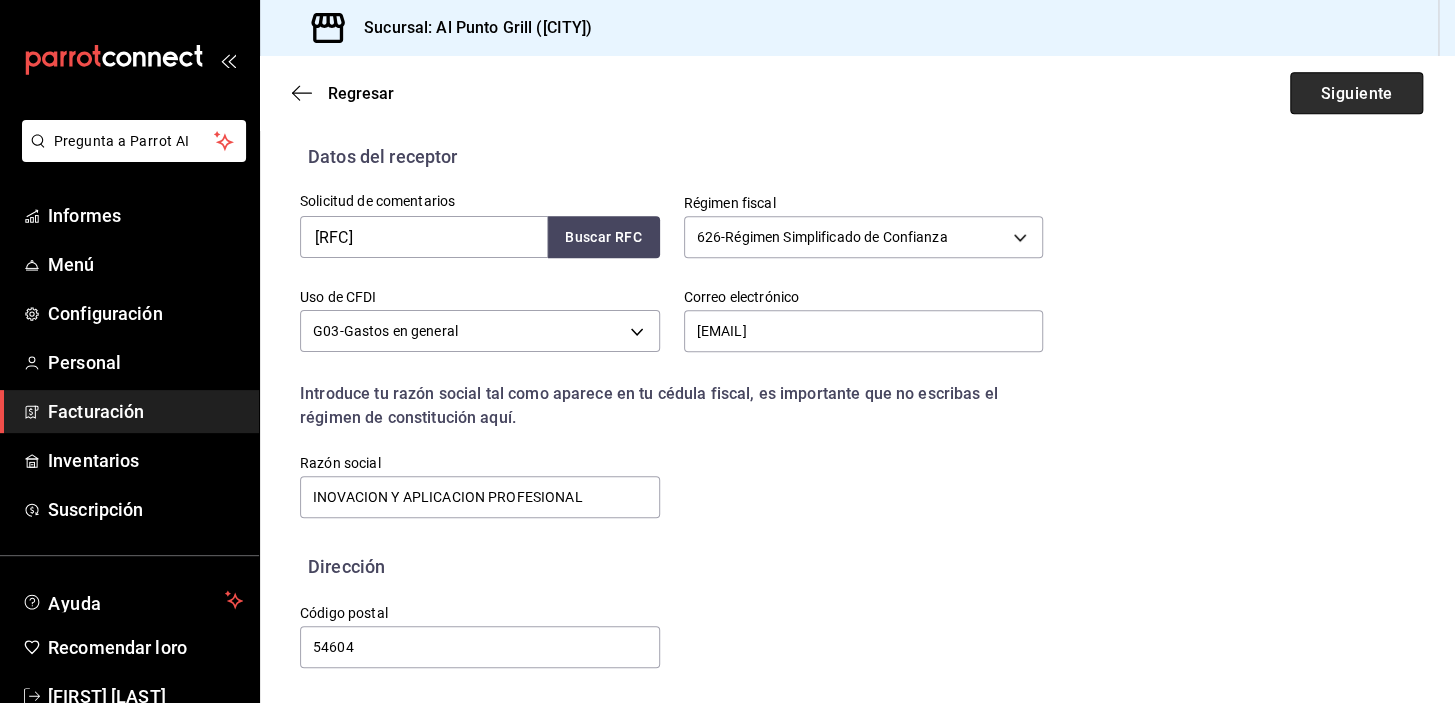 click on "Siguiente" at bounding box center [1356, 92] 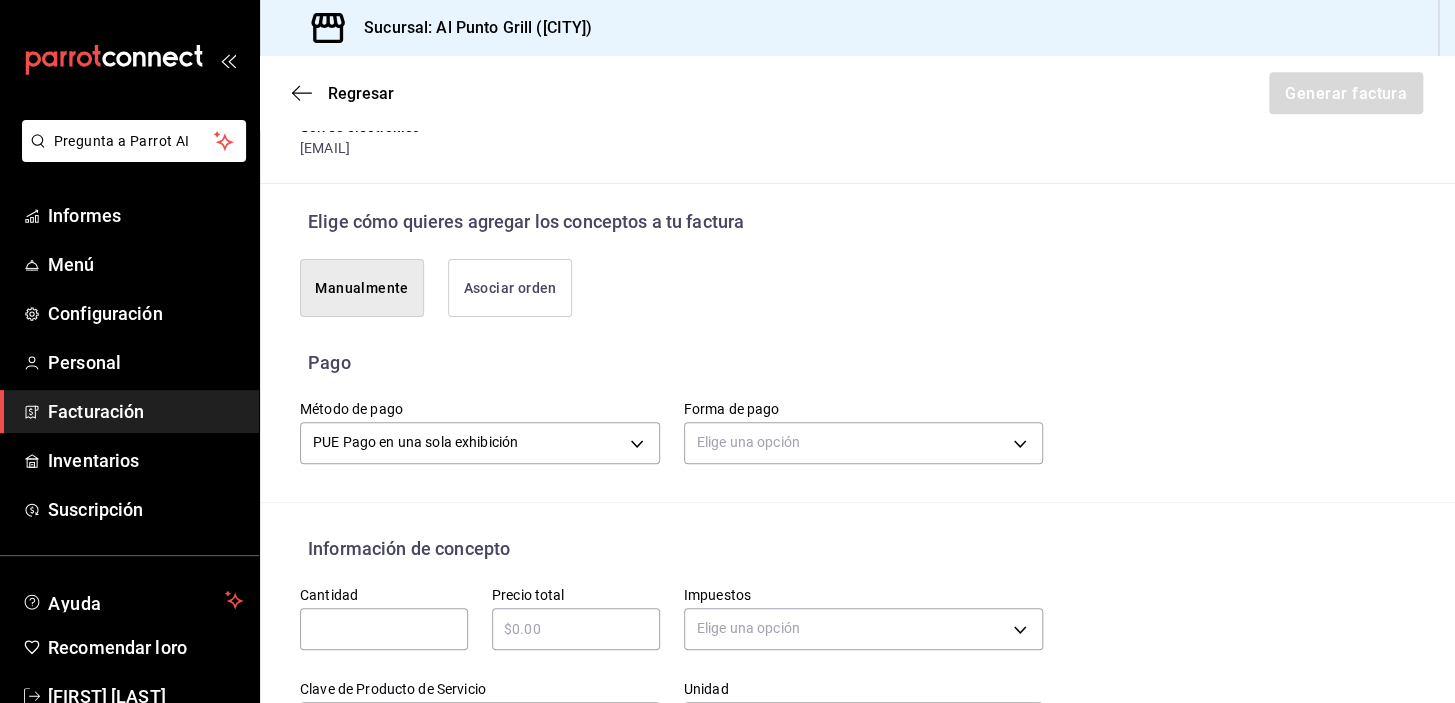 click on "Forma de pago" at bounding box center (864, 408) 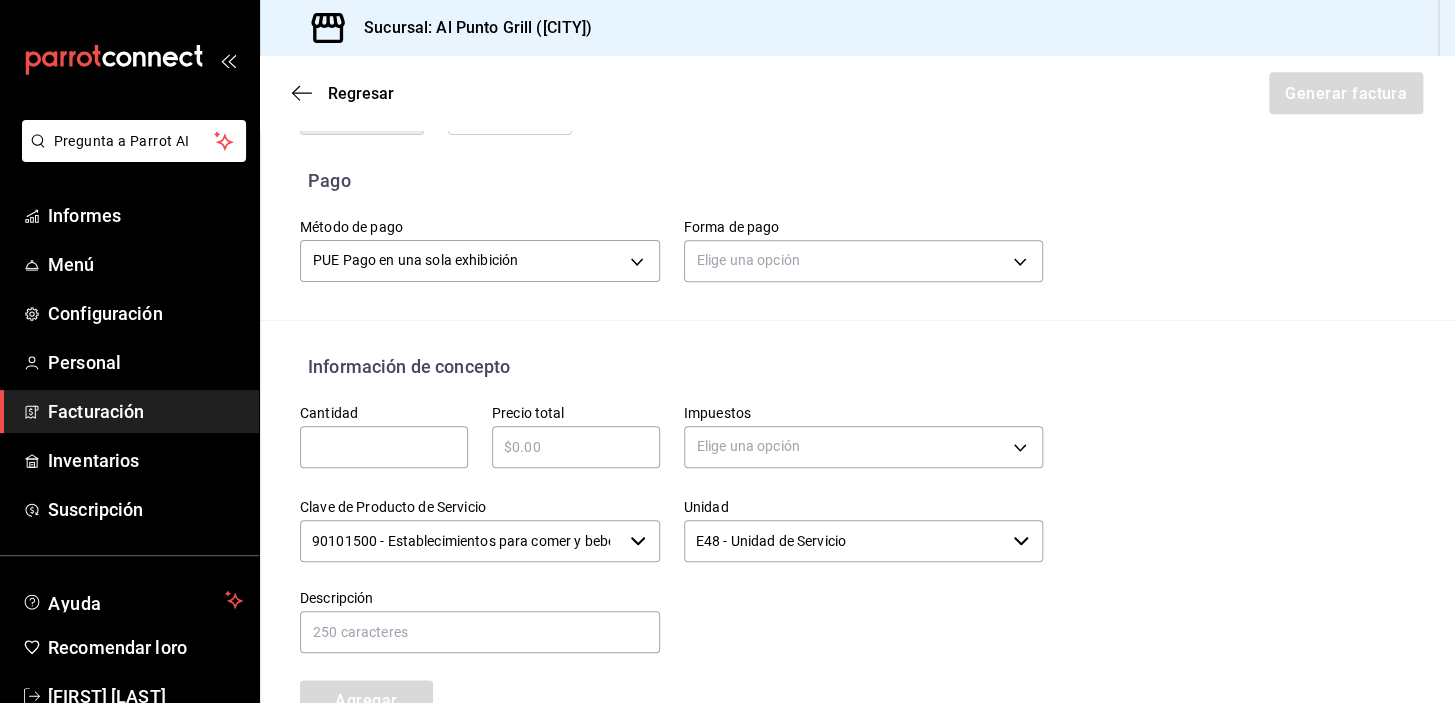 click on "Pregunta a Parrot AI Informes   Menú   Configuración   Personal   Facturación   Inventarios   Suscripción   Ayuda Recomendar loro   [FIRST] [LAST]   Sugerir nueva función   Sucursal: Al Punto Grill ([CITY]) Regresar Generar factura Emisor Perfil fiscal AL PUNTO Y PARRILLA Tipo de comprobante Ingreso Receptor Nombre / Razón social INOVACIÓN Y APLICACIÓN PROFESIONAL Receptor RFC [RFC] Régimen fiscal Régimen Simplificado de Confianza Uso de CFDI G03: Gastos en general Correo electrónico [EMAIL] Elige cómo quieres agregar los conceptos a tu factura Manualmente Asociar orden Pago Método de pago PUE    Pago en una sola exhibición PUE Forma de pago Elige una opción Información de concepto Cantidad ​ Precio total ​ Impuestos Elige una opción Clave de Producto de Servicio 90101500 - Establecimientos para comer y beber ​ Unidad E48 - Unidad de Servicio ​ Descripción Agregar Total IVA $0.00 Total de IEPS $0.00 Total parcial $0.00 Total $0.00 Orden Cantidad Clave Unidad" at bounding box center [727, 351] 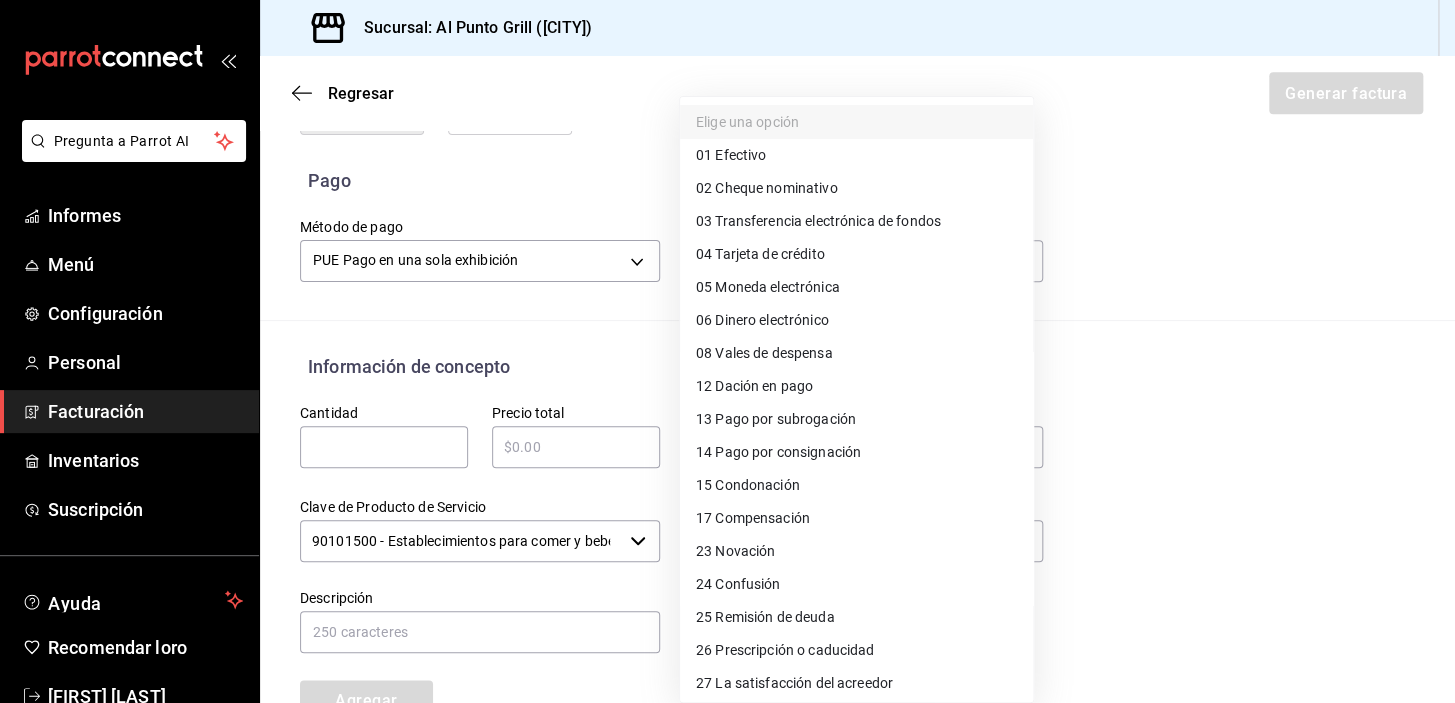 click on "Tarjeta de crédito" at bounding box center [769, 254] 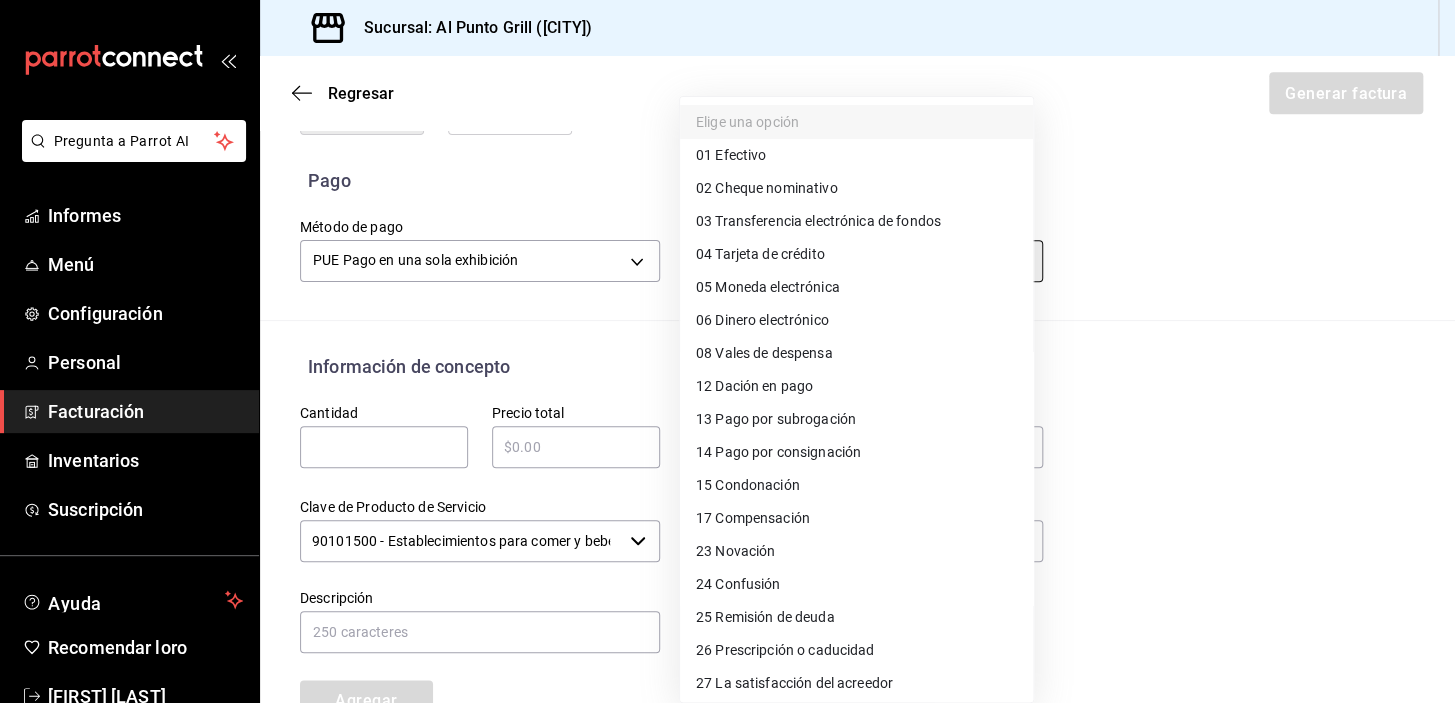 type on "04" 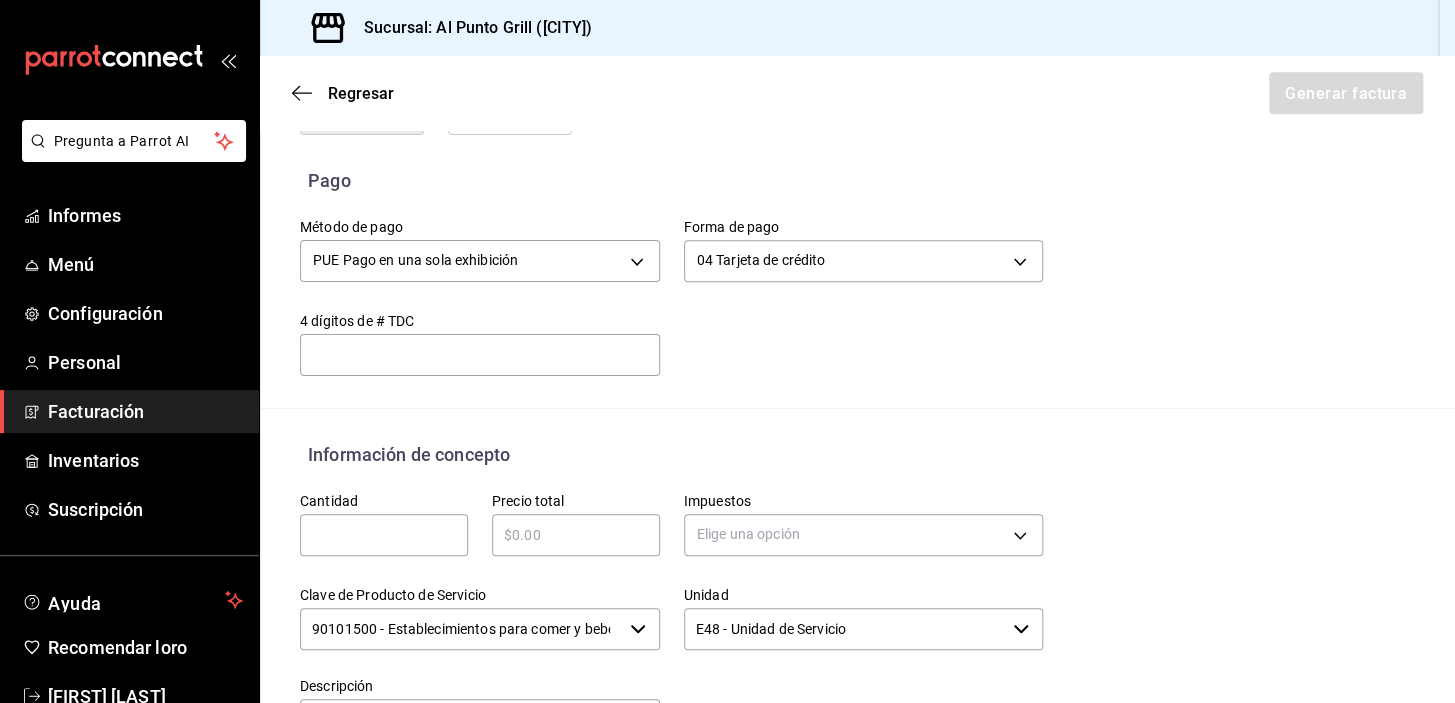 click at bounding box center [384, 535] 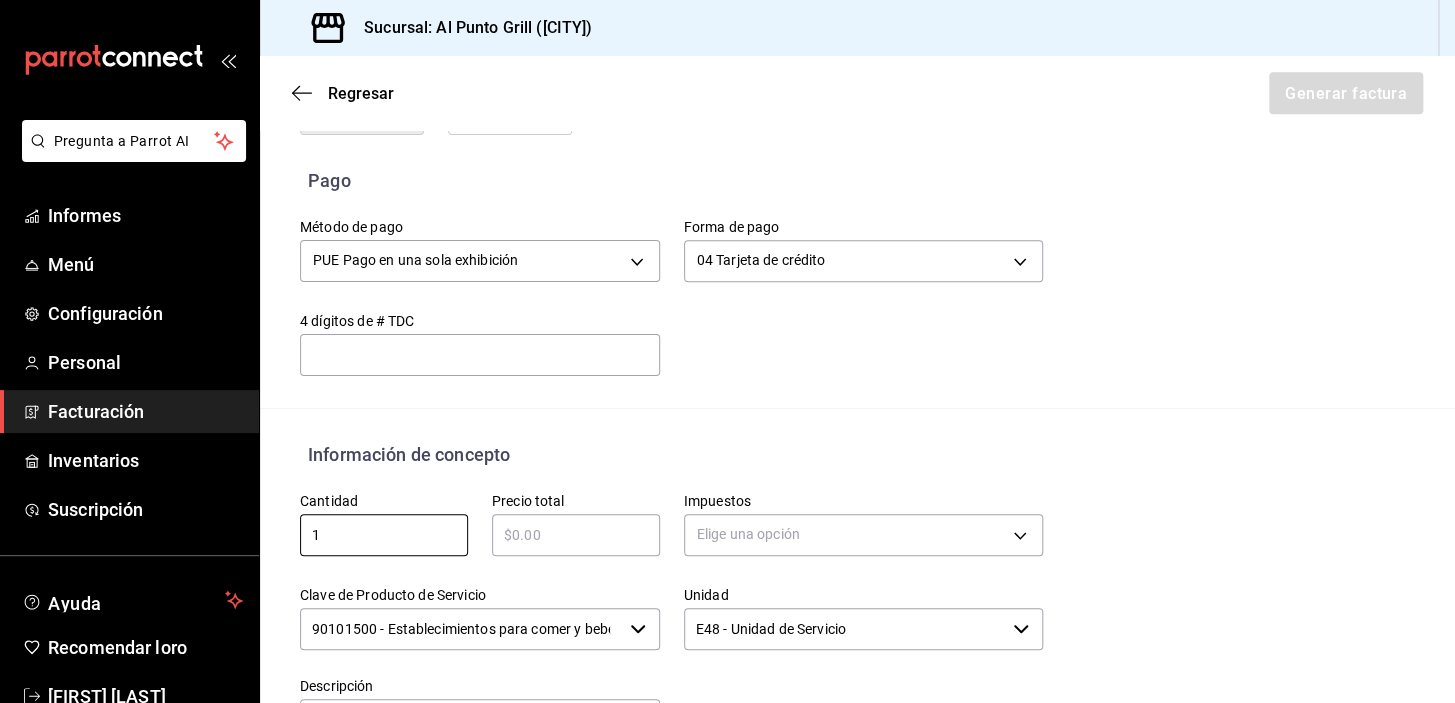 click at bounding box center (576, 535) 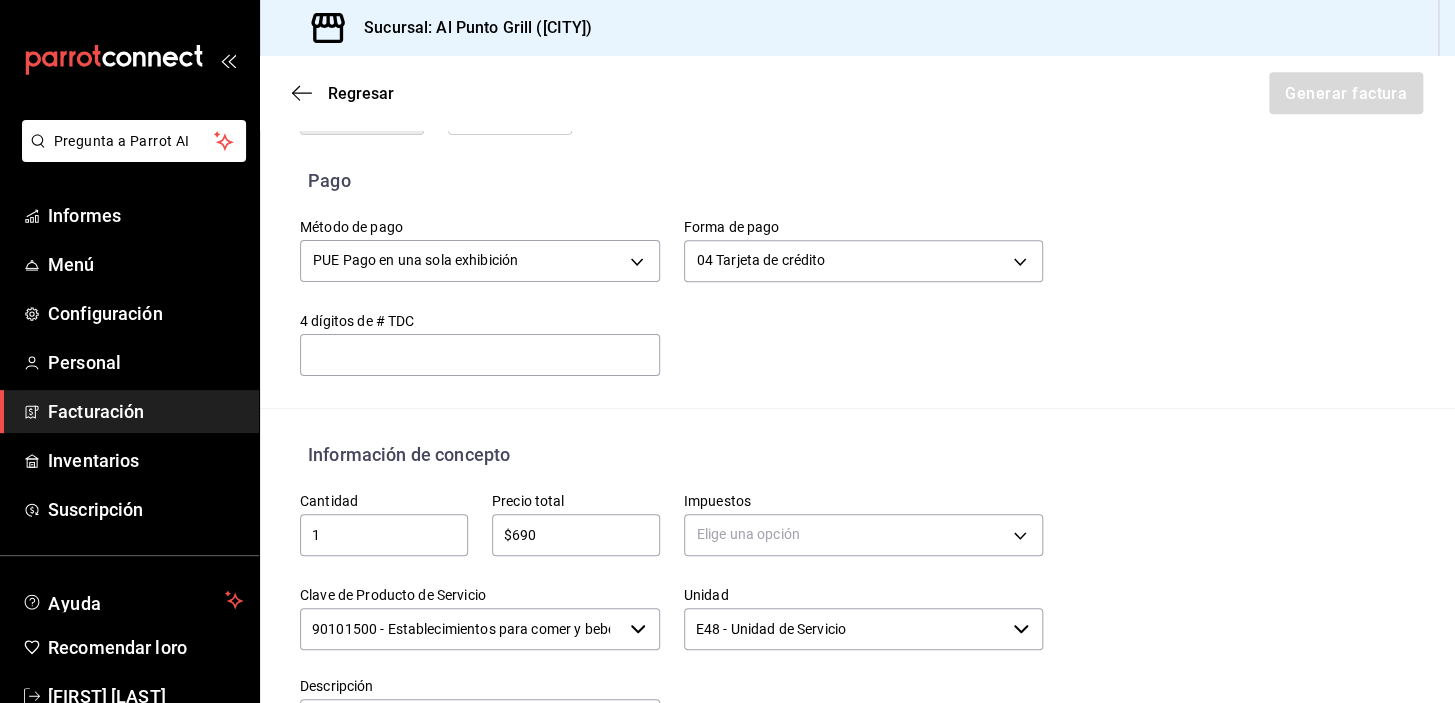 type on "$690.00" 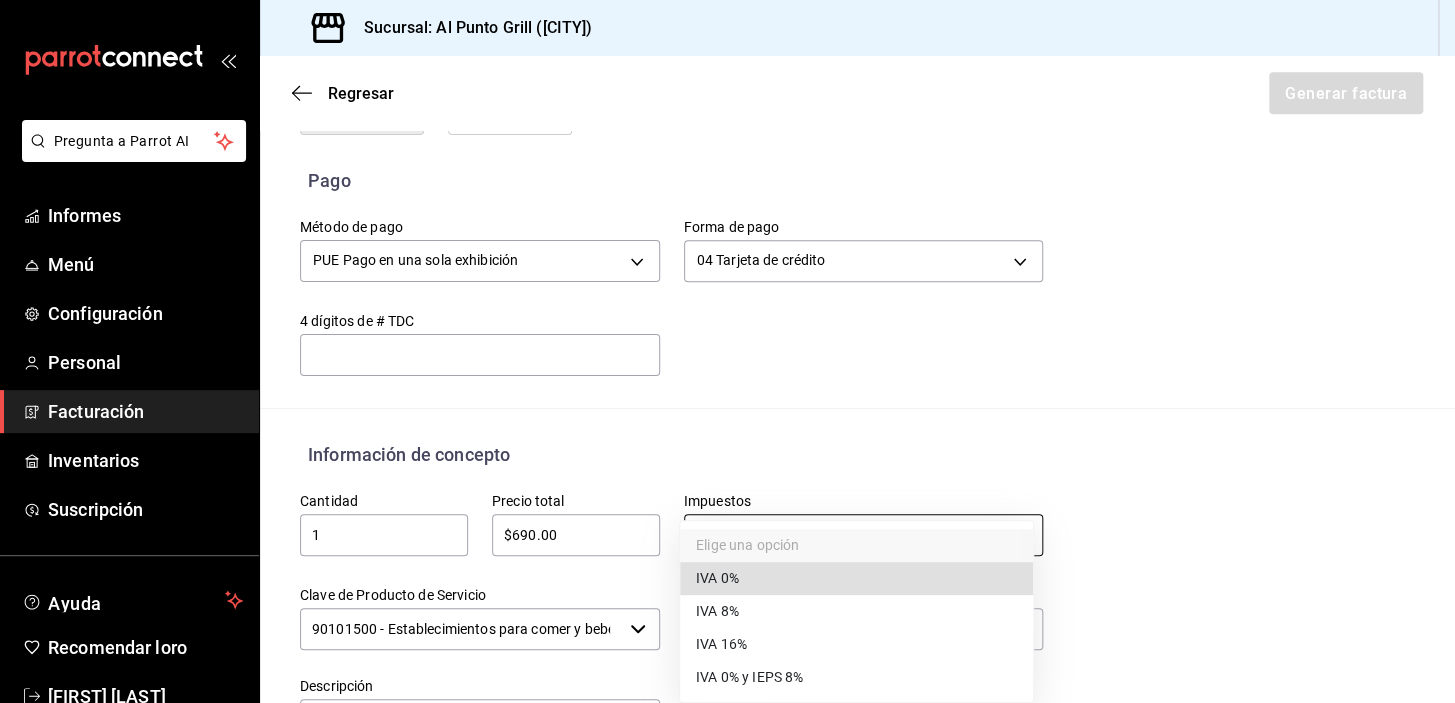 click on "Pregunta a Parrot AI Informes   Menú   Configuración   Personal   Facturación   Inventarios   Suscripción   Ayuda Recomendar loro   [FIRST] [LAST]   Sugerir nueva función   Sucursal: Al Punto Grill ([CITY]) Regresar Generar factura Emisor Perfil fiscal AL PUNTO Y PARRILLA Tipo de comprobante Ingreso Receptor Nombre / Razón social INOVACIÓN Y APLICACIÓN PROFESIONAL Receptor RFC [RFC] Régimen fiscal Régimen Simplificado de Confianza Uso de CFDI G03: Gastos en general Correo electrónico [EMAIL] Elige cómo quieres agregar los conceptos a tu factura Manualmente Asociar orden Pago Método de pago PUE    Pago en una sola exhibición PUE Forma de pago 04    Tarjeta de crédito 04 4 dígitos de # TDC ​ Información de concepto Cantidad 1 ​ Precio total $690.00 ​ Impuestos Elige una opción Clave de Producto de Servicio 90101500 - Establecimientos para comer y beber ​ Unidad E48 - Unidad de Servicio ​ Descripción Agregar Total IVA $0.00 Total de IEPS $0.00 Total parcial" at bounding box center [727, 351] 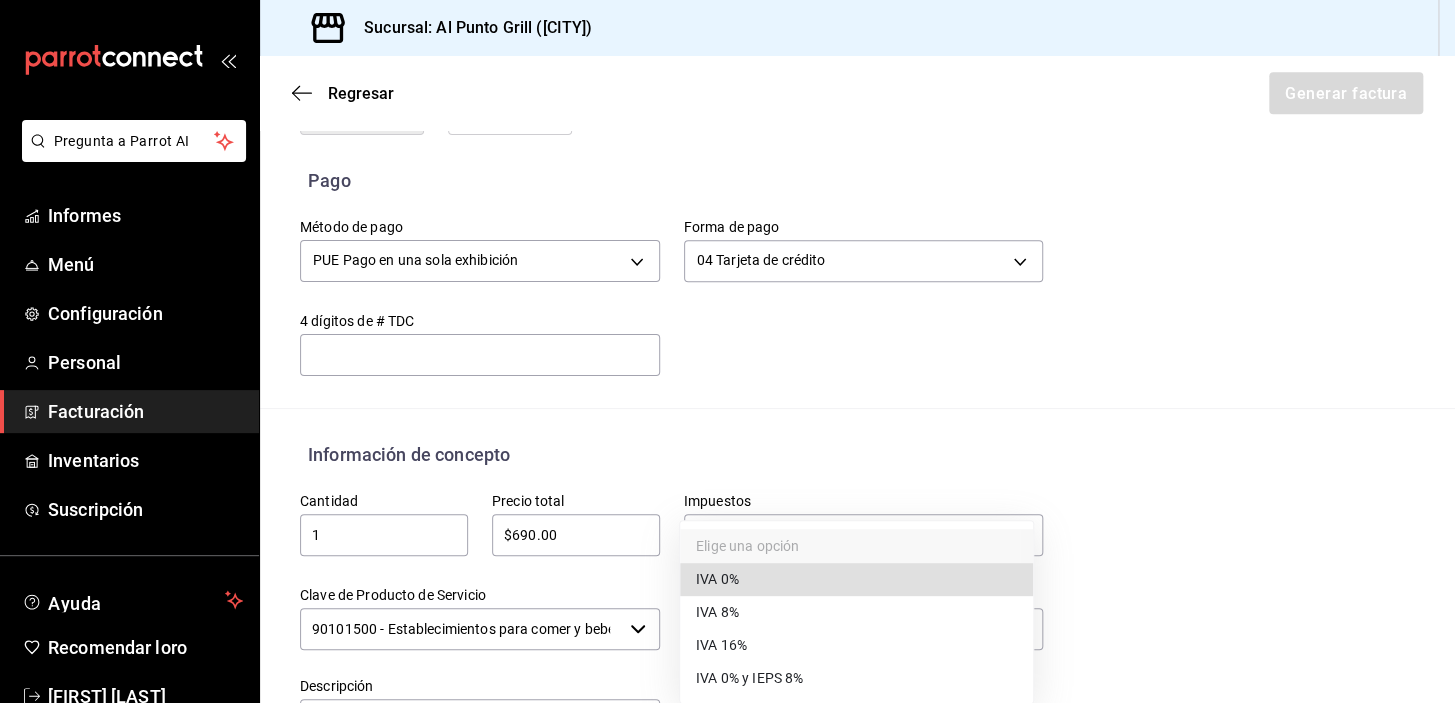 click on "IVA 16%" at bounding box center (856, 645) 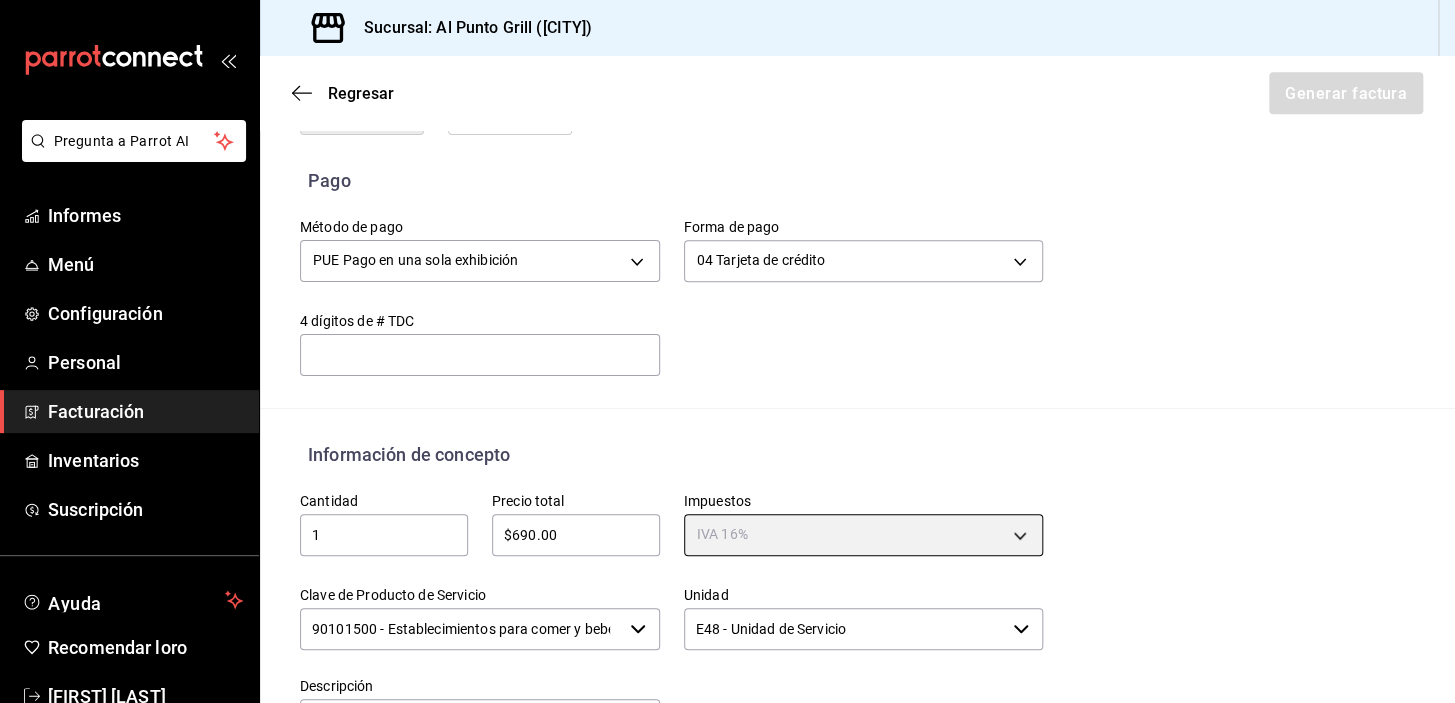 type on "IVA_16" 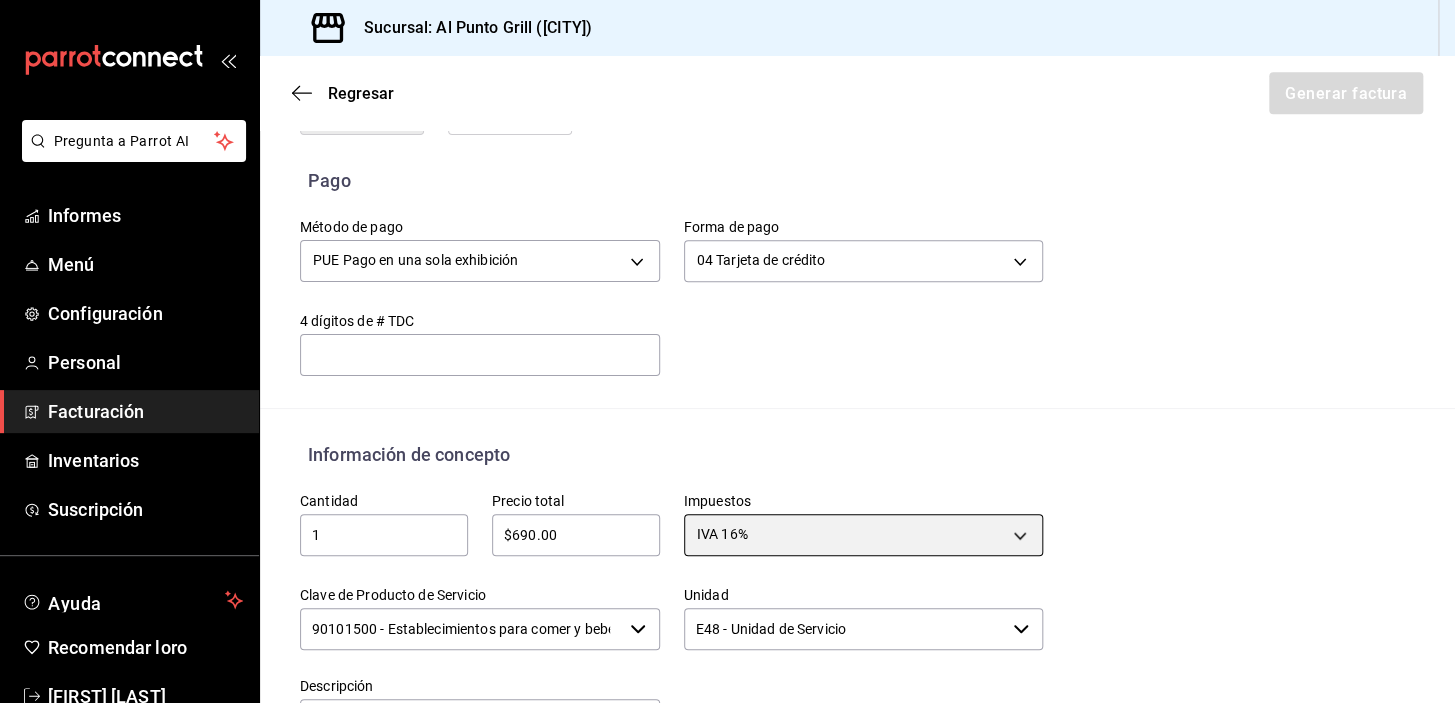 scroll, scrollTop: 962, scrollLeft: 0, axis: vertical 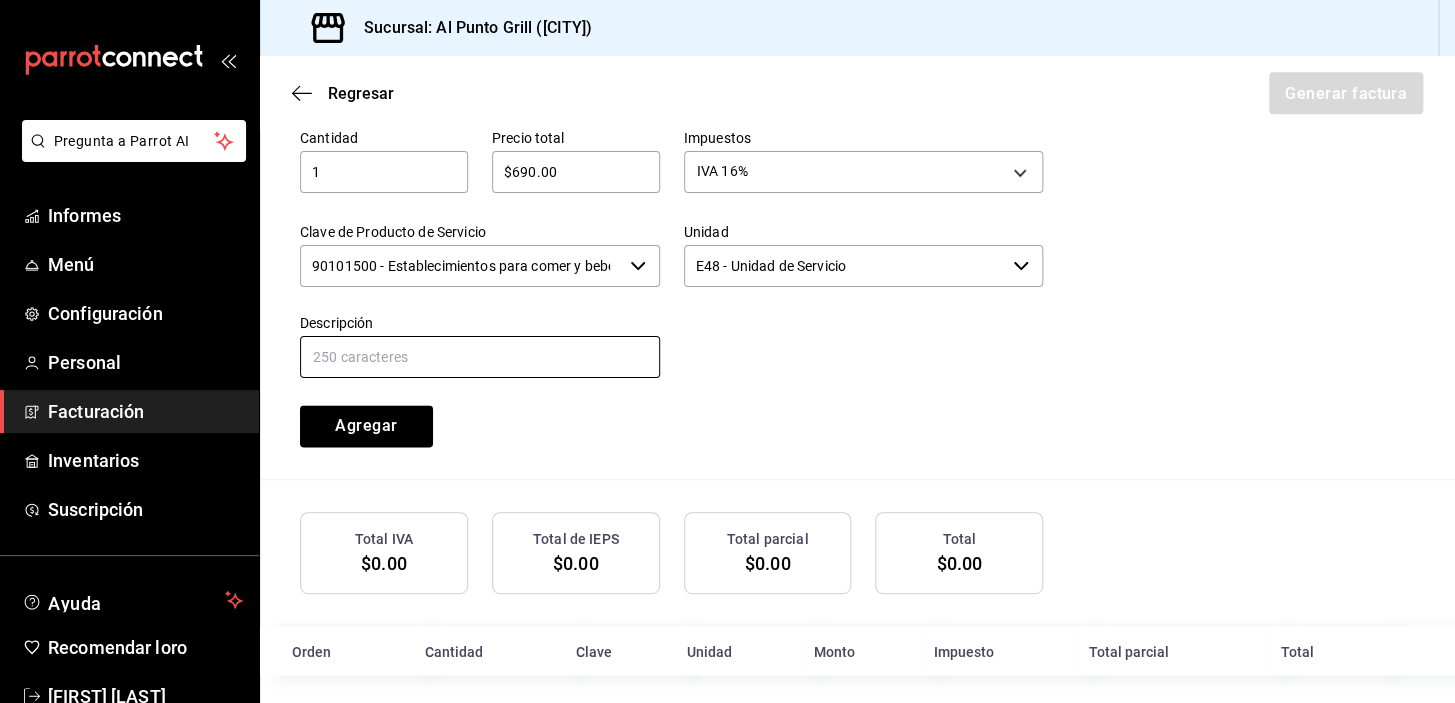 click at bounding box center (480, 357) 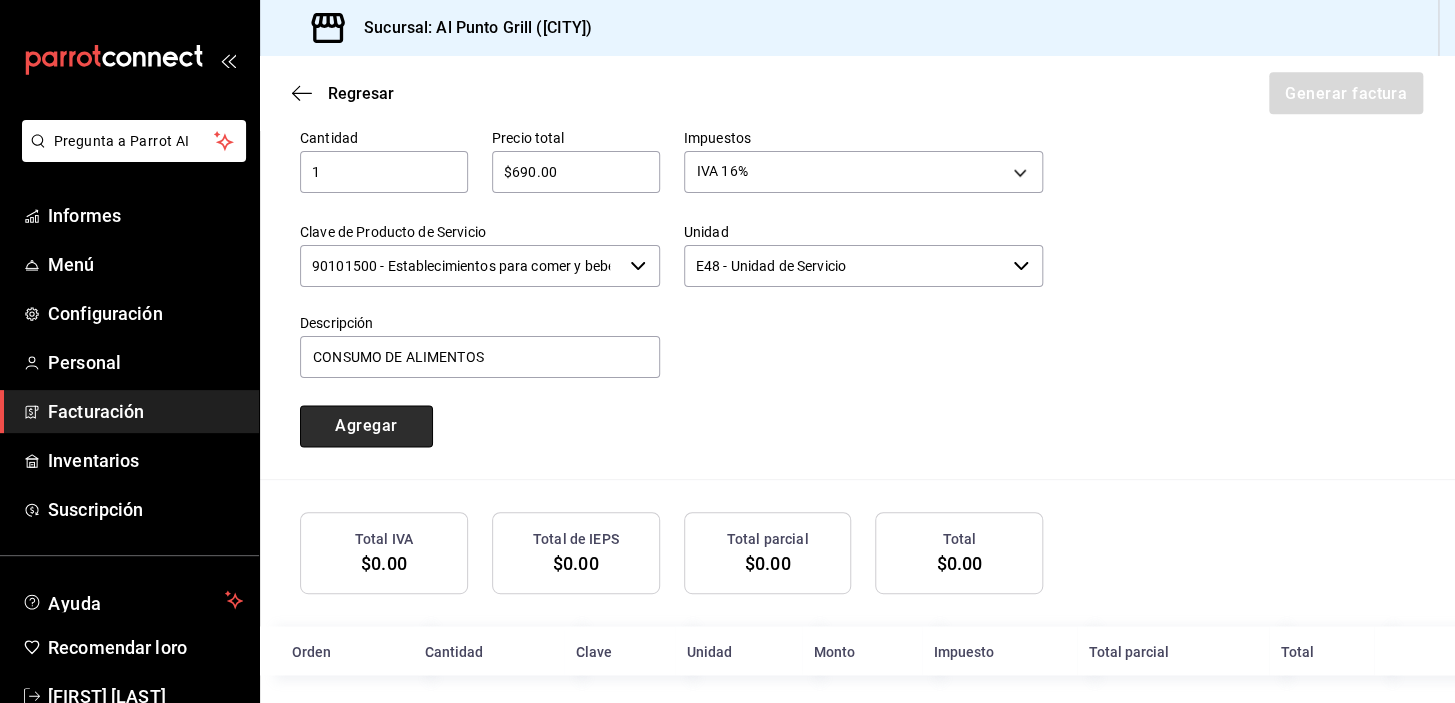 click on "Agregar" at bounding box center (366, 426) 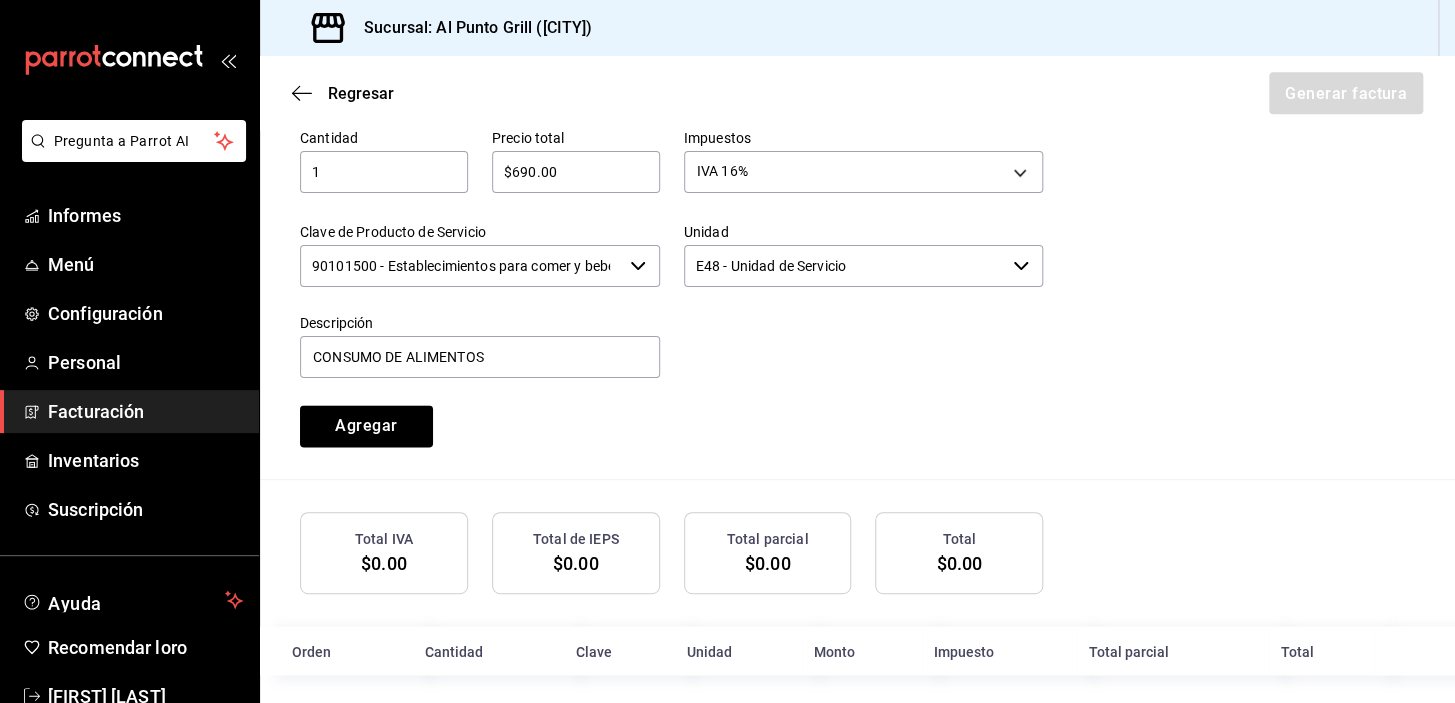 type 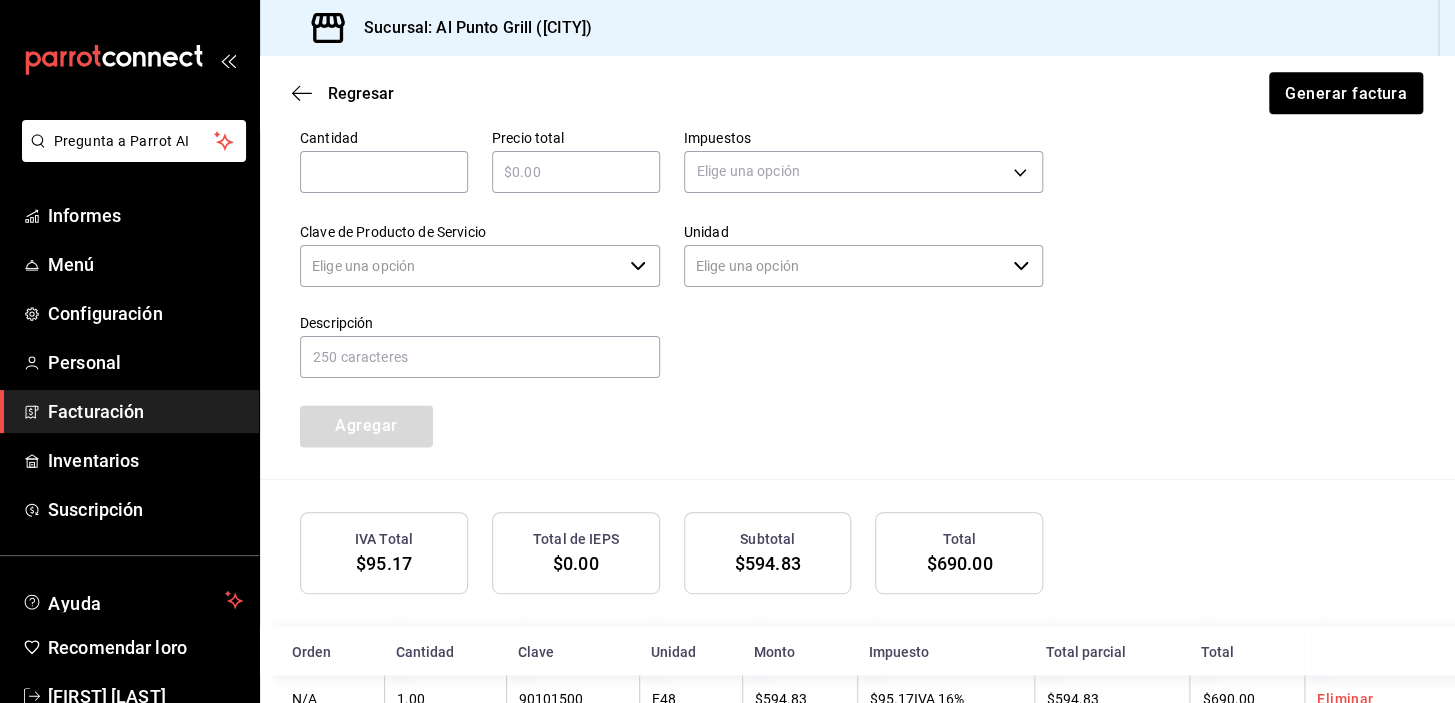 type on "90101500 - Establecimientos para comer y beber" 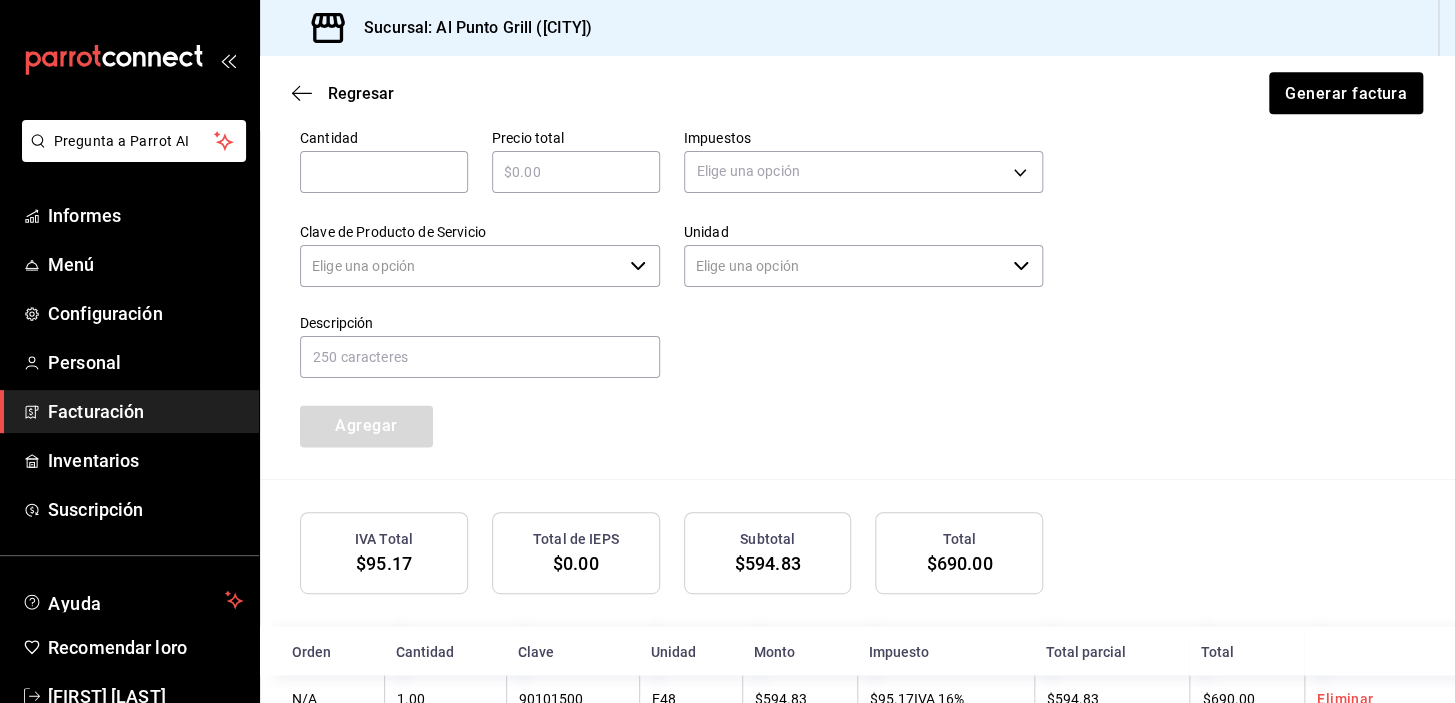 type on "E48 - Unidad de Servicio" 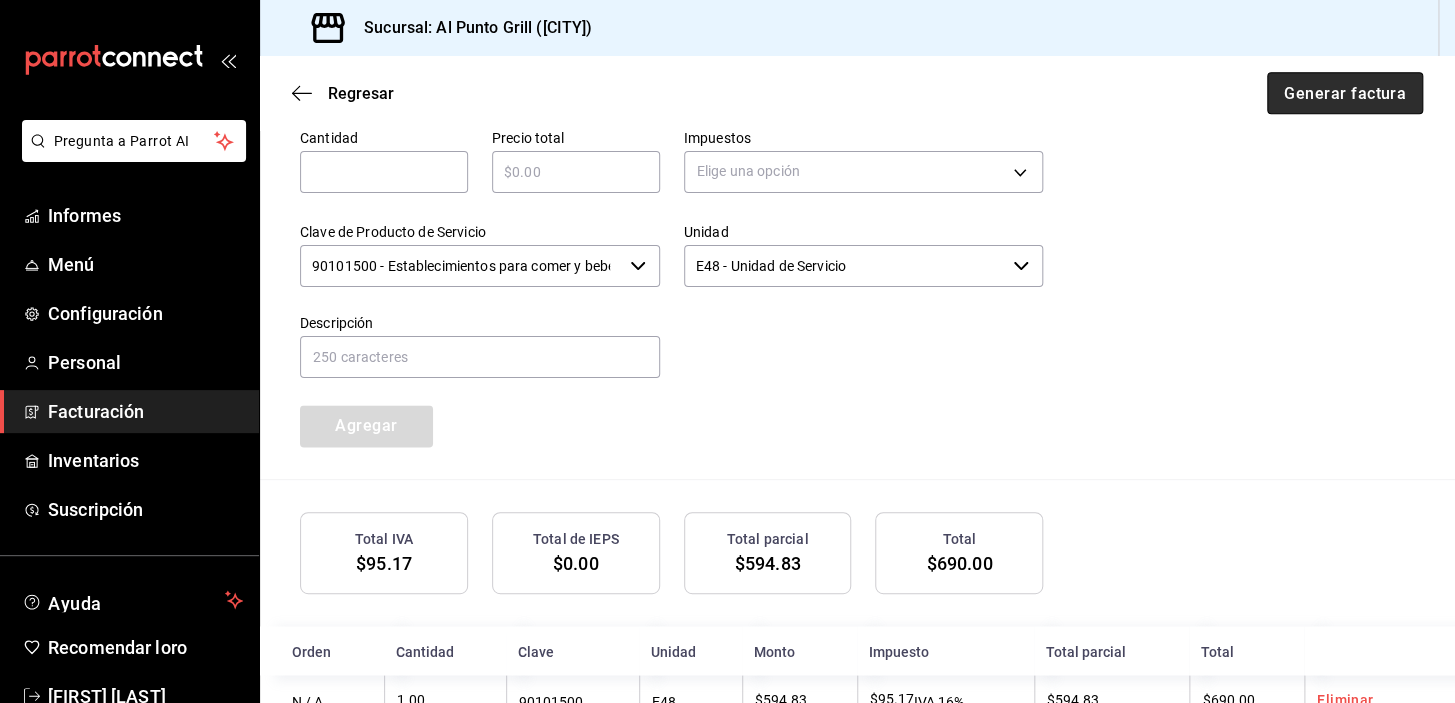 click on "Generar factura" at bounding box center [1345, 93] 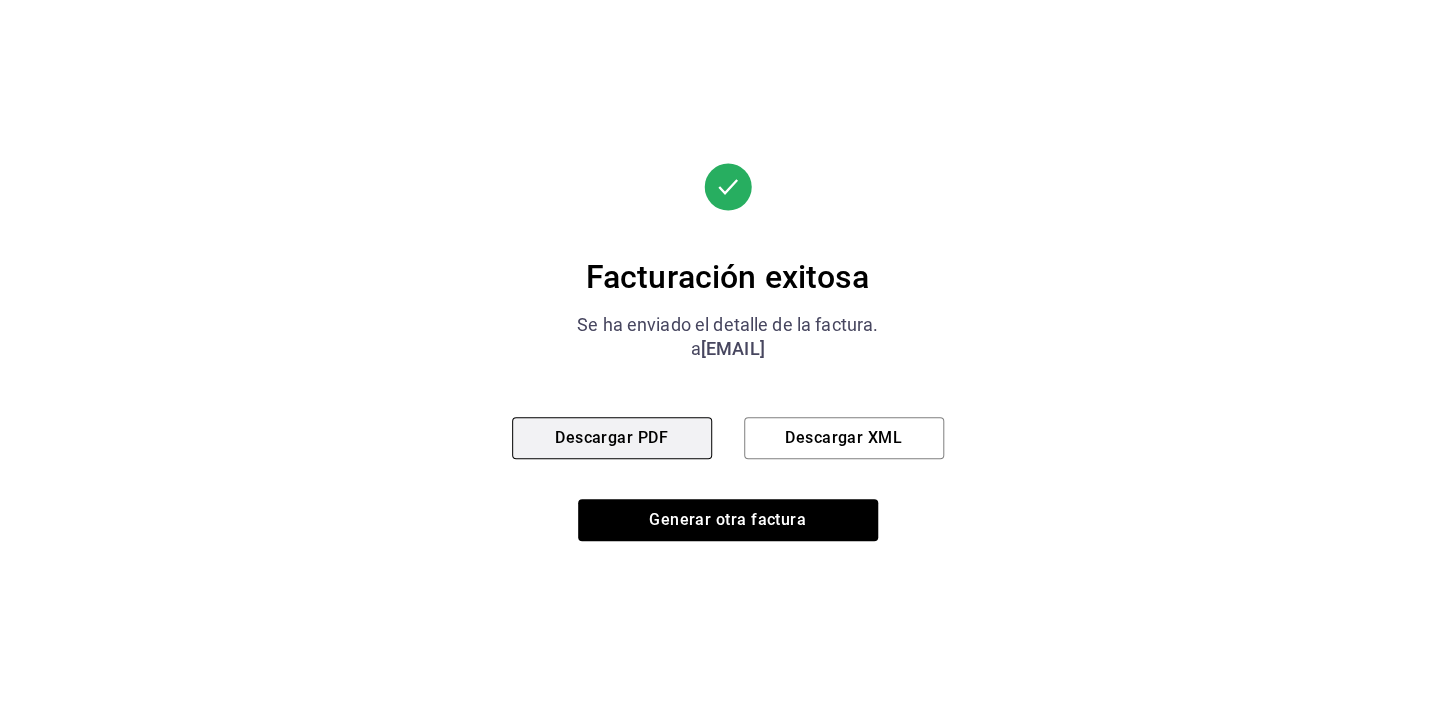 click on "Descargar PDF" at bounding box center [611, 437] 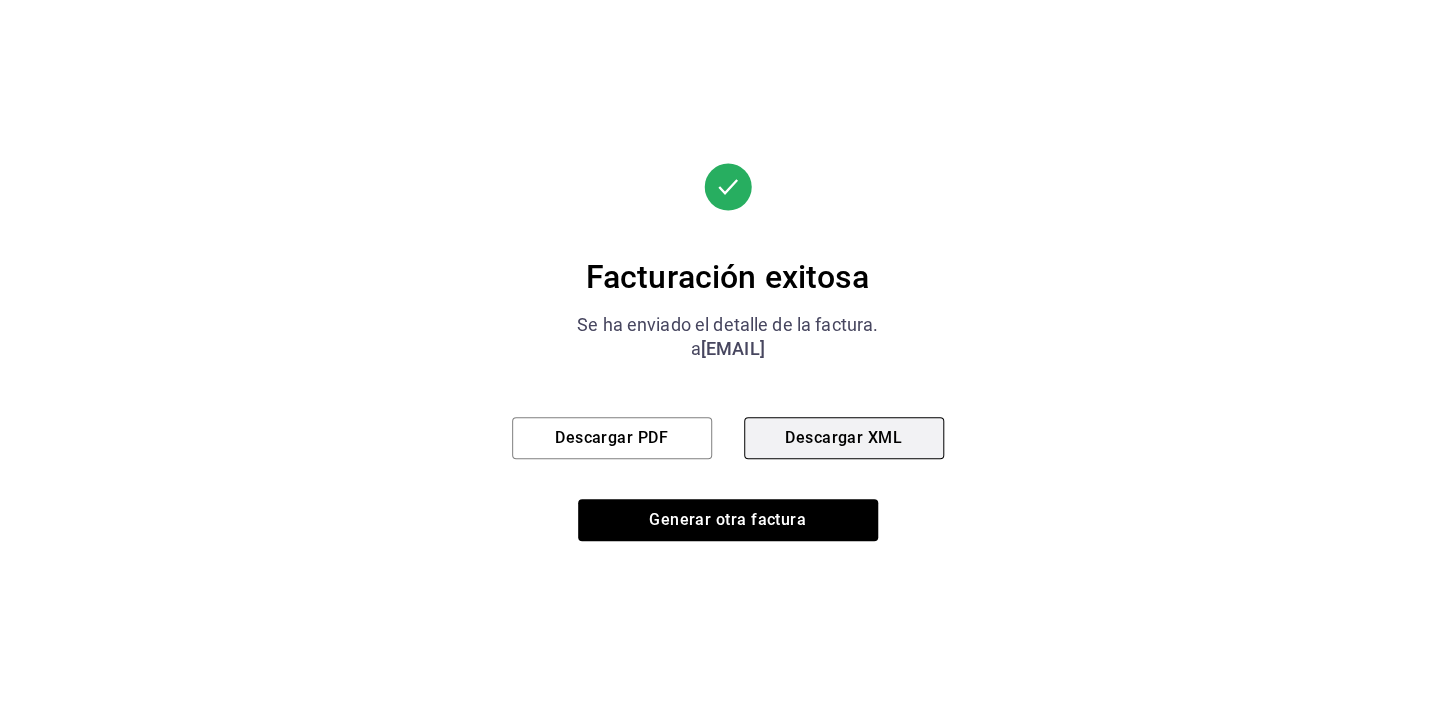 click on "Descargar XML" at bounding box center (843, 437) 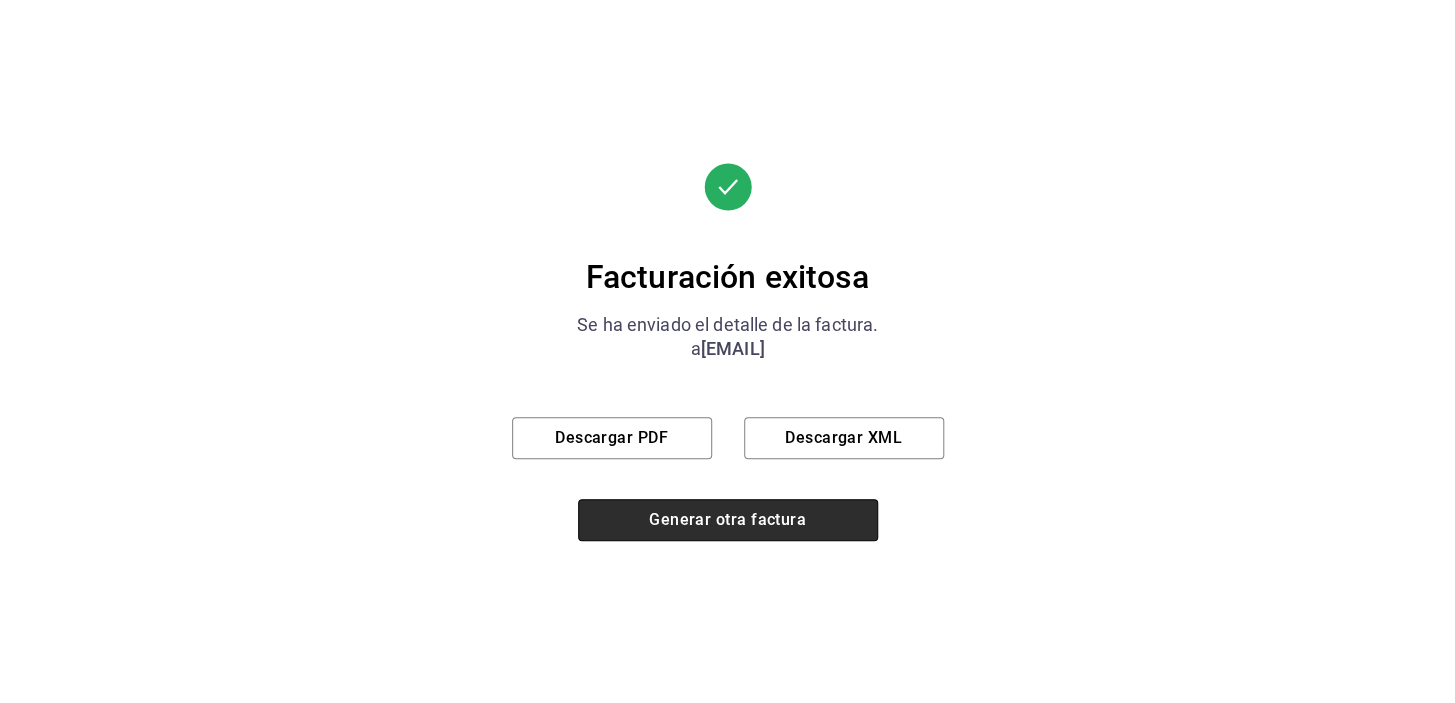 click on "Generar otra factura" at bounding box center [727, 519] 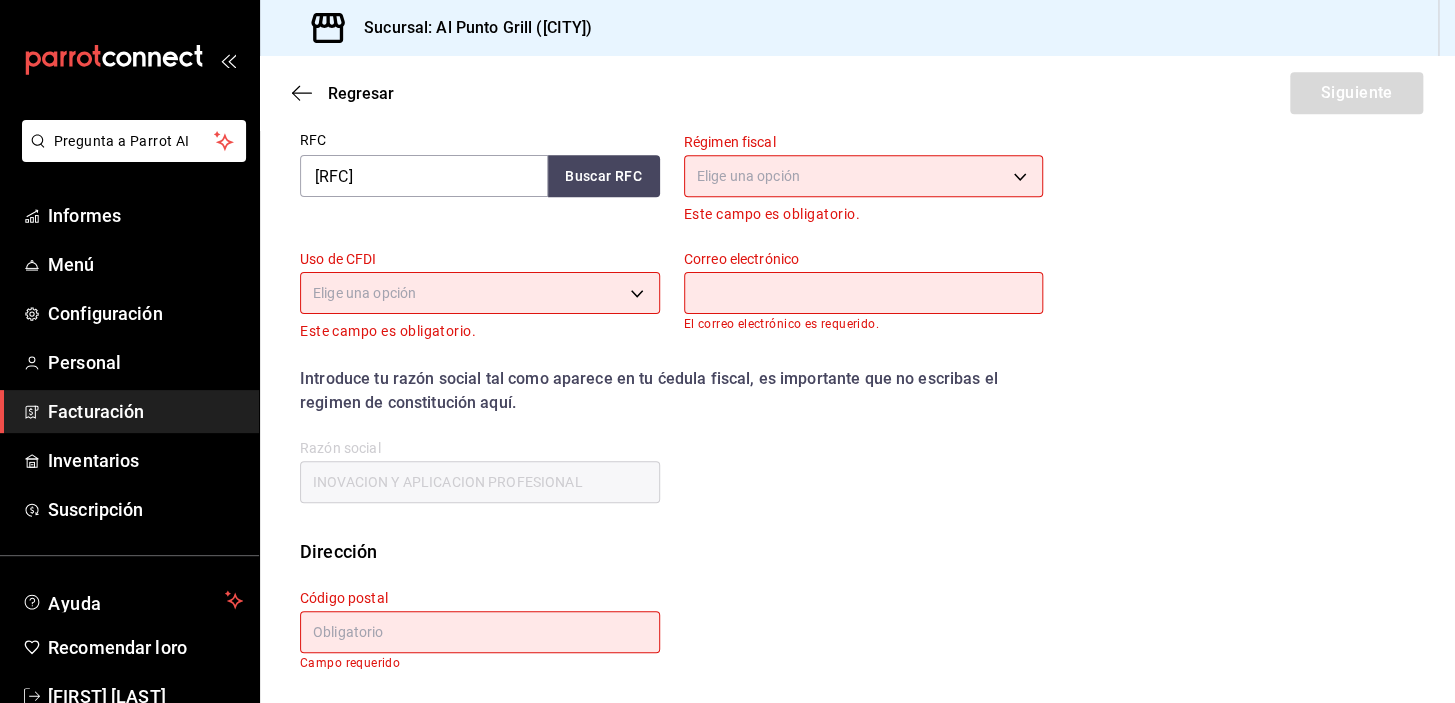 scroll, scrollTop: 254, scrollLeft: 0, axis: vertical 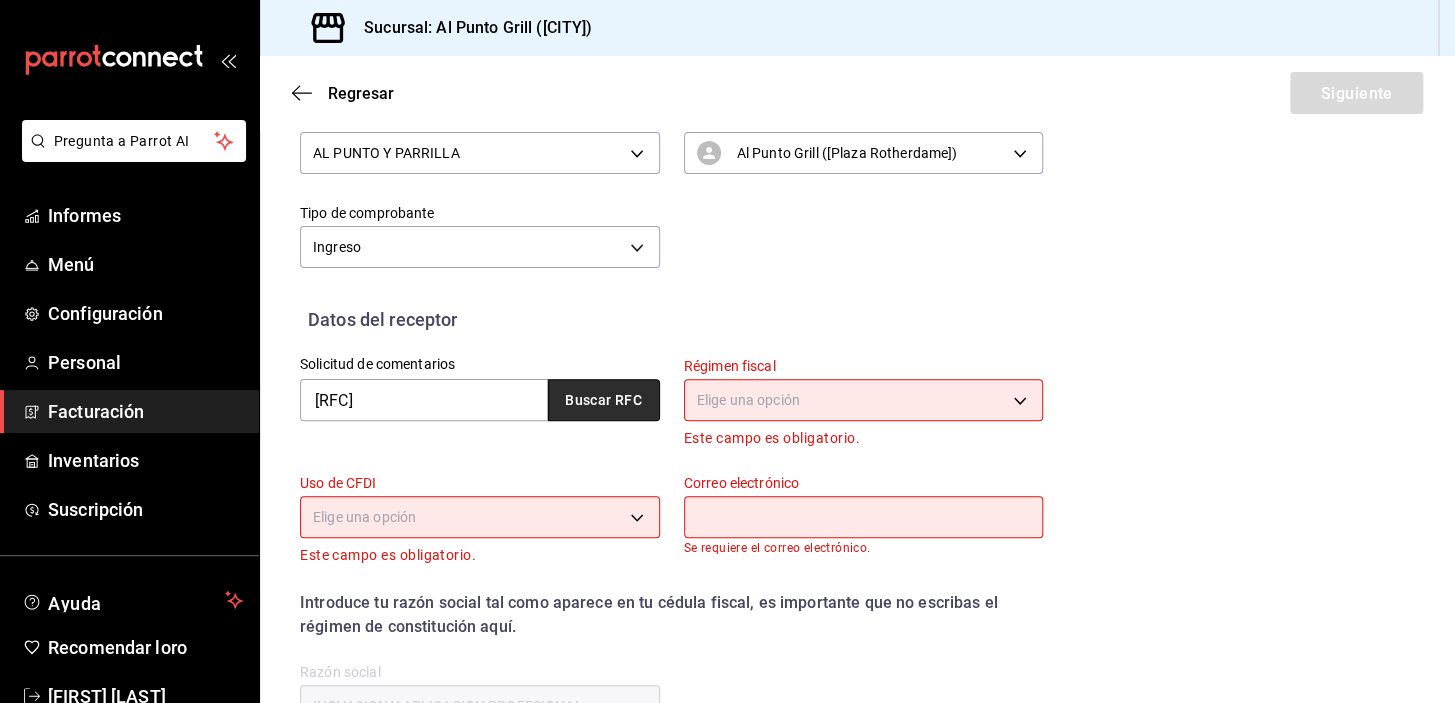 click on "Buscar RFC" at bounding box center (604, 400) 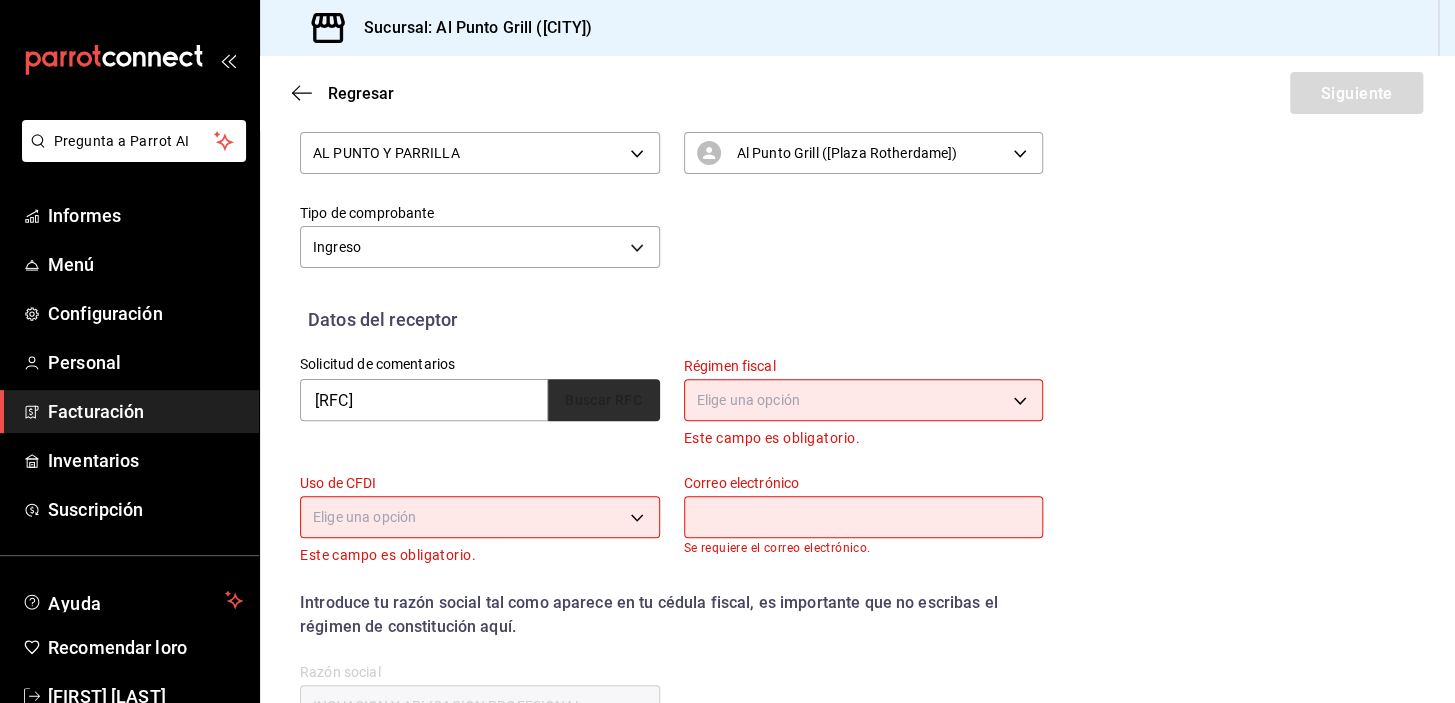 type on "[EMAIL]" 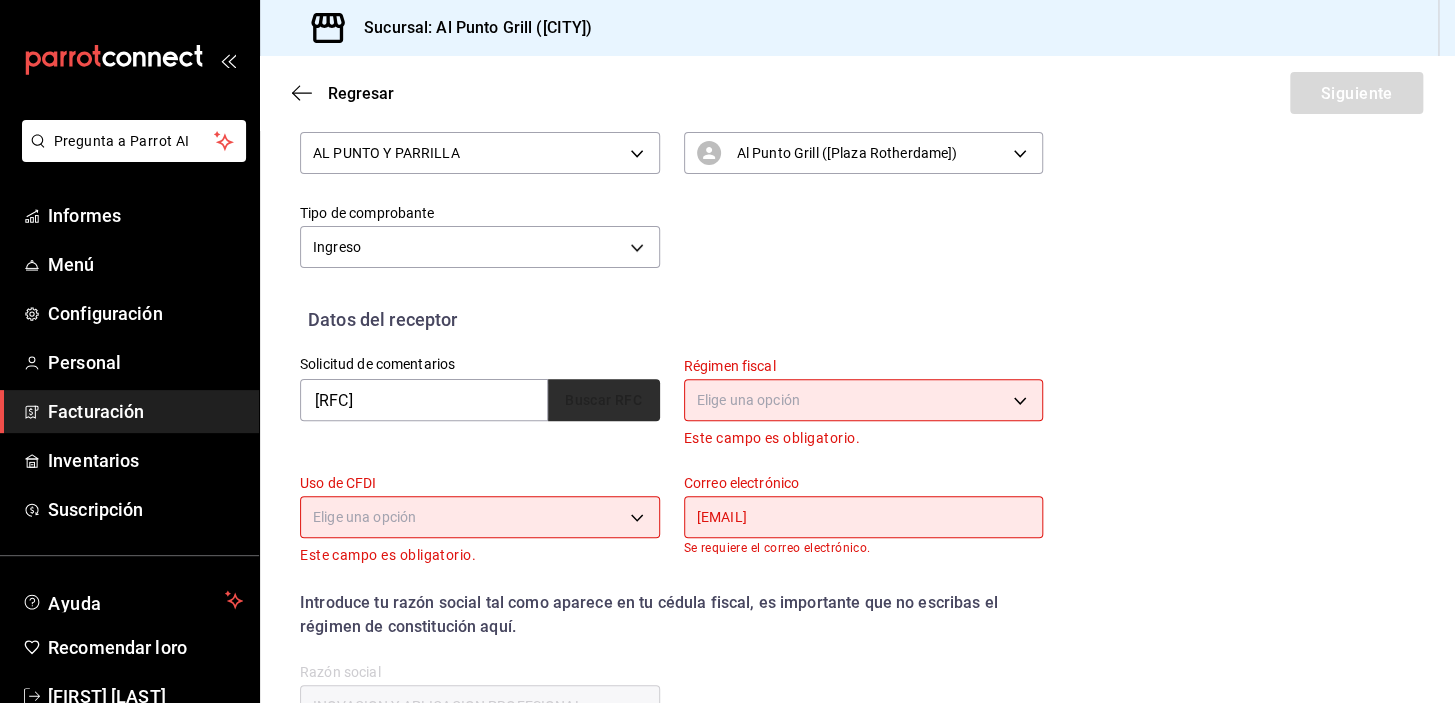 type on "626" 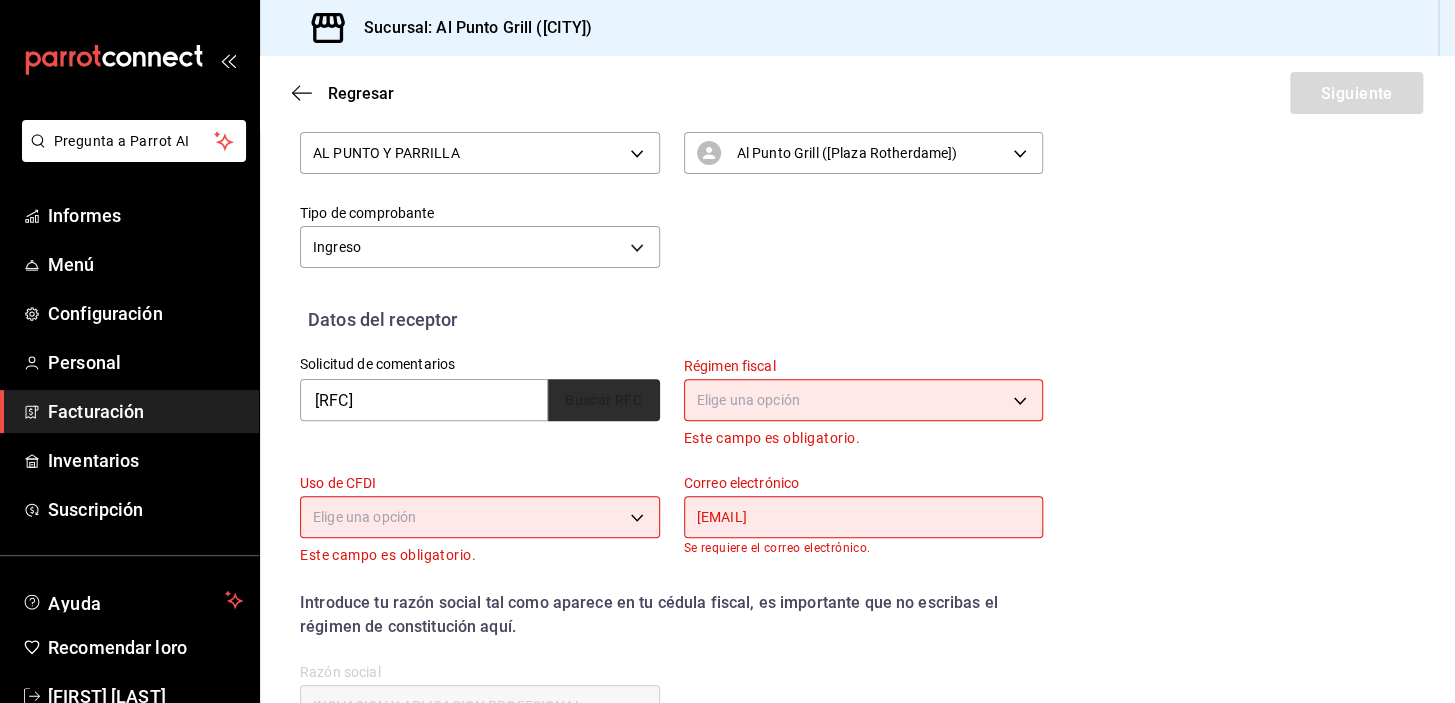 type on "G03" 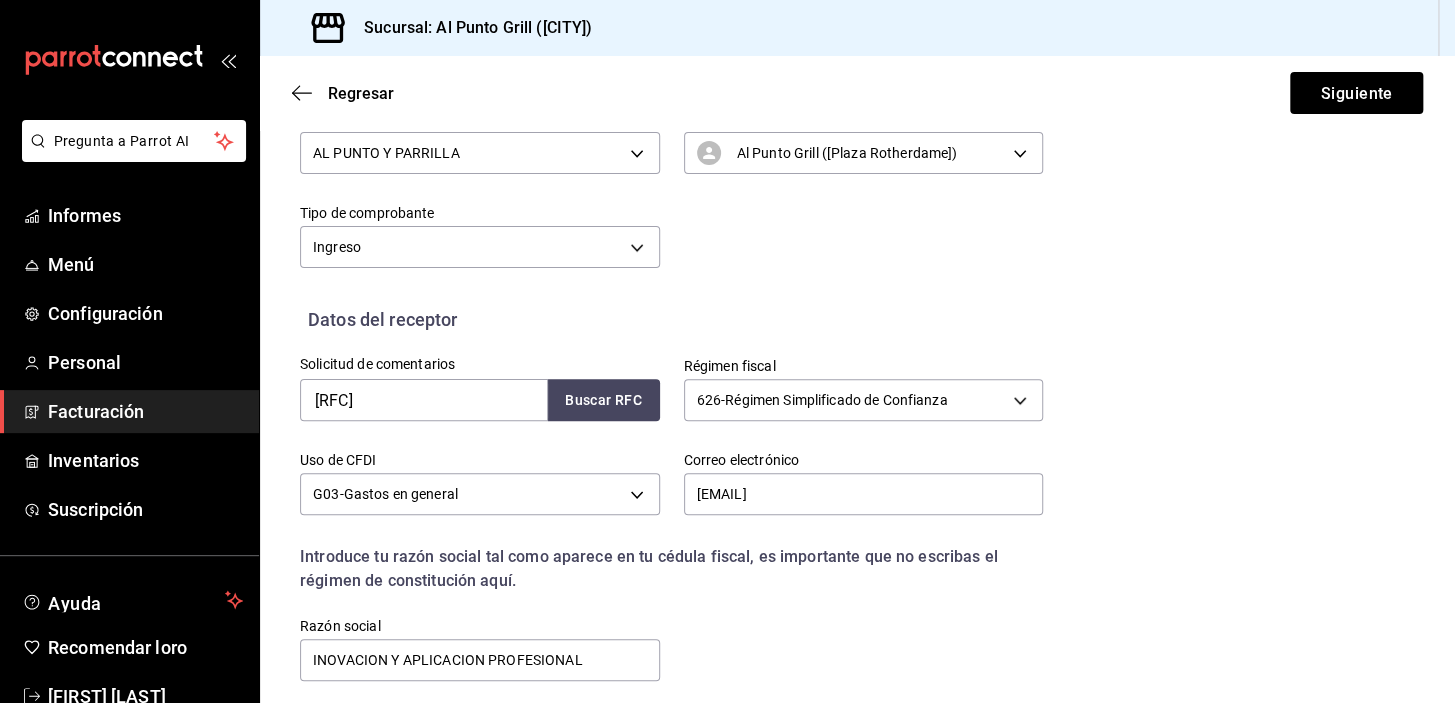 scroll, scrollTop: 417, scrollLeft: 0, axis: vertical 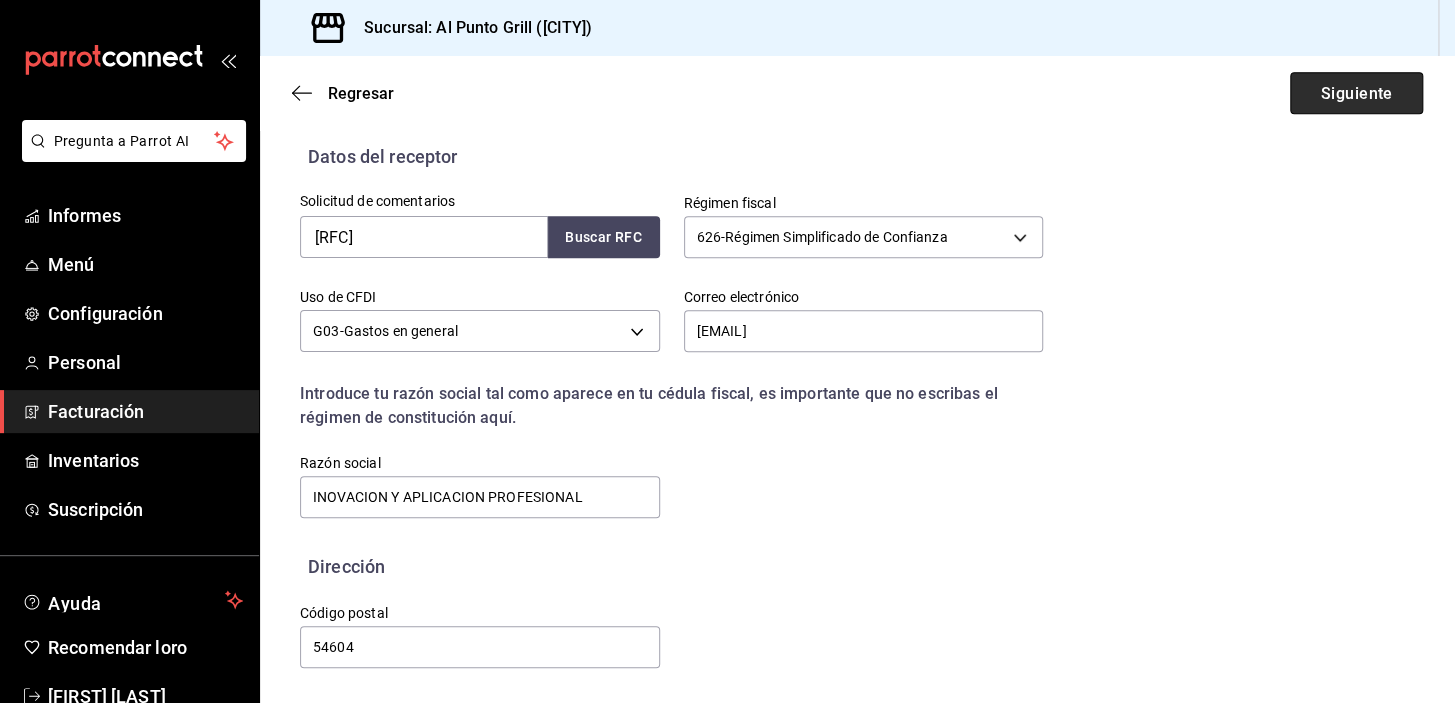 click on "Siguiente" at bounding box center (1356, 93) 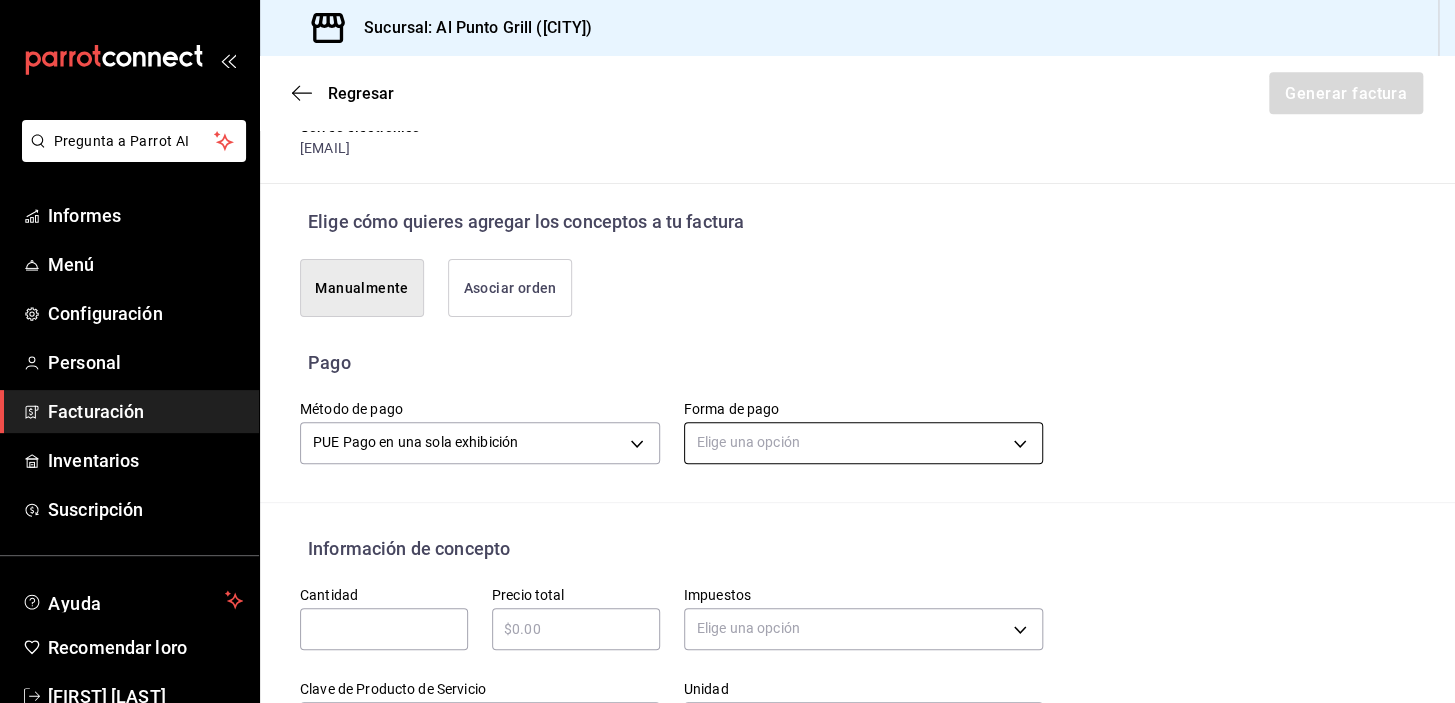 click on "Pregunta a Parrot AI Informes   Menú   Configuración   Personal   Facturación   Inventarios   Suscripción   Ayuda Recomendar loro   [FIRST] [LAST]   Sugerir nueva función   Sucursal: Al Punto Grill ([CITY]) Regresar Generar factura Emisor Perfil fiscal AL PUNTO Y PARRILLA Tipo de comprobante Ingreso Receptor Nombre / Razón social INOVACIÓN Y APLICACIÓN PROFESIONAL Receptor RFC [RFC] Régimen fiscal Régimen Simplificado de Confianza Uso de CFDI G03: Gastos en general Correo electrónico [EMAIL] Elige cómo quieres agregar los conceptos a tu factura Manualmente Asociar orden Pago Método de pago PUE    Pago en una sola exhibición PUE Forma de pago Elige una opción Información de concepto Cantidad ​ Precio total ​ Impuestos Elige una opción Clave de Producto de Servicio 90101500 - Establecimientos para comer y beber ​ Unidad E48 - Unidad de Servicio ​ Descripción Agregar Total IVA $0.00 Total de IEPS $0.00 Total parcial $0.00 Total $0.00 Orden Cantidad Clave Unidad" at bounding box center [727, 351] 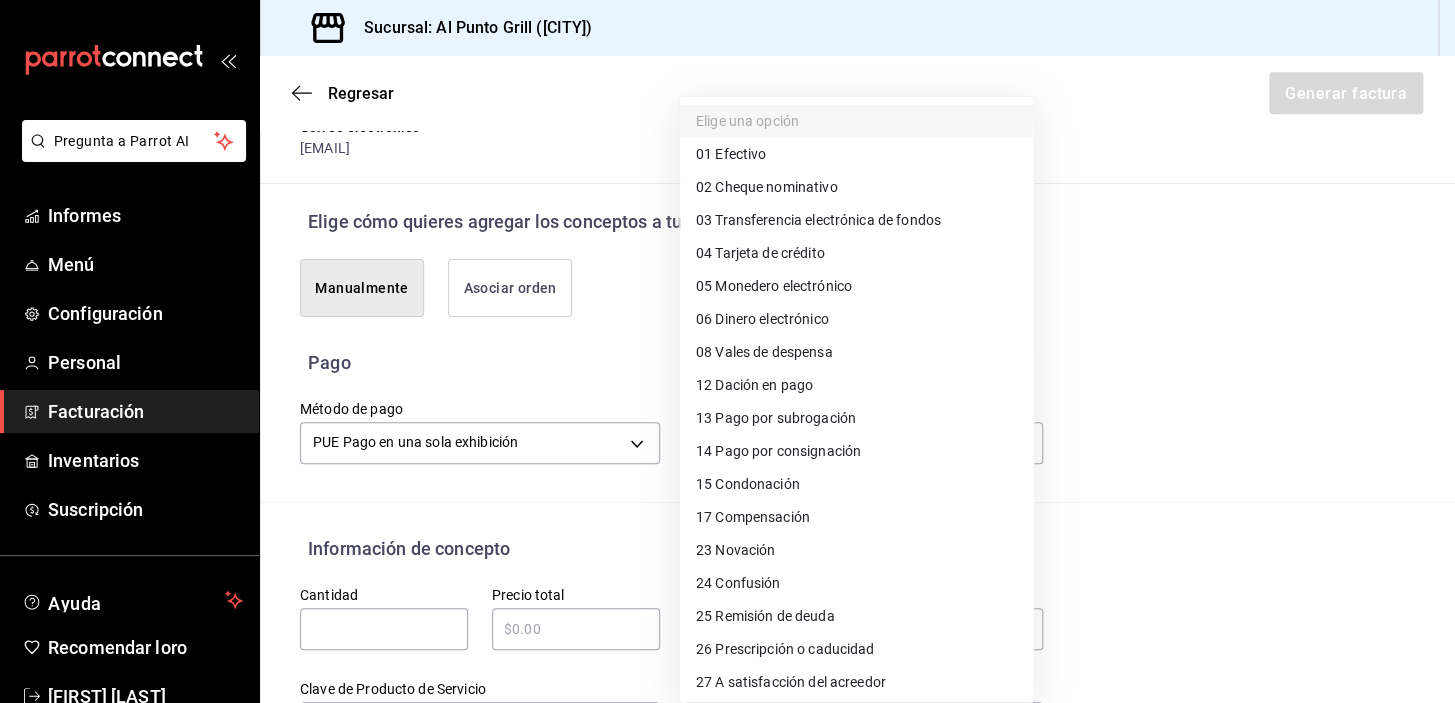 click on "04   Tarjeta de crédito" at bounding box center (760, 253) 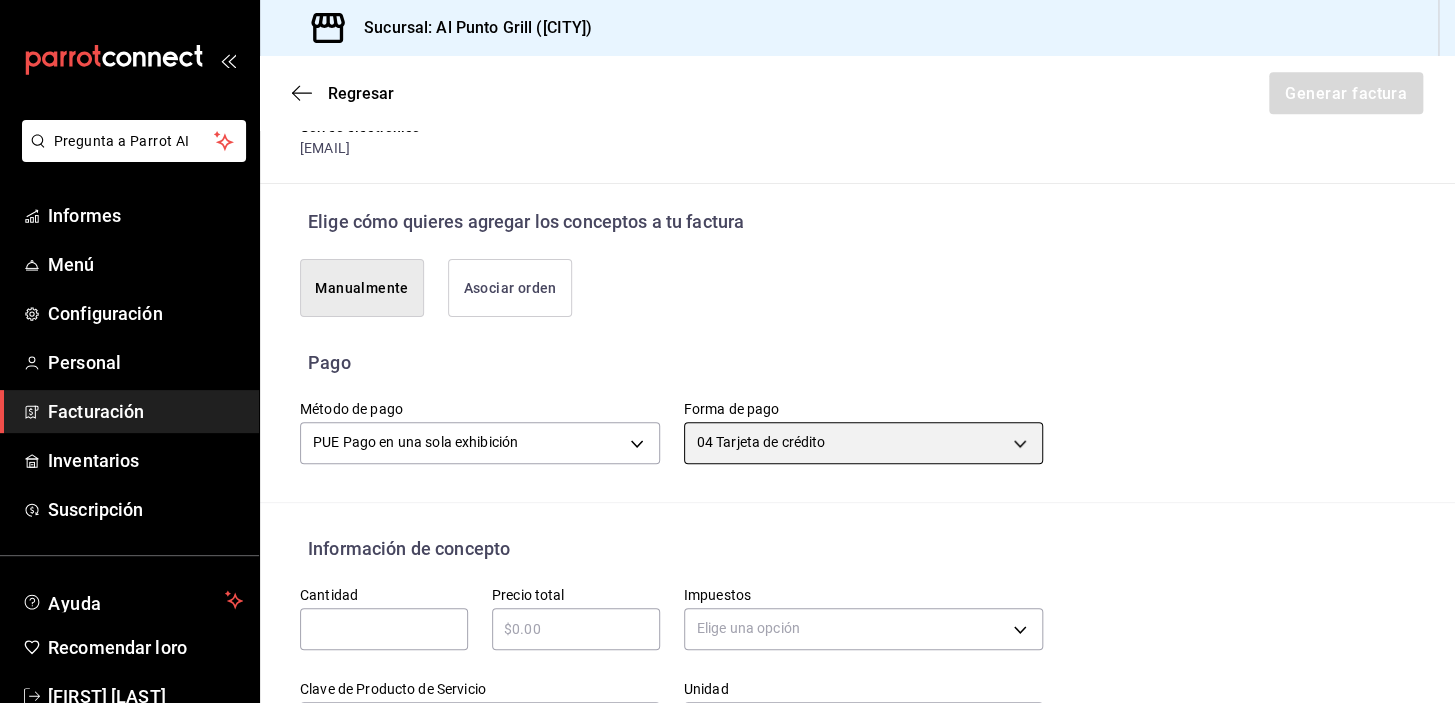 type on "04" 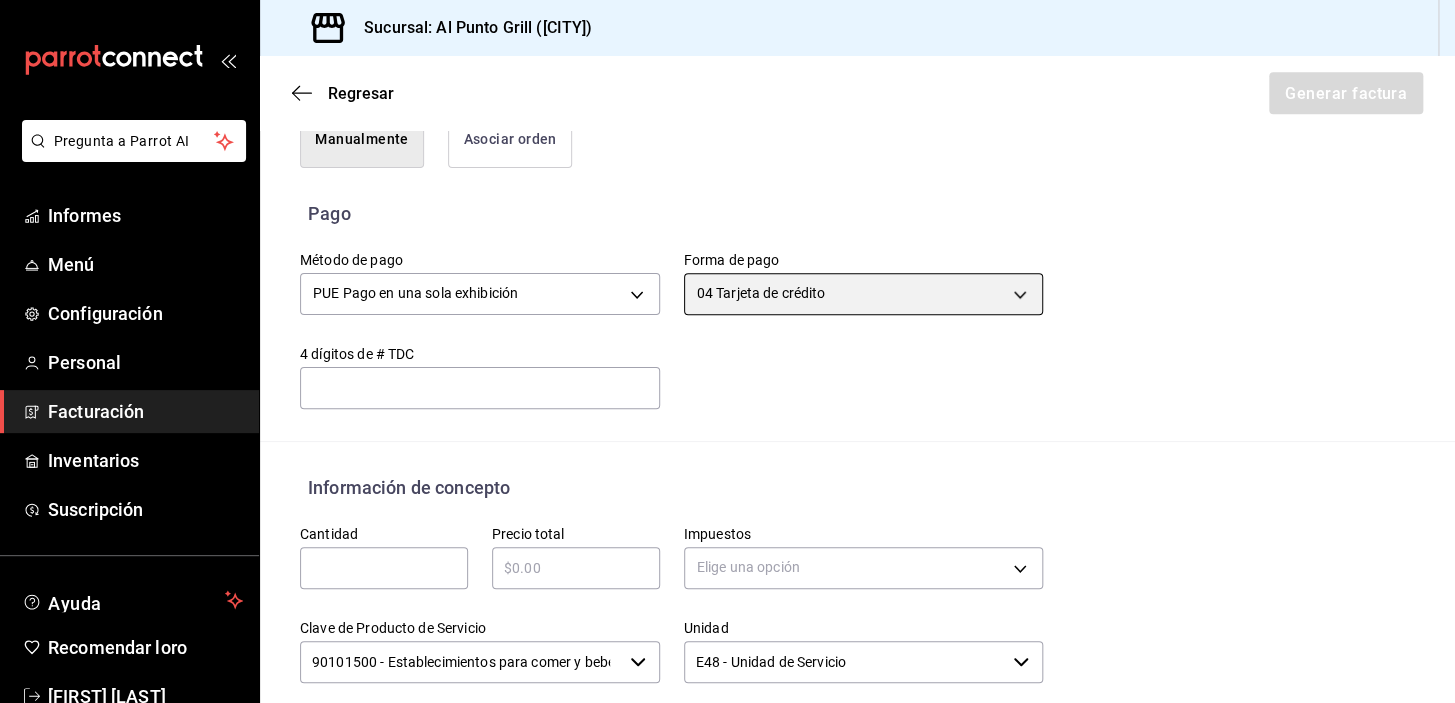 scroll, scrollTop: 599, scrollLeft: 0, axis: vertical 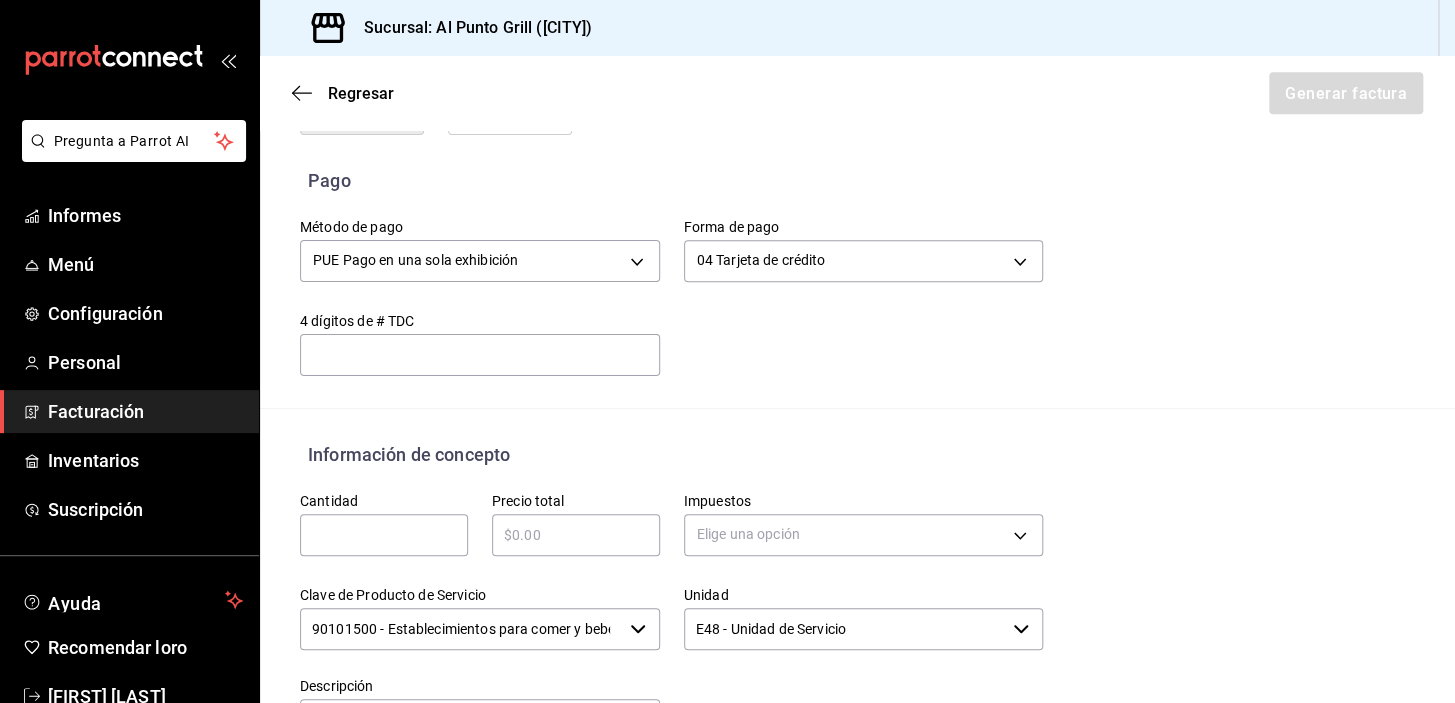 click at bounding box center (384, 535) 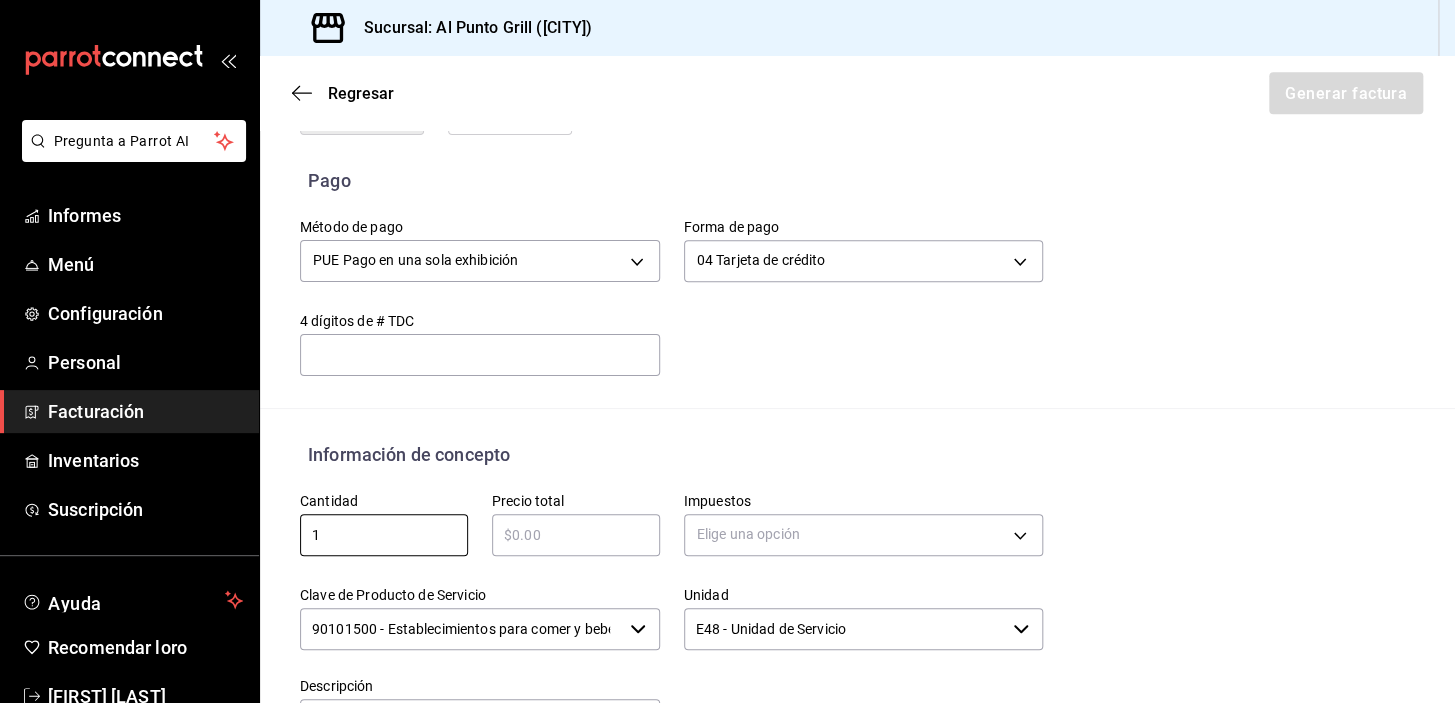 click at bounding box center [576, 535] 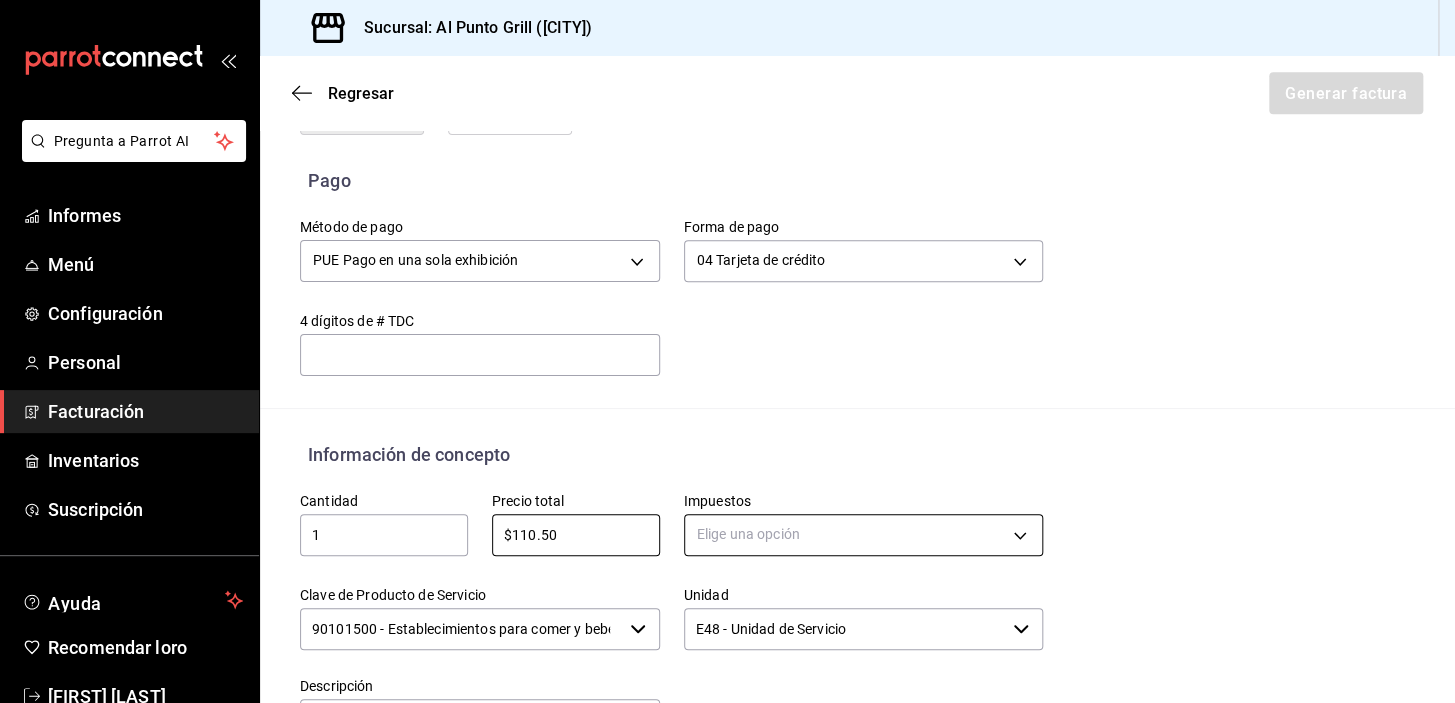 type on "$110.50" 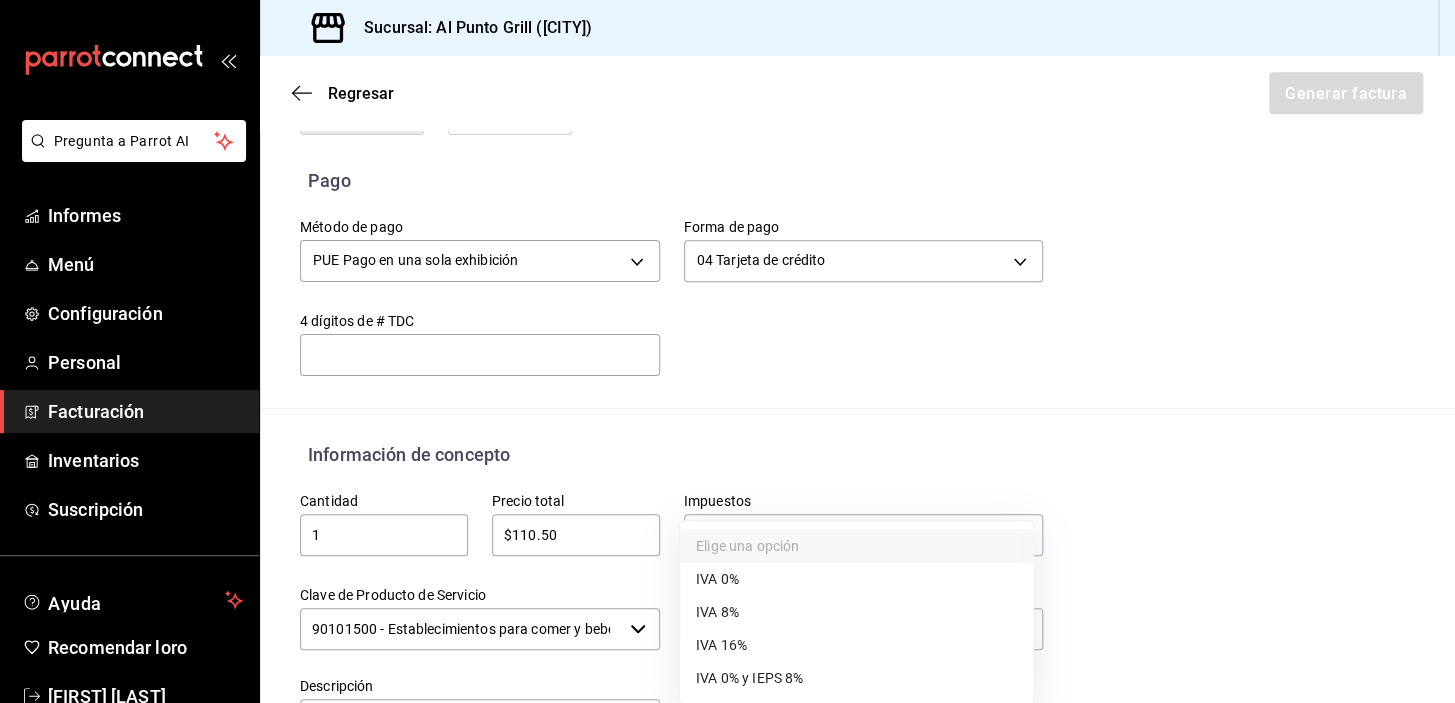 drag, startPoint x: 710, startPoint y: 644, endPoint x: 663, endPoint y: 626, distance: 50.32892 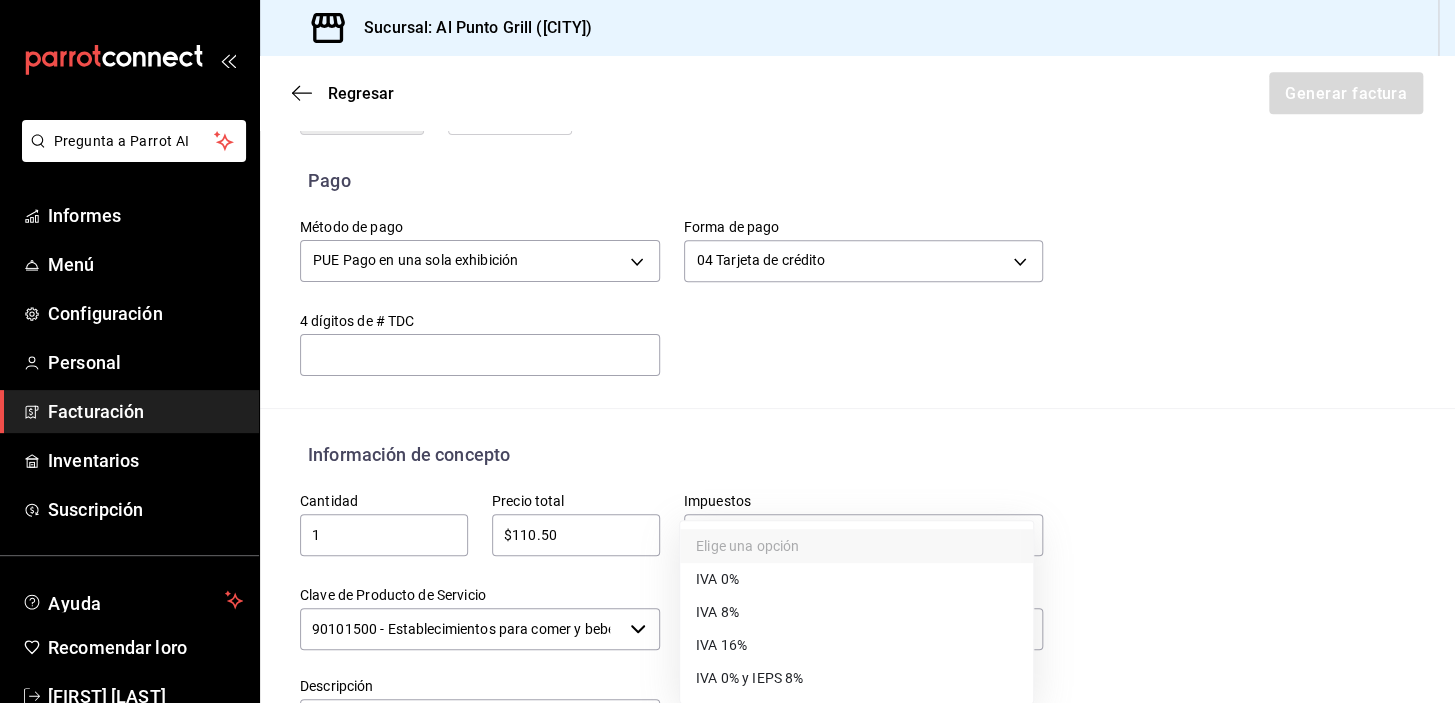 click on "IVA 16%" at bounding box center (721, 645) 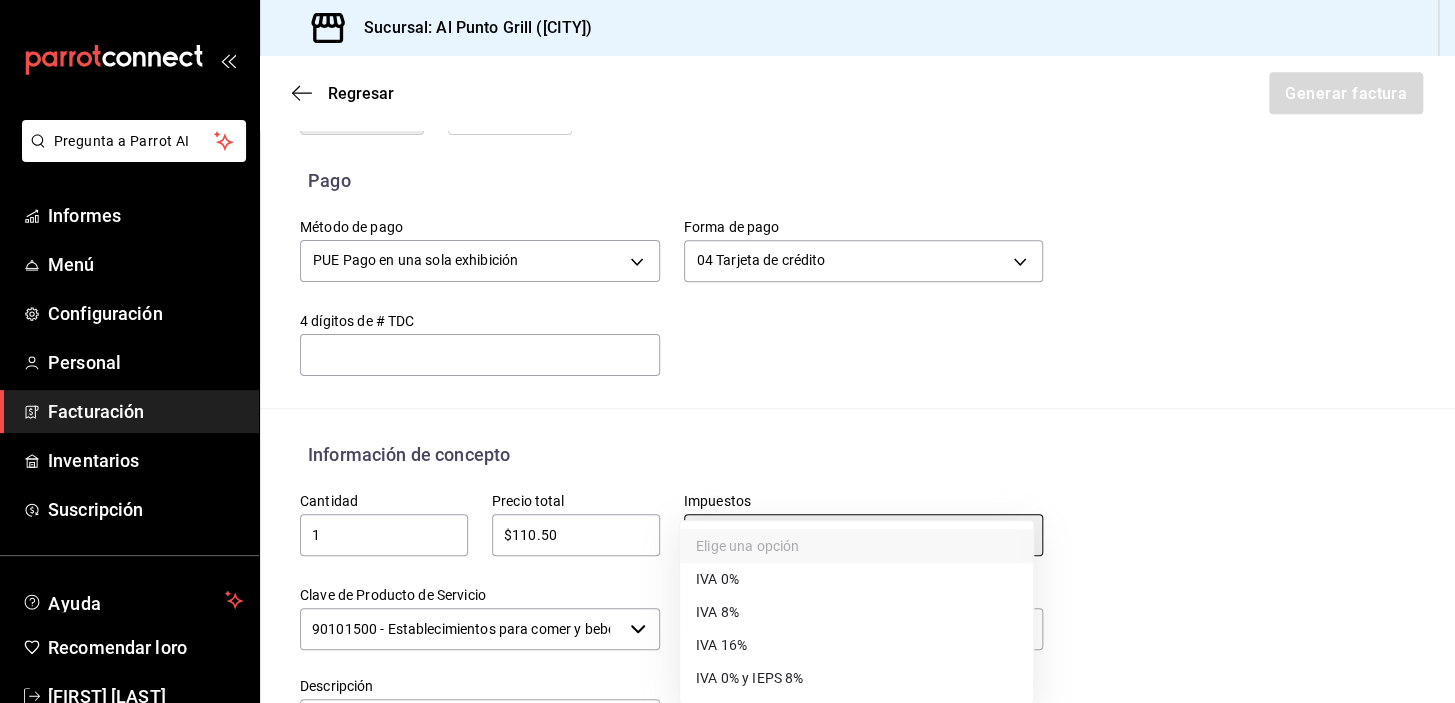 type on "IVA_16" 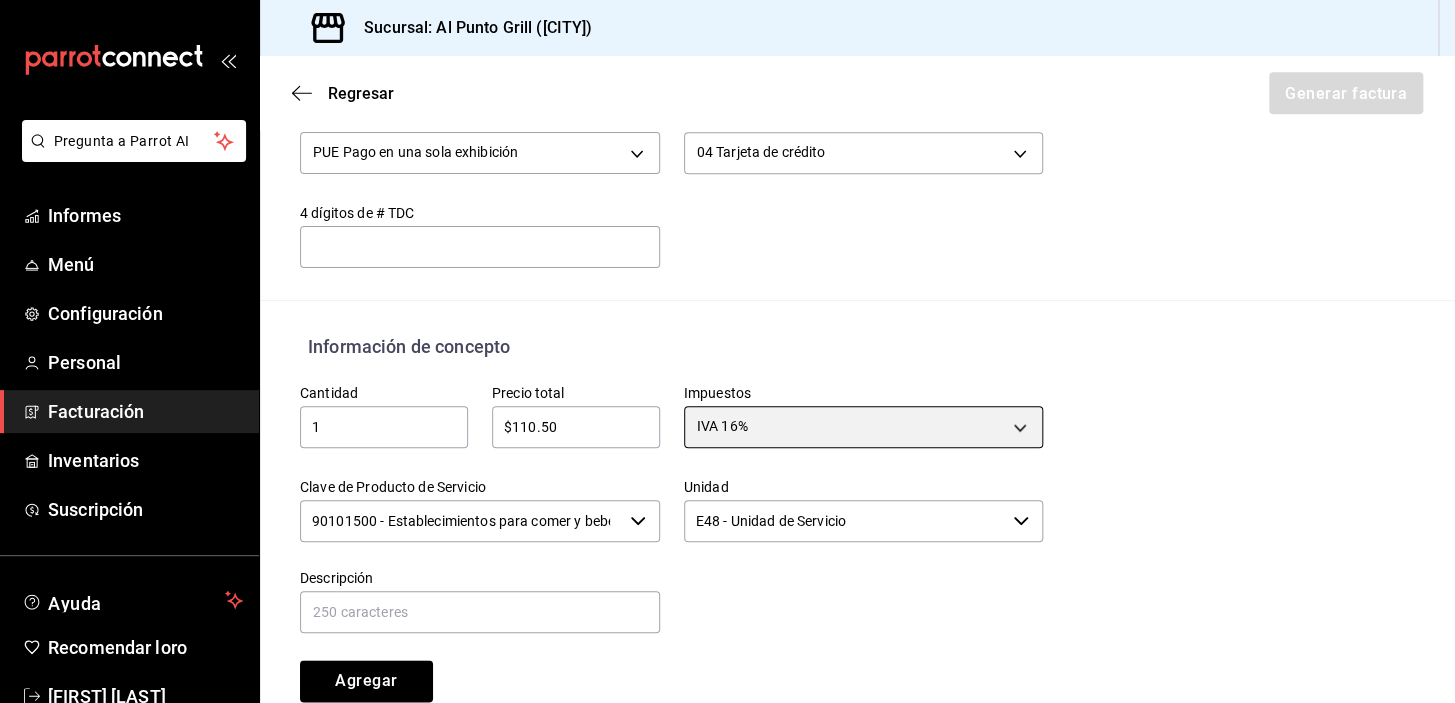 scroll, scrollTop: 871, scrollLeft: 0, axis: vertical 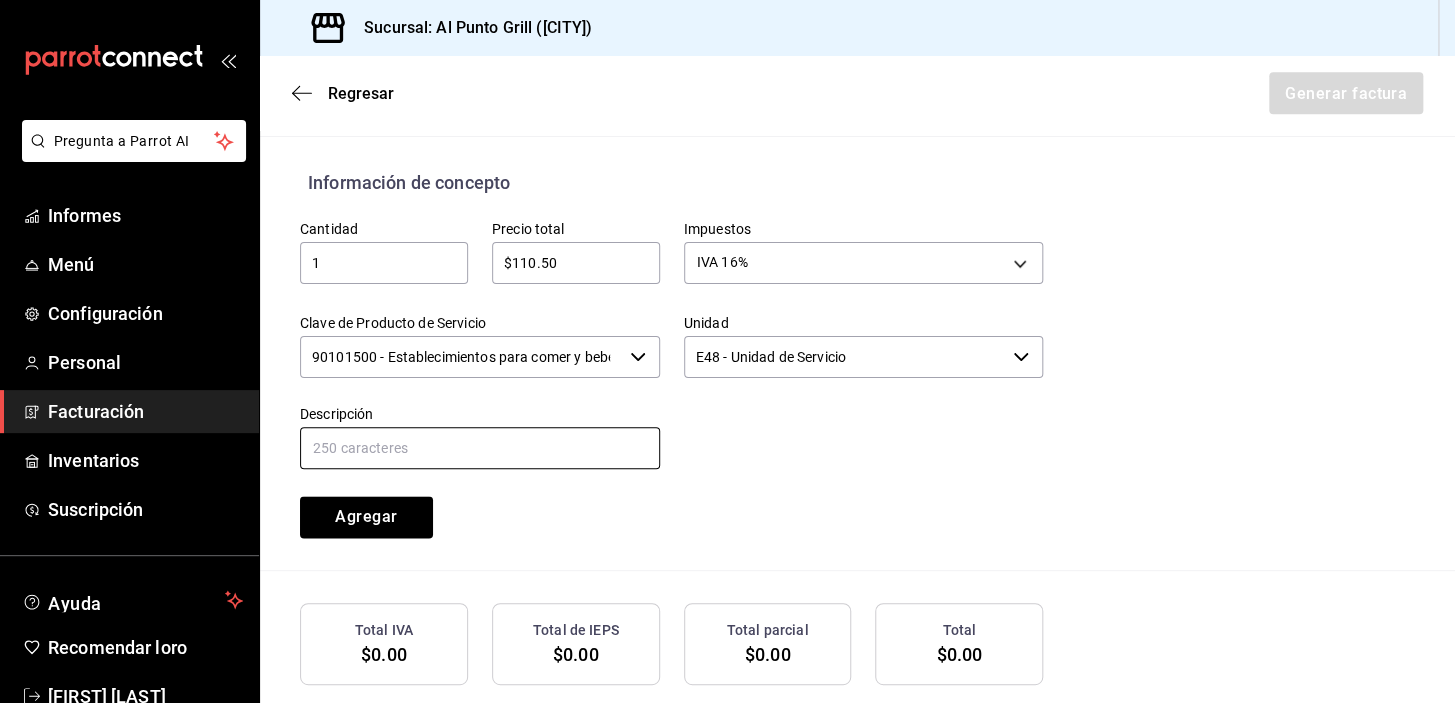 click at bounding box center [480, 448] 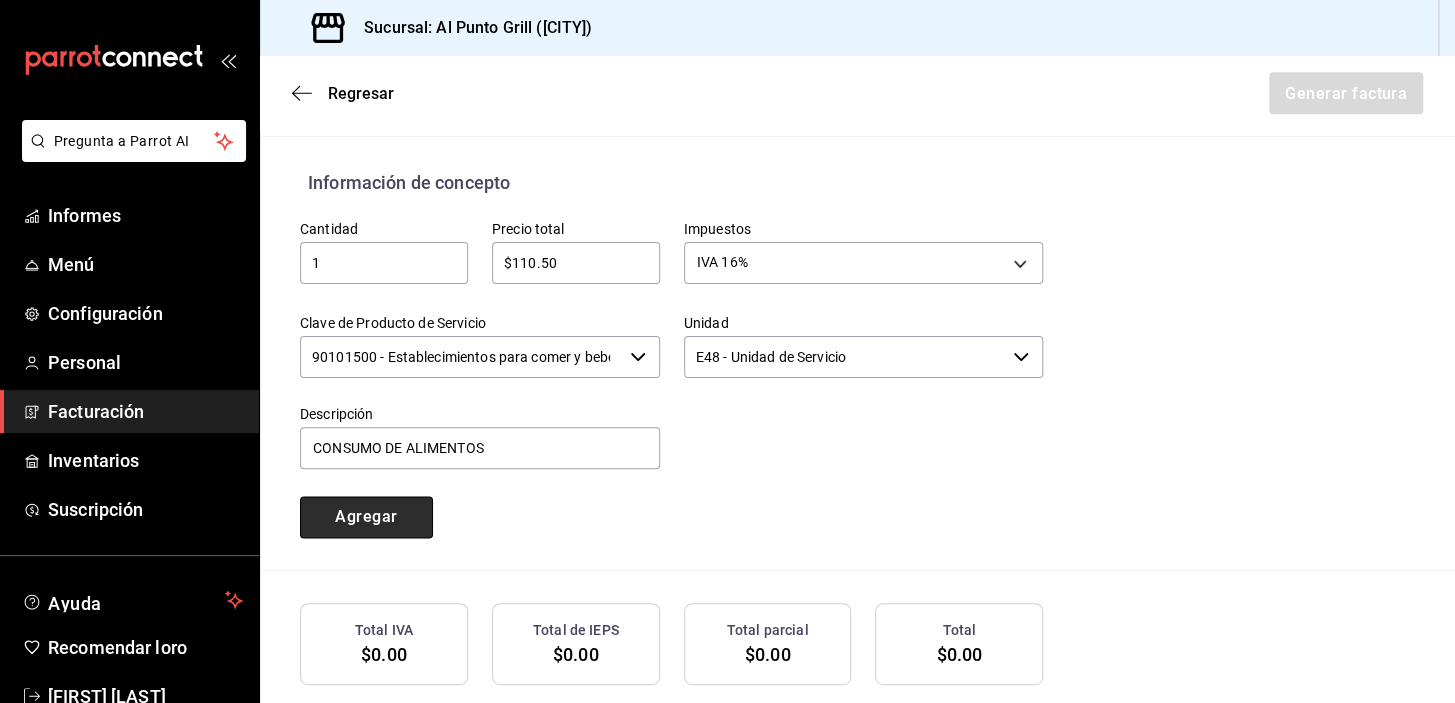 click on "Agregar" at bounding box center (366, 517) 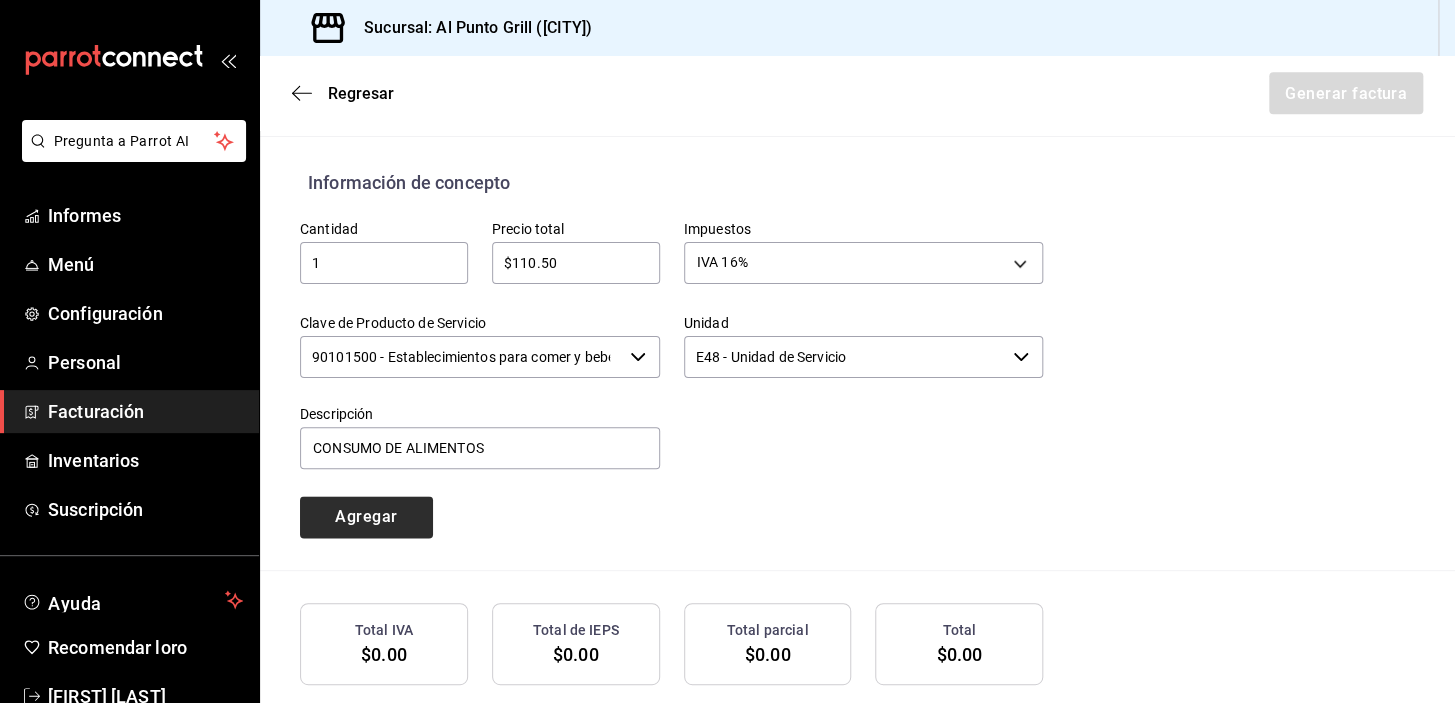 type 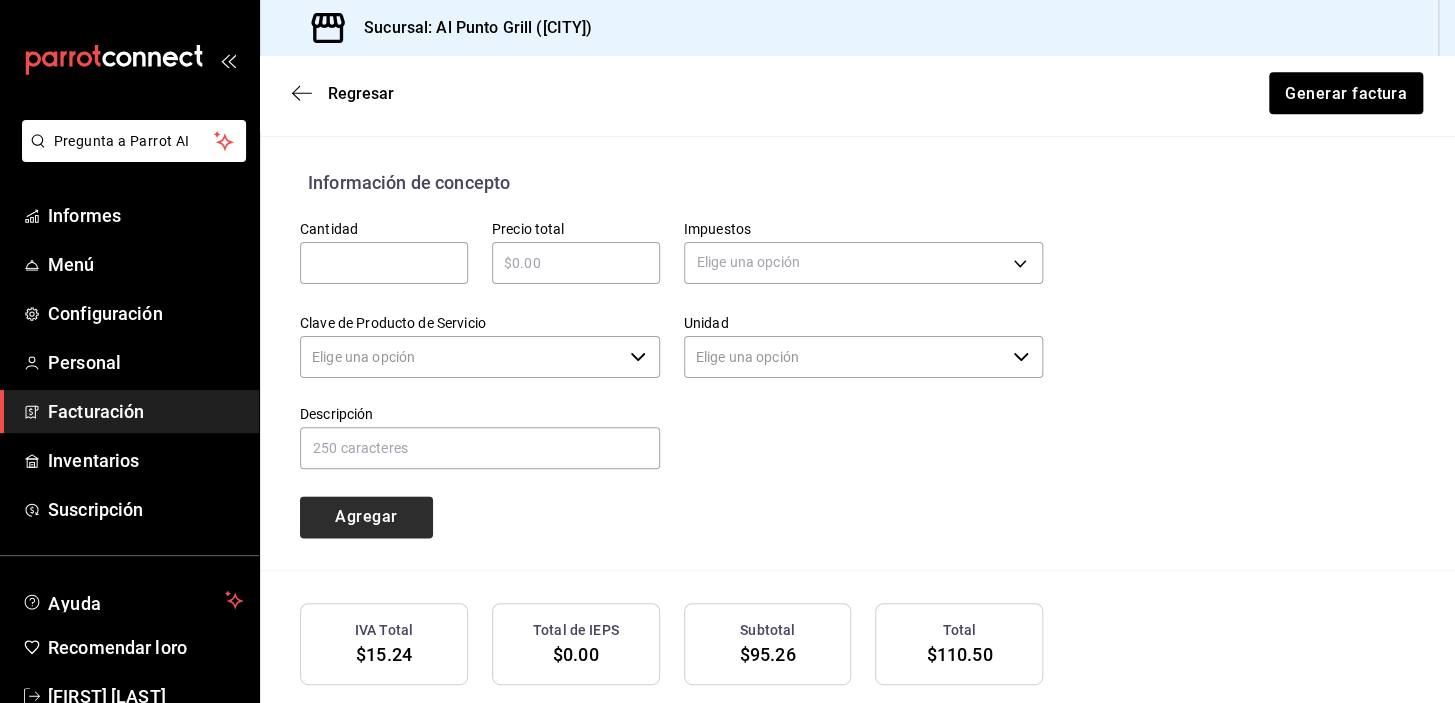 type on "90101500 - Establecimientos para comer y beber" 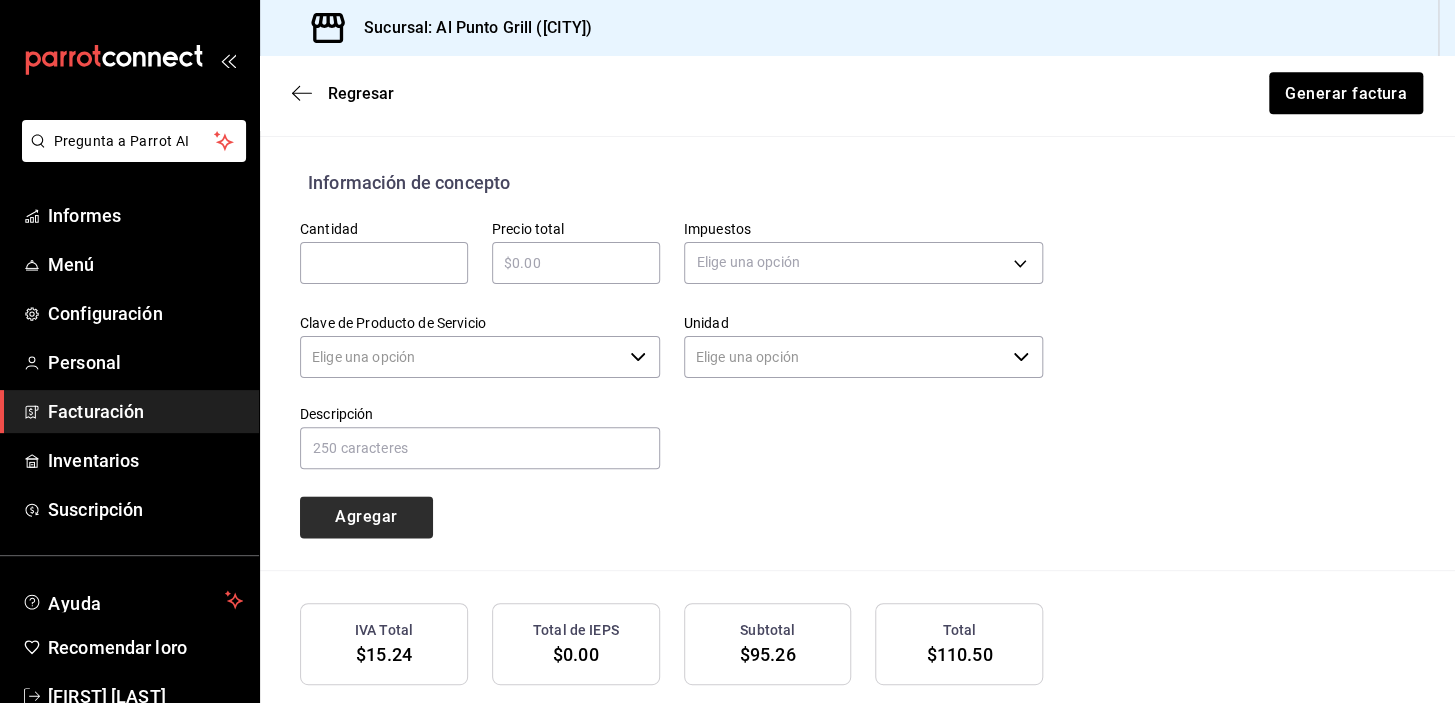 type on "E48 - Unidad de Servicio" 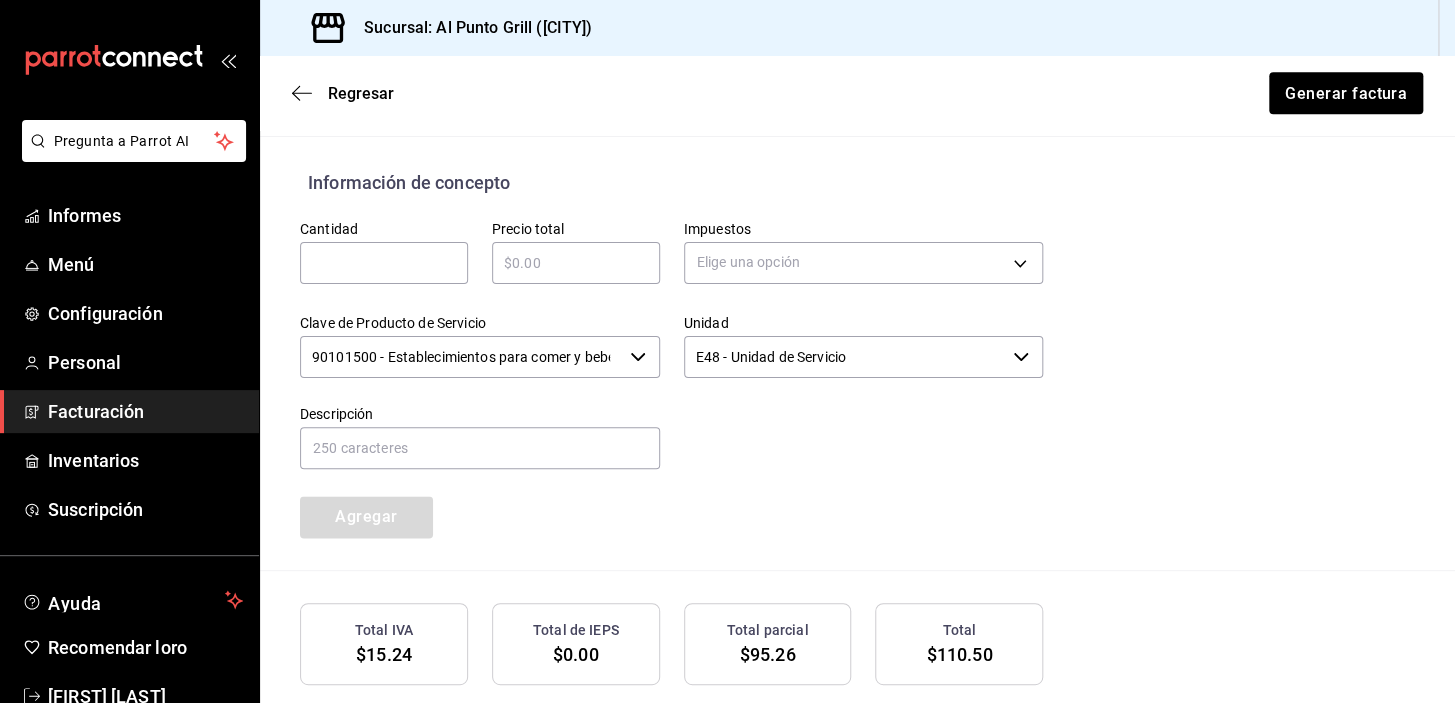 scroll, scrollTop: 1026, scrollLeft: 0, axis: vertical 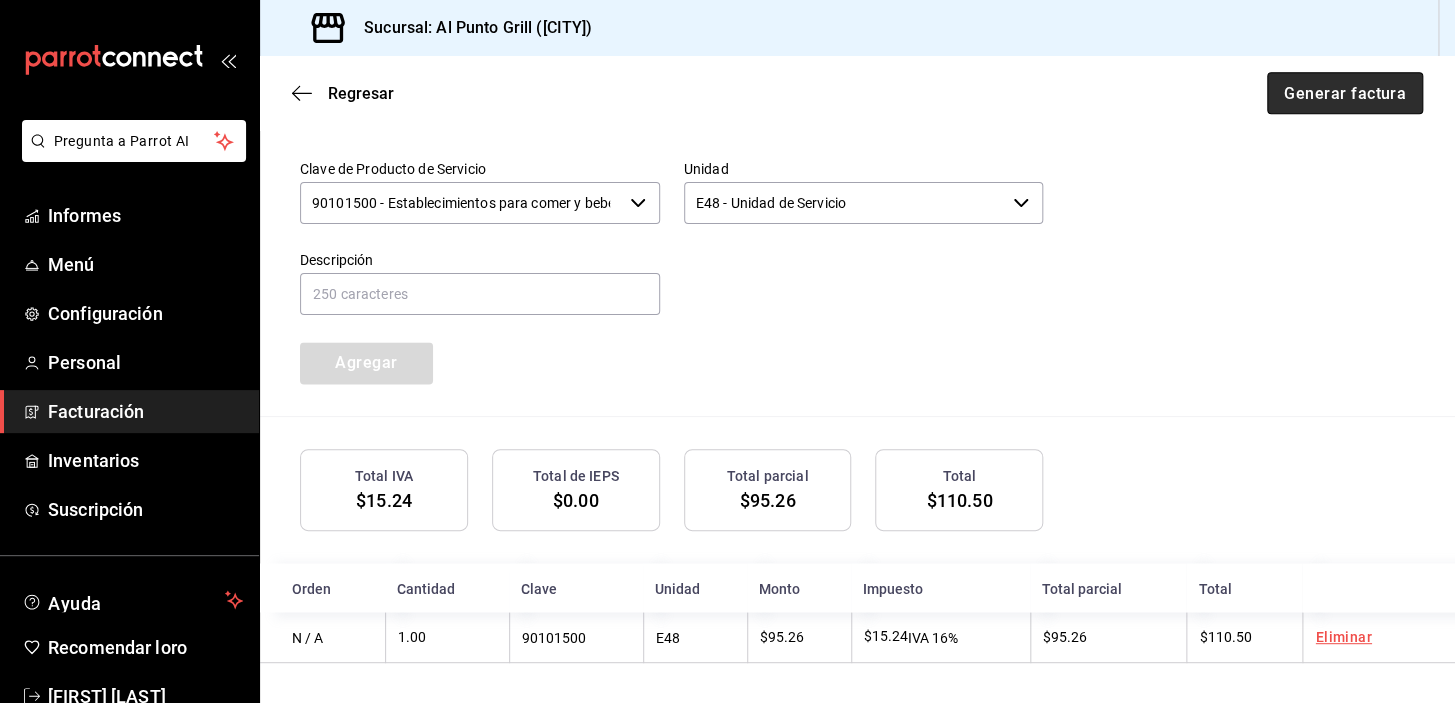 click on "Generar factura" at bounding box center [1345, 92] 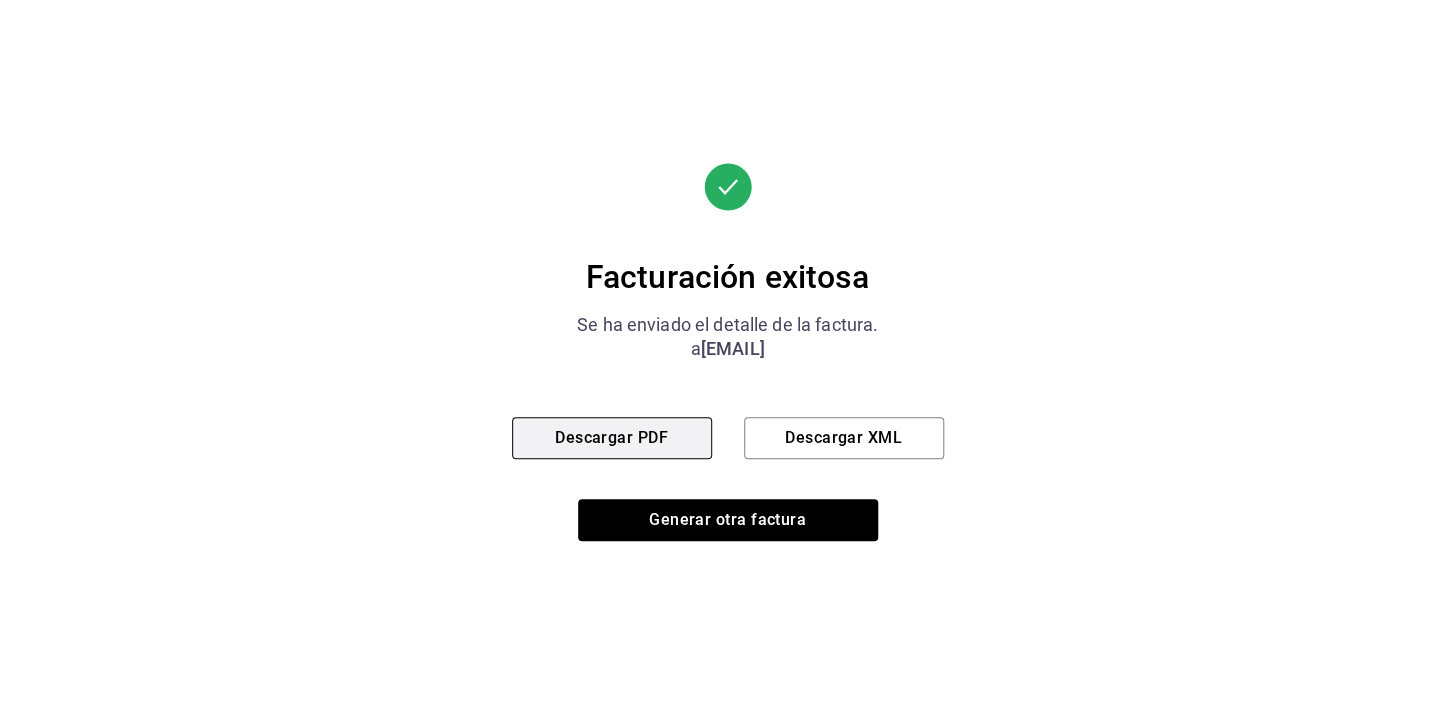 click on "Descargar PDF" at bounding box center (611, 437) 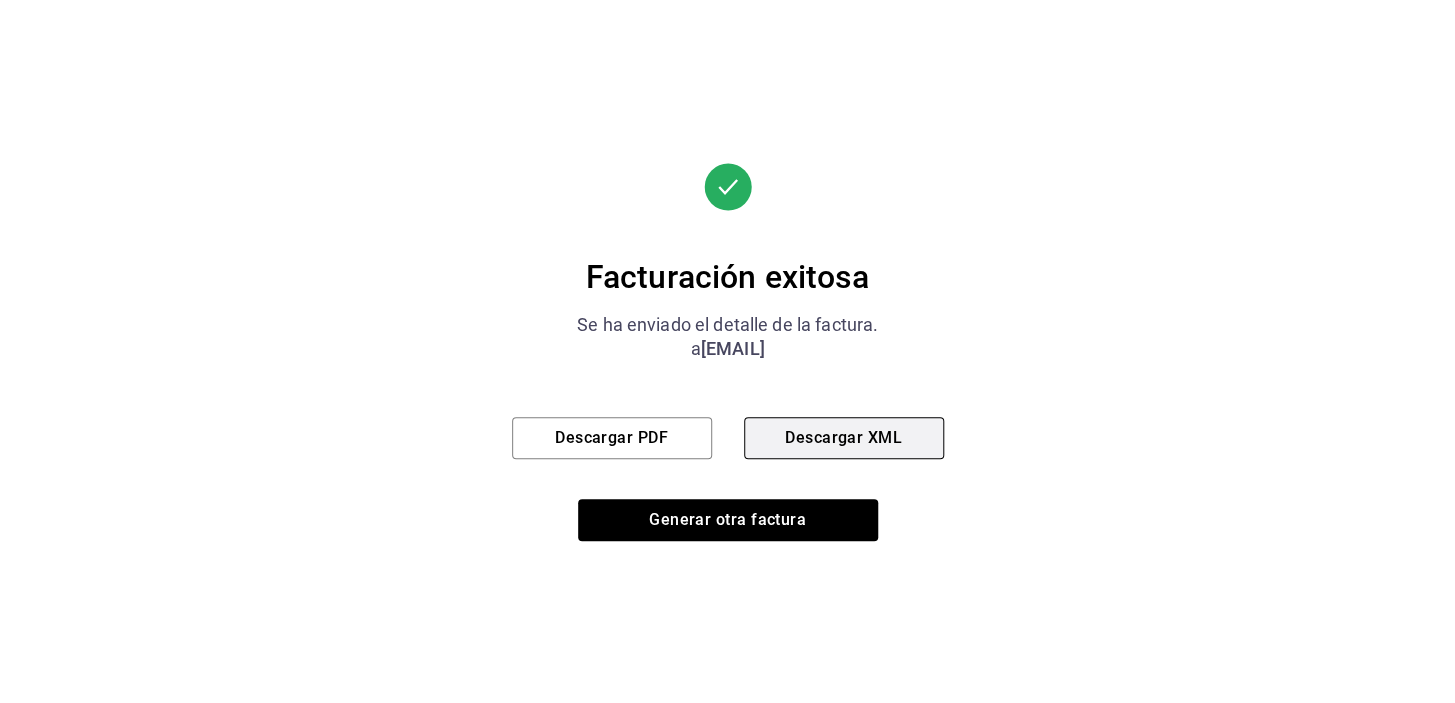 click on "Descargar XML" at bounding box center [843, 437] 